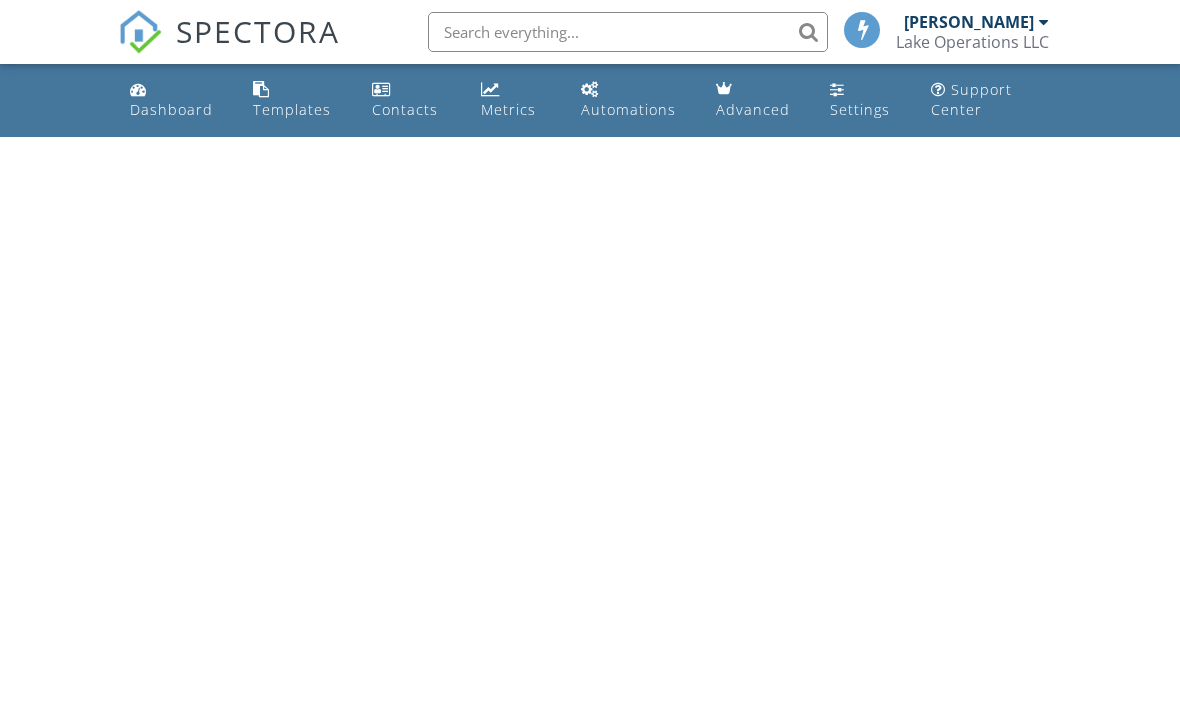 scroll, scrollTop: 0, scrollLeft: 0, axis: both 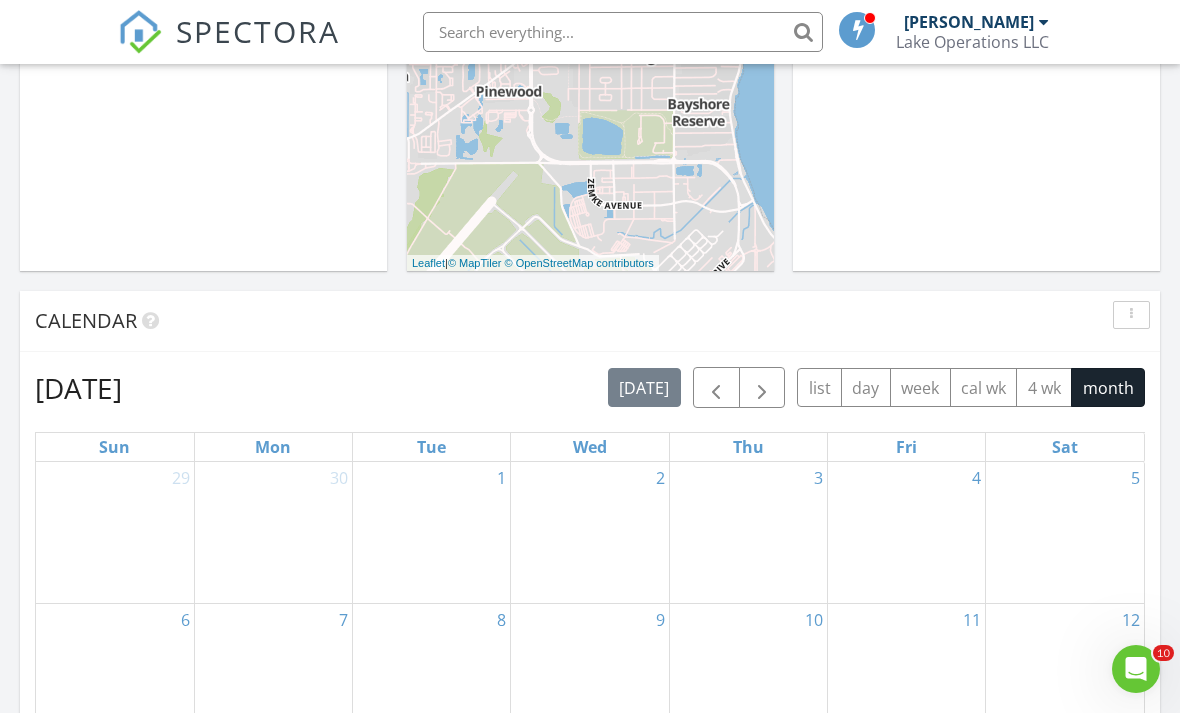 click at bounding box center [716, 388] 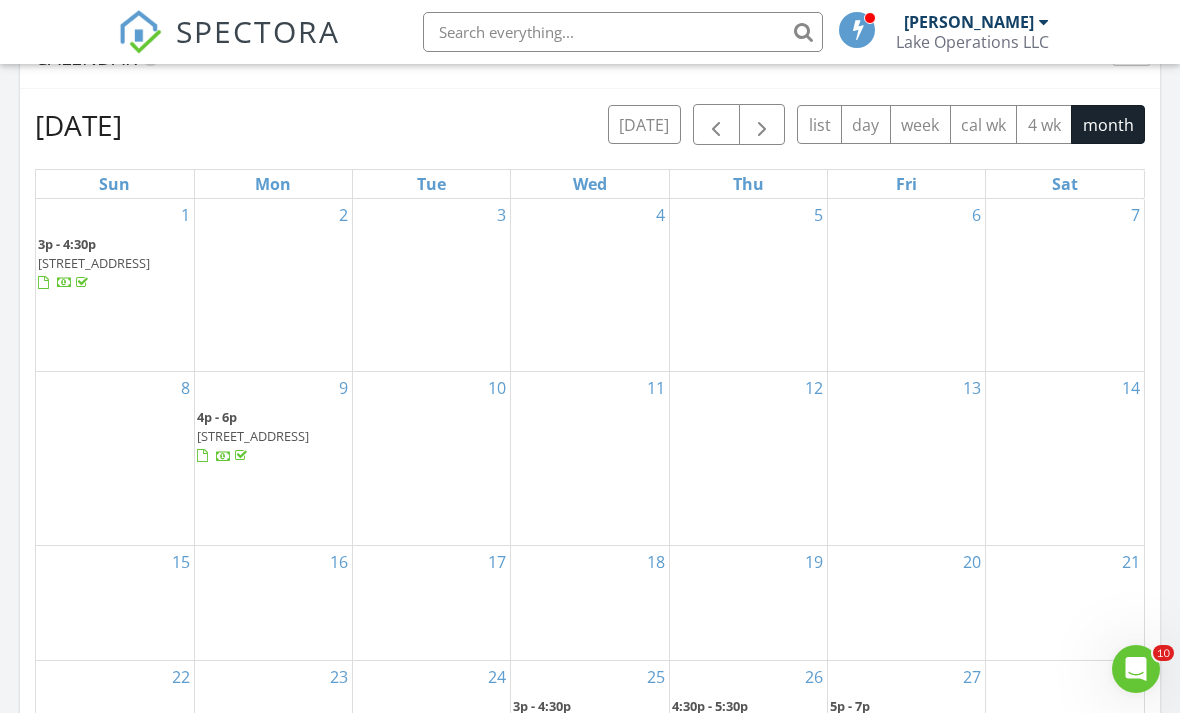 scroll, scrollTop: 875, scrollLeft: 0, axis: vertical 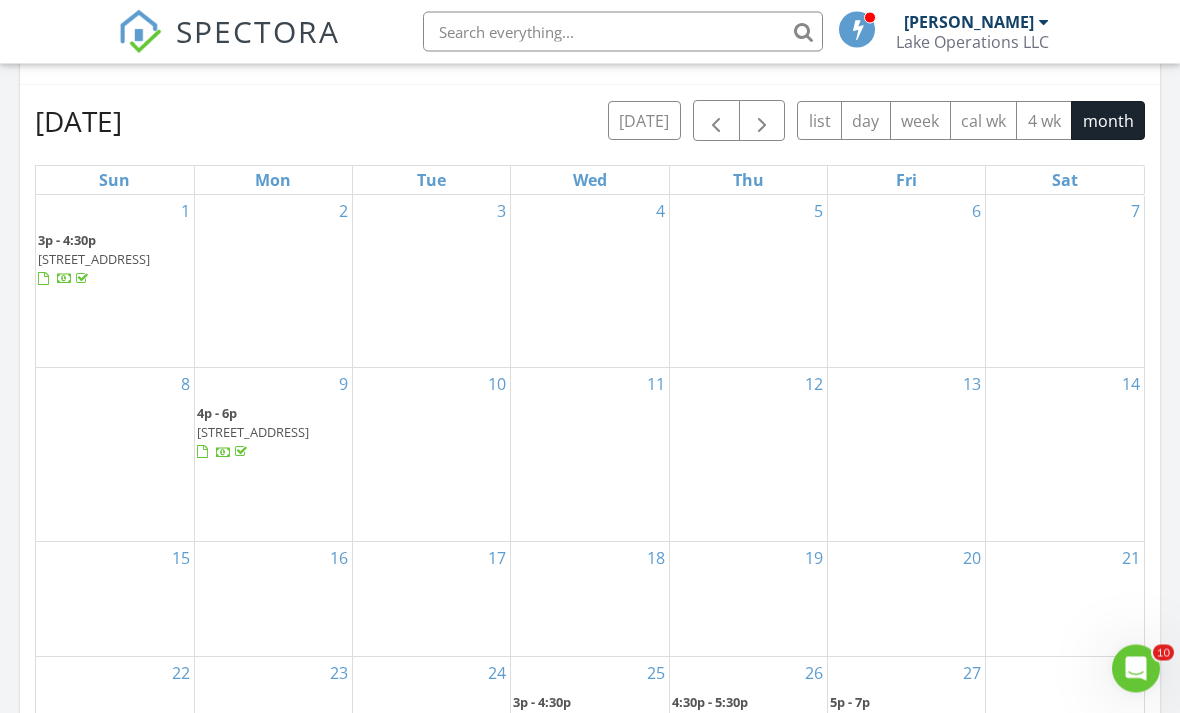 click at bounding box center [716, 122] 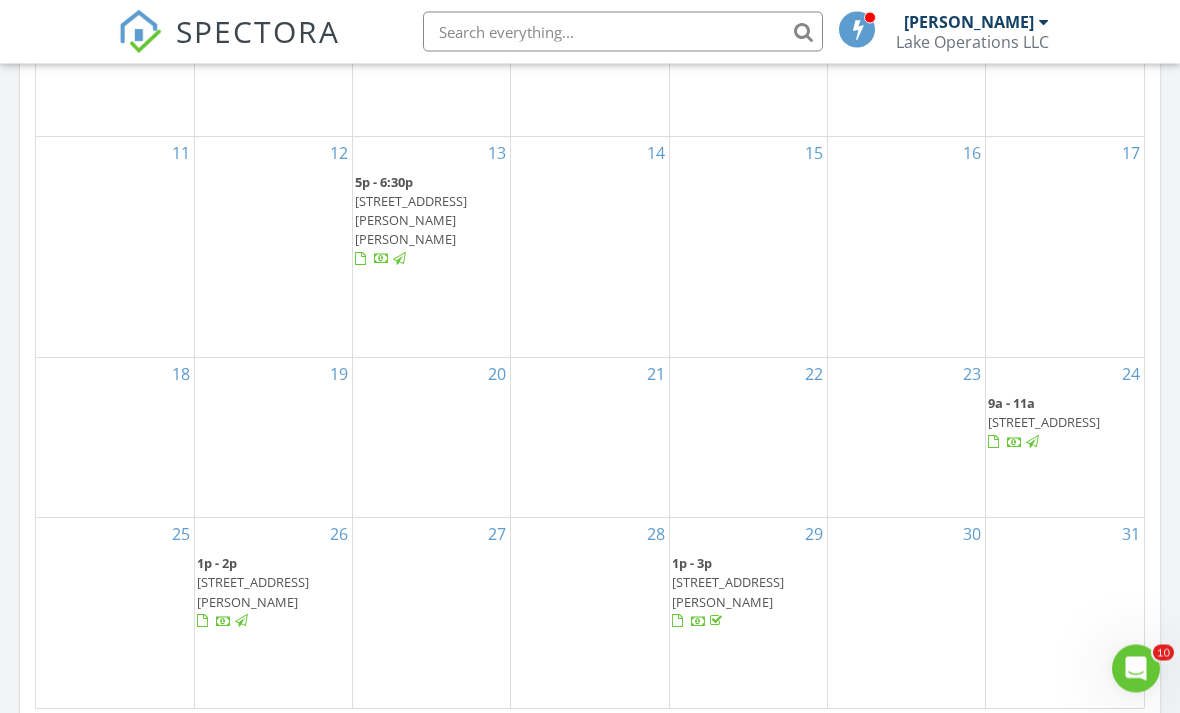scroll, scrollTop: 1146, scrollLeft: 0, axis: vertical 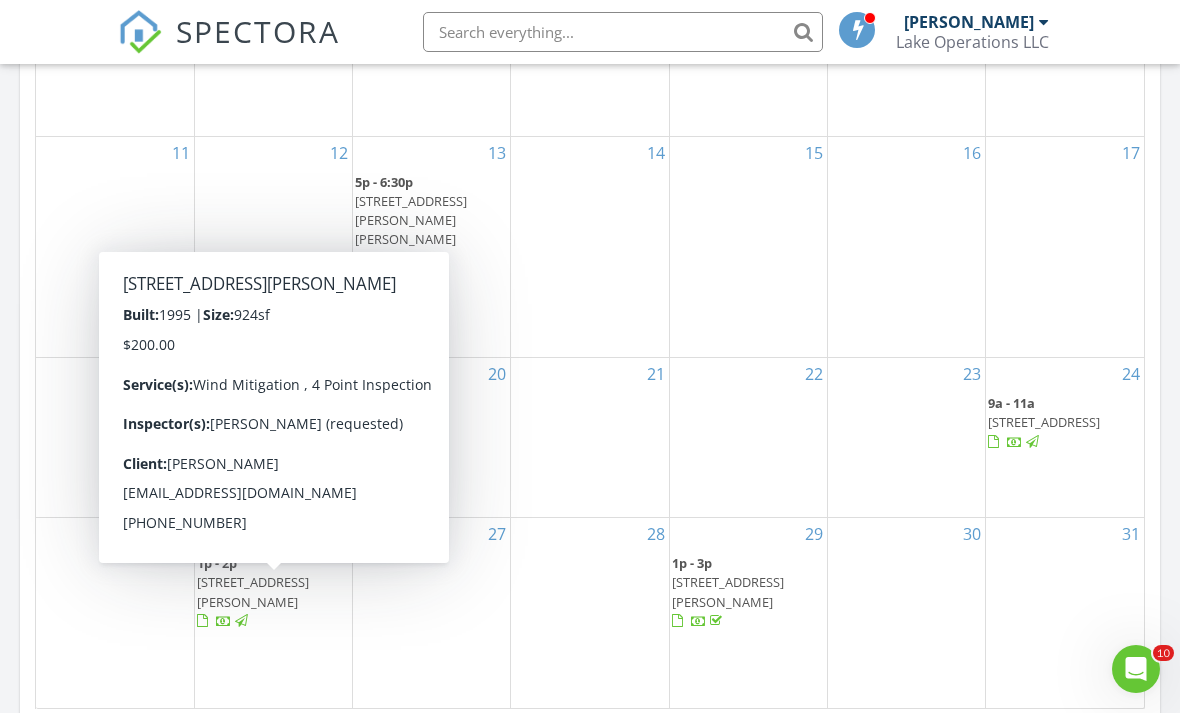 click on "10542 Helena St, New Port Richey 34654" at bounding box center (253, 591) 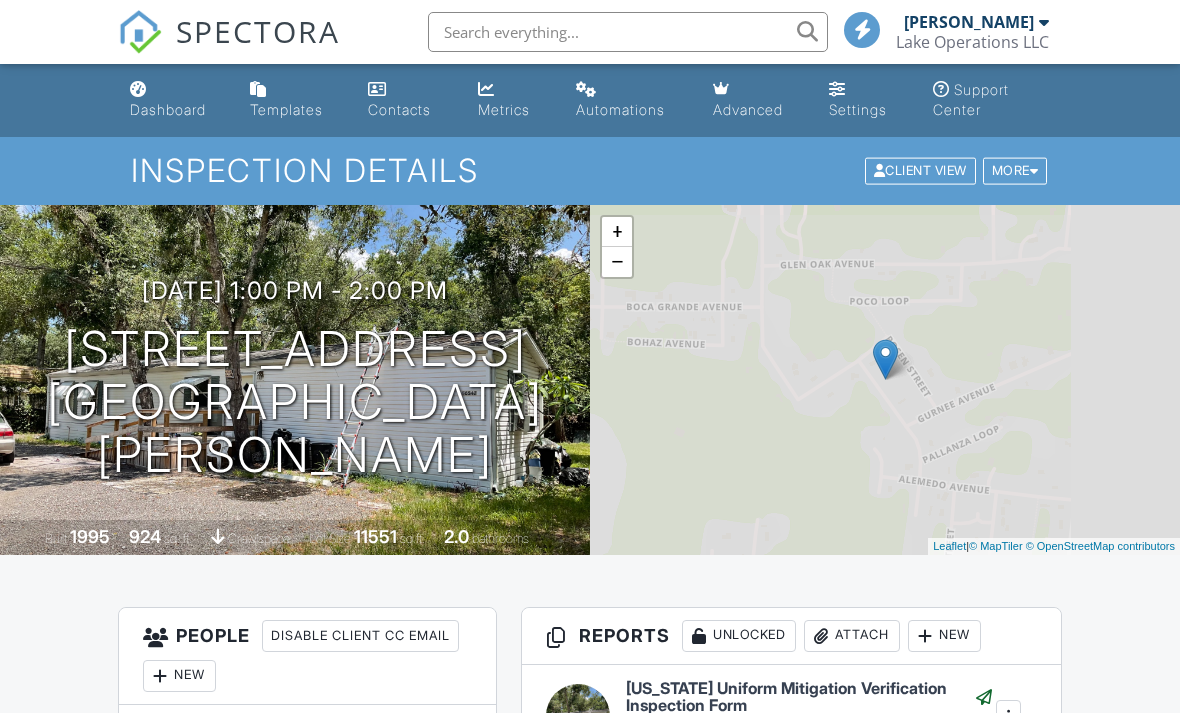 scroll, scrollTop: 0, scrollLeft: 0, axis: both 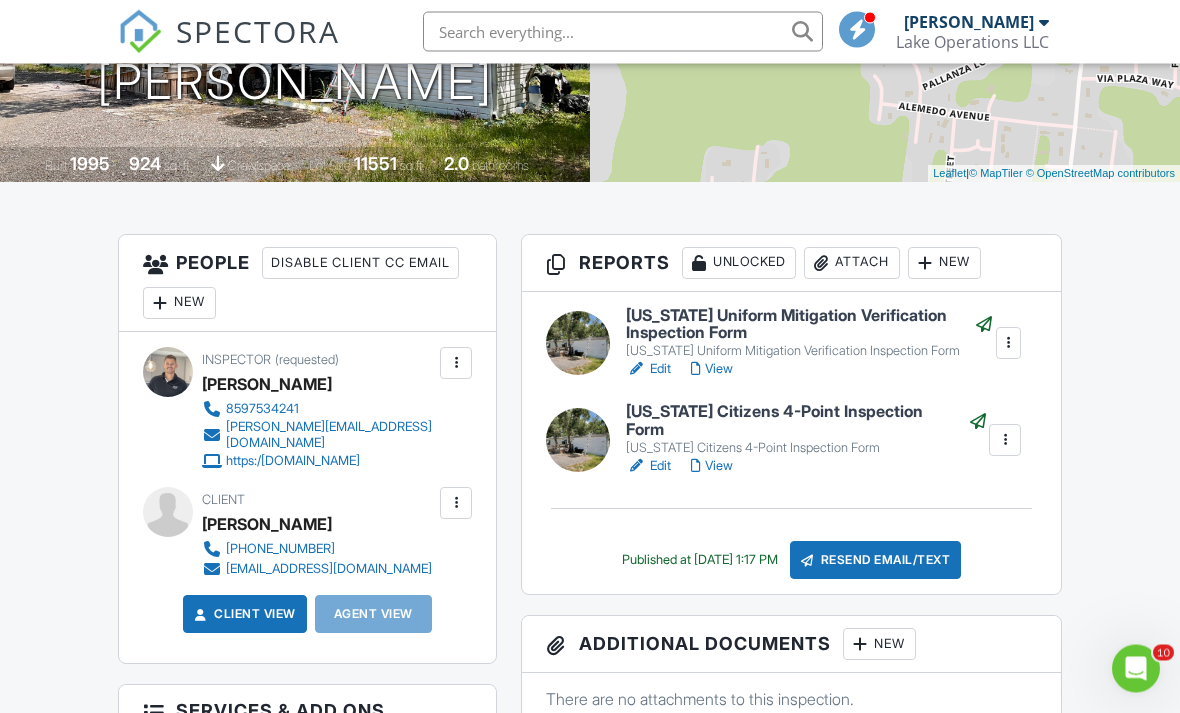 click at bounding box center (578, 441) 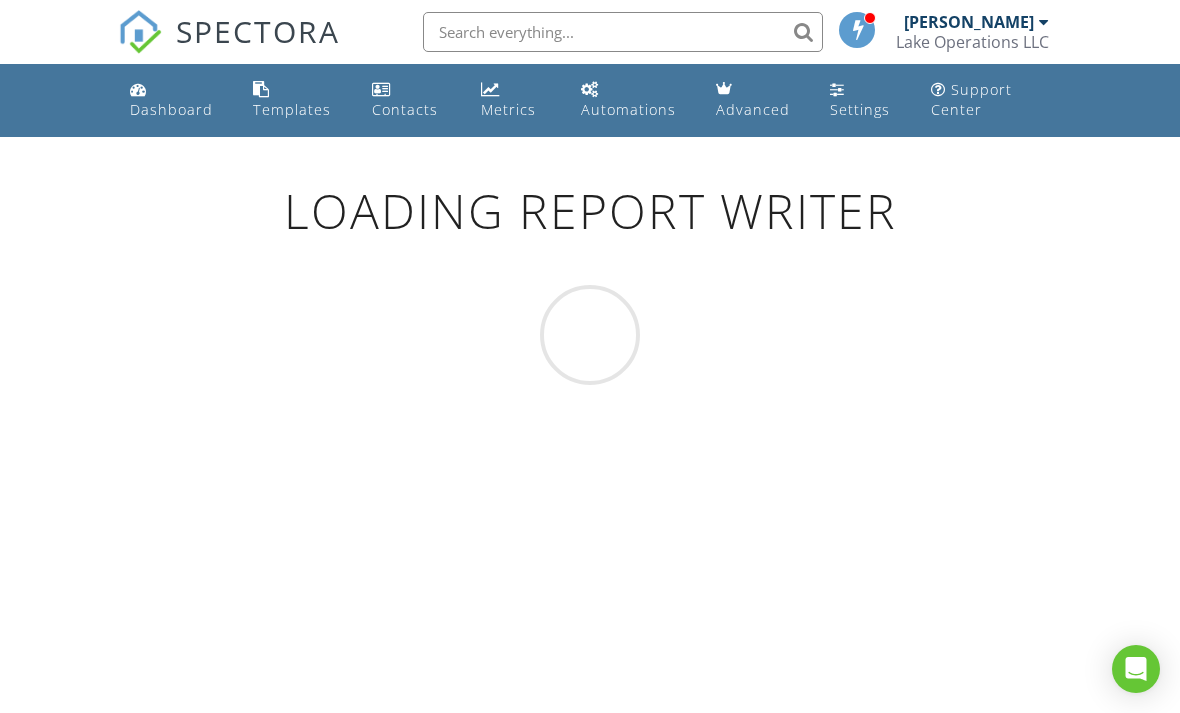 scroll, scrollTop: 0, scrollLeft: 0, axis: both 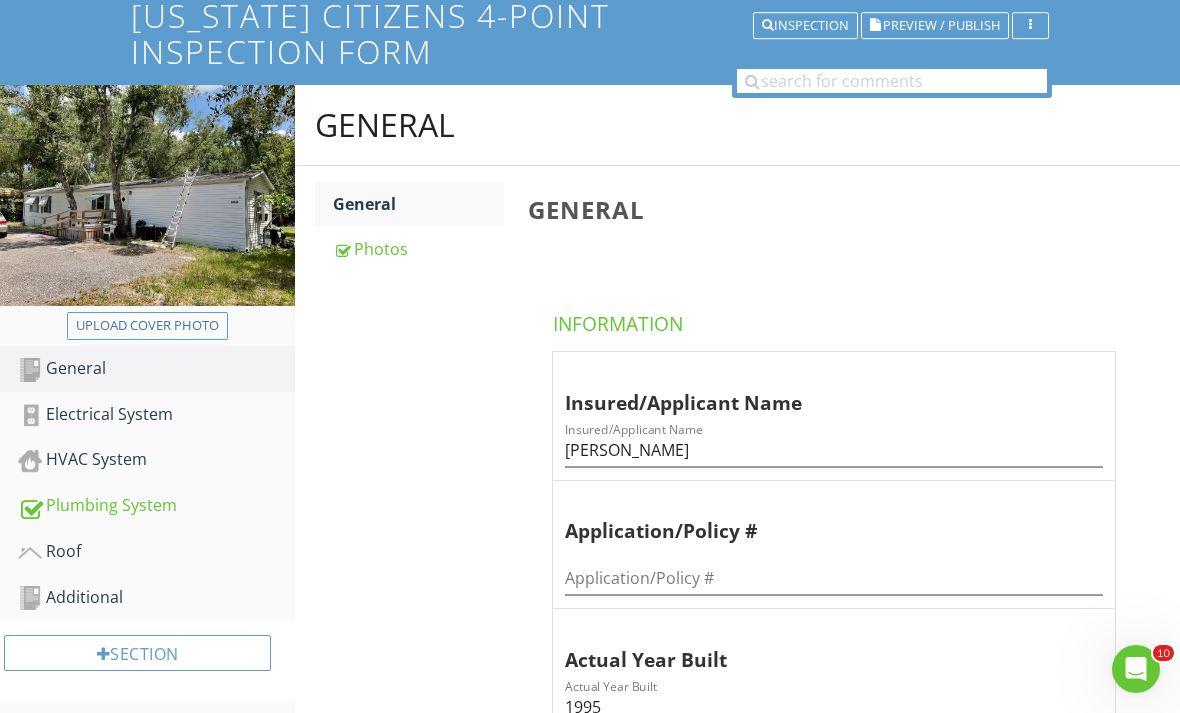 click on "Photos" at bounding box center [418, 249] 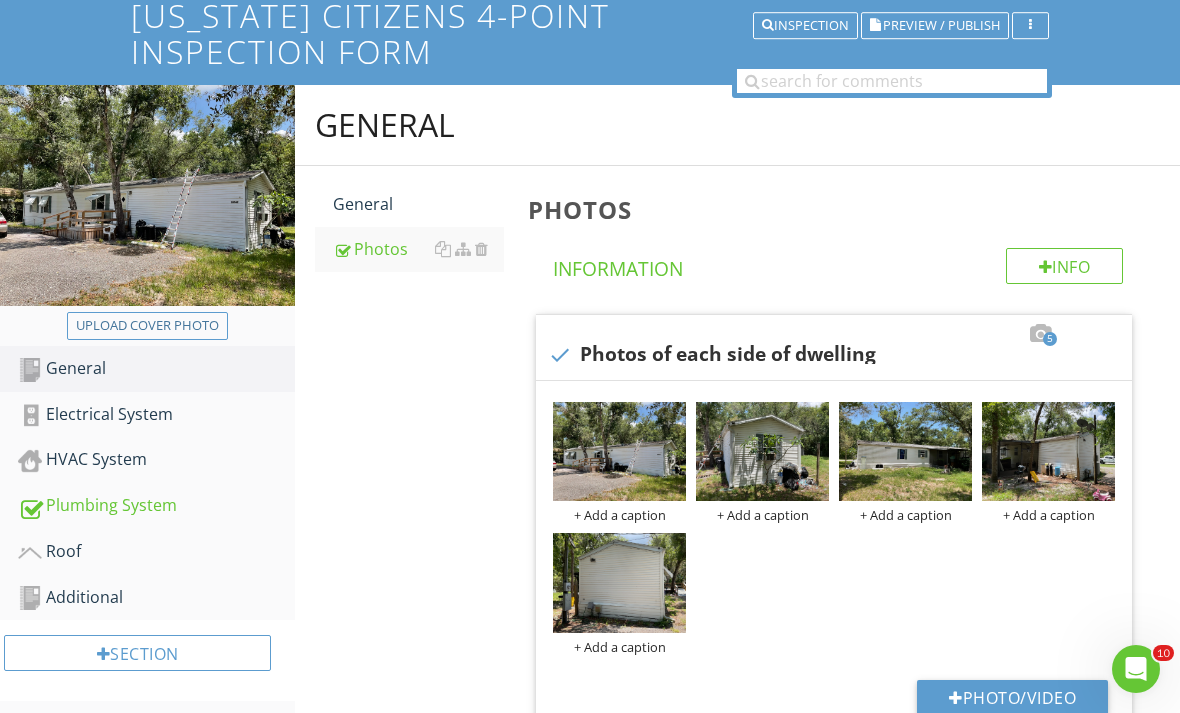 click on "Electrical System" at bounding box center [156, 415] 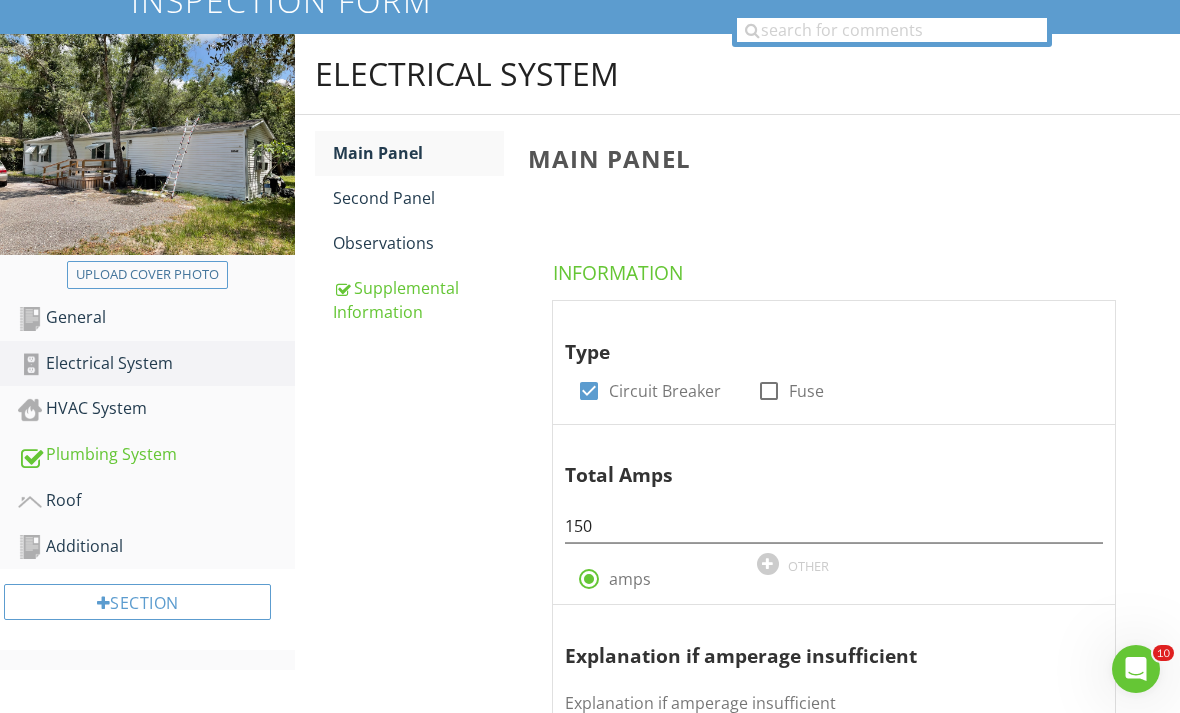 scroll, scrollTop: 198, scrollLeft: 0, axis: vertical 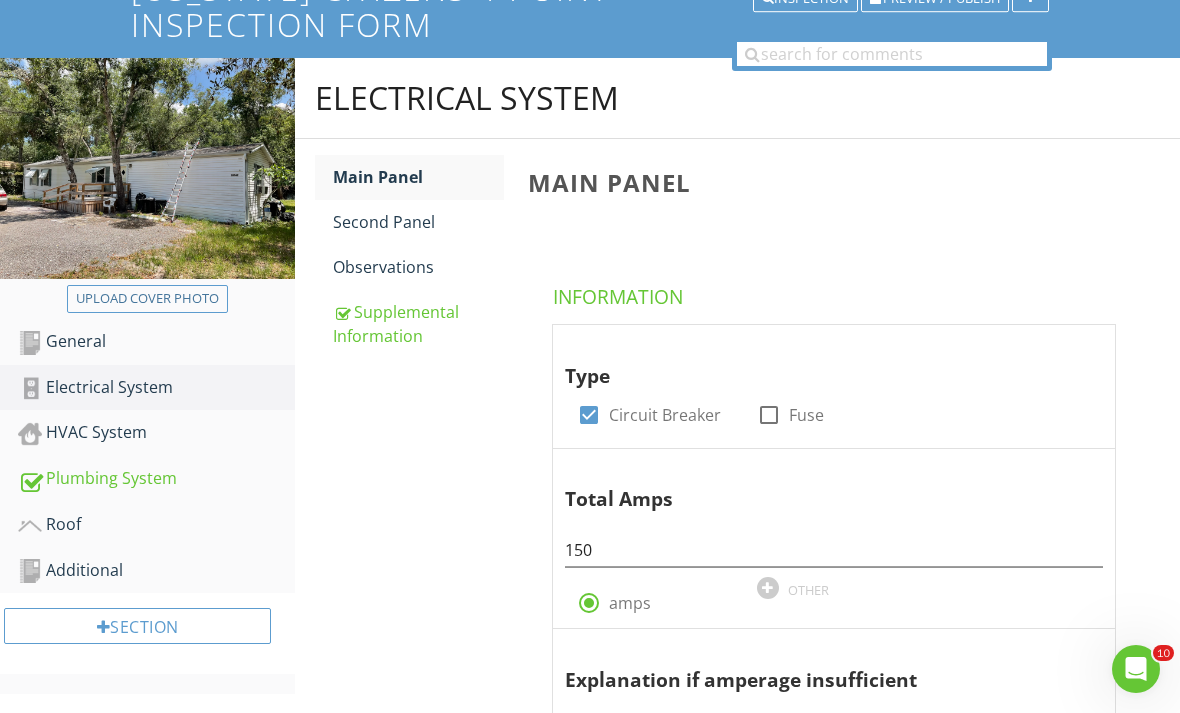 click on "Second Panel" at bounding box center (418, 222) 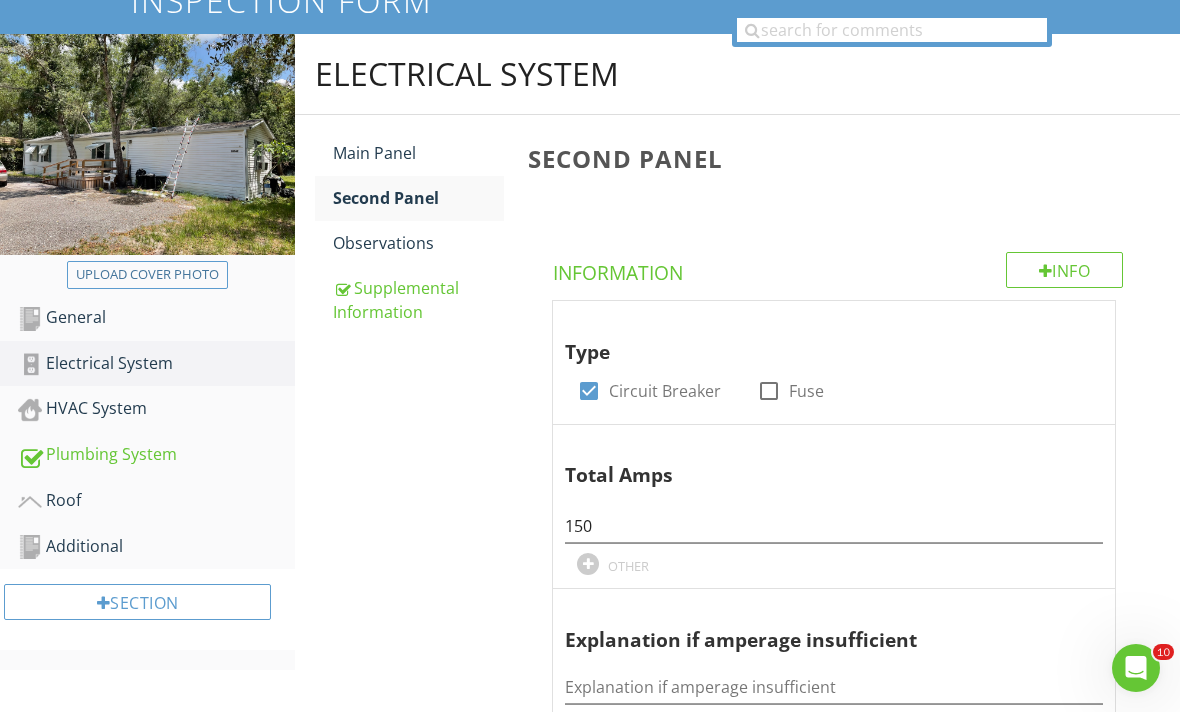click on "Observations" at bounding box center [418, 244] 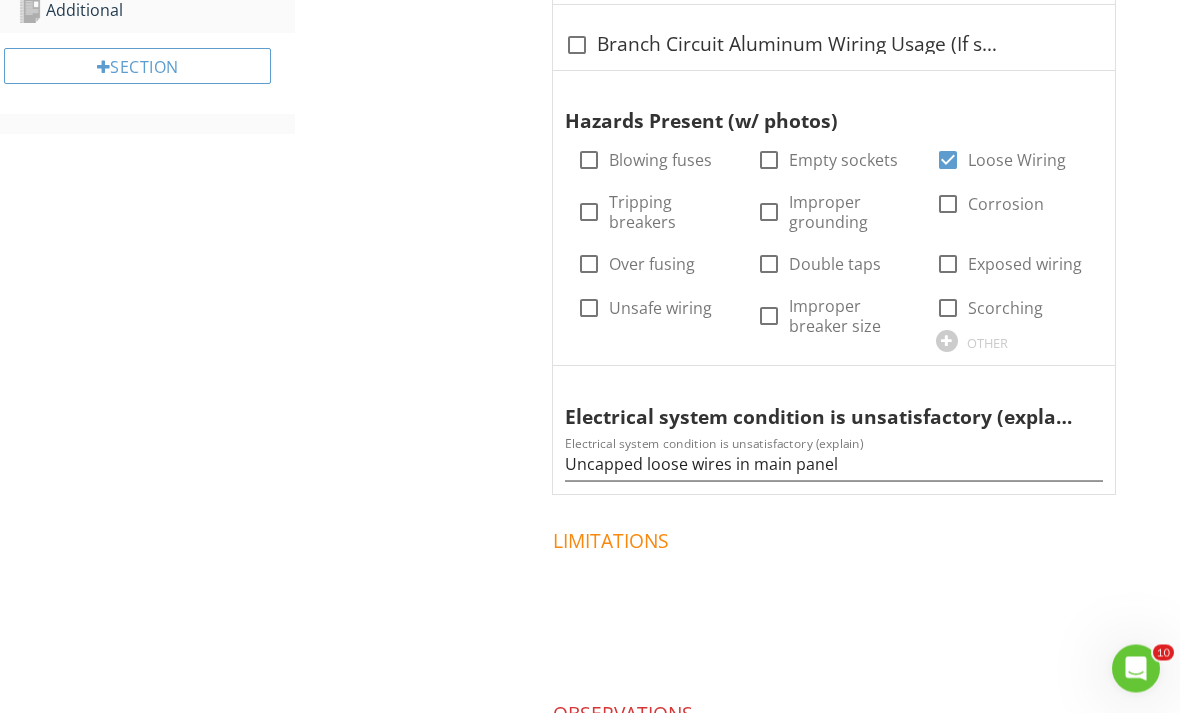 scroll, scrollTop: 756, scrollLeft: 0, axis: vertical 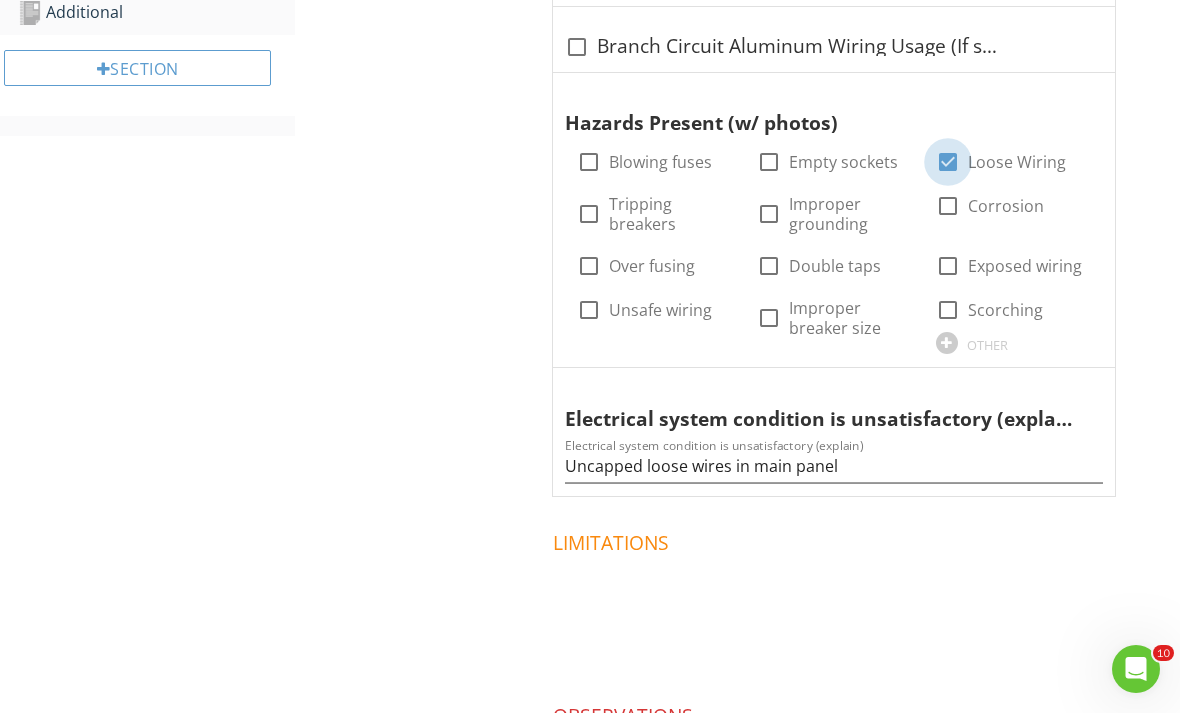 click at bounding box center [948, 162] 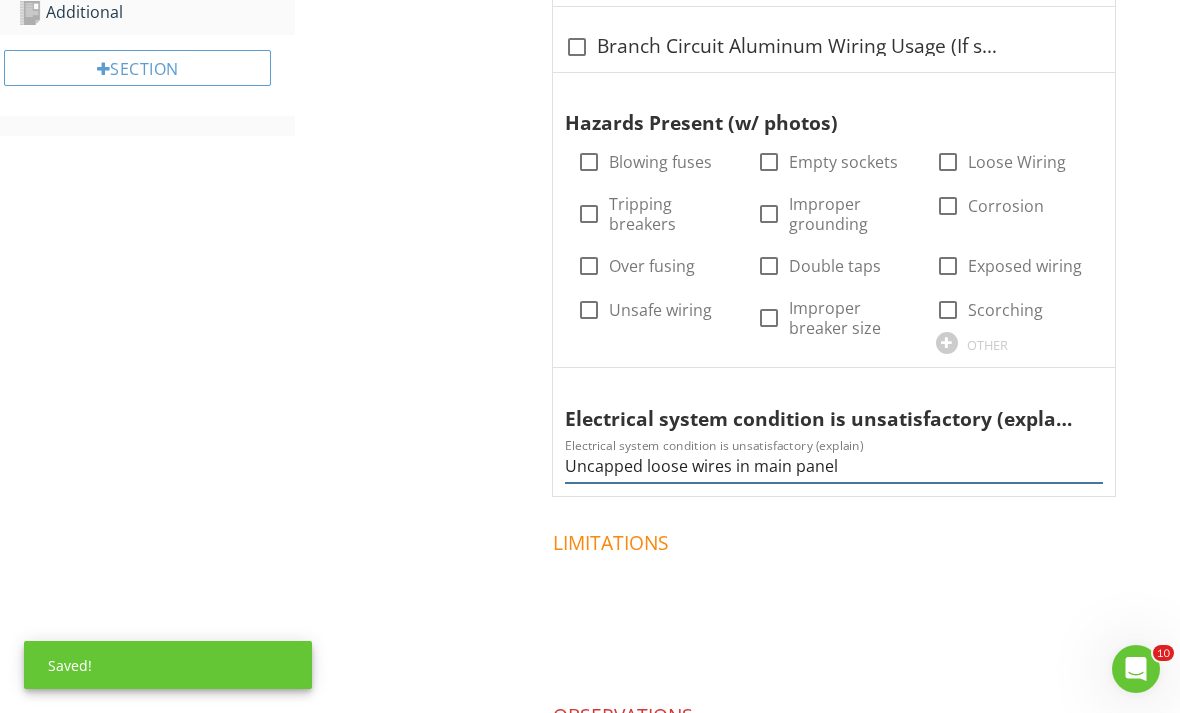 click on "Uncapped loose wires in main panel" at bounding box center (834, 466) 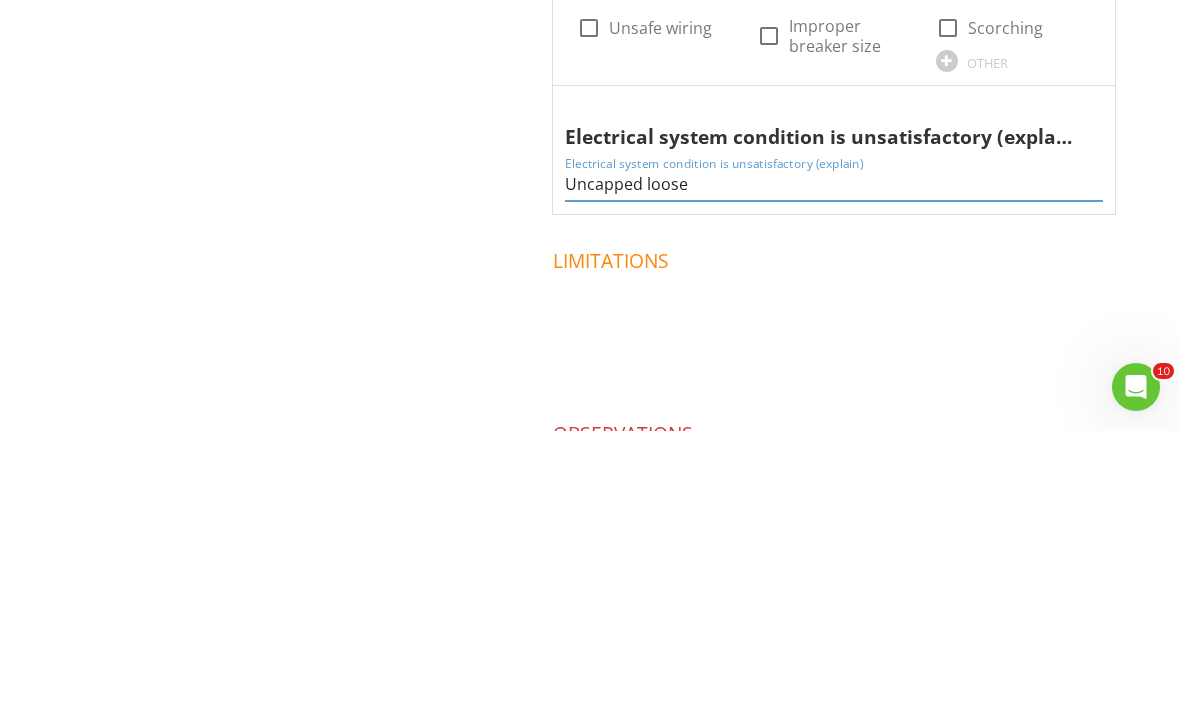 type on "Uncapped loos" 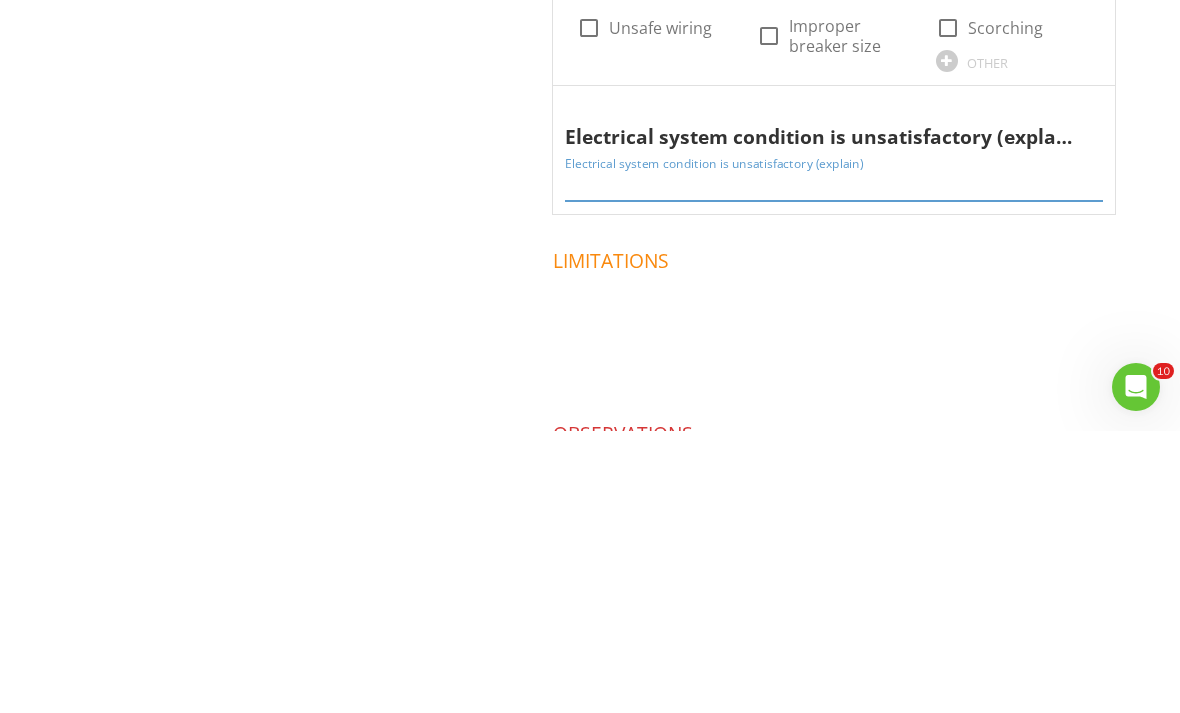 type 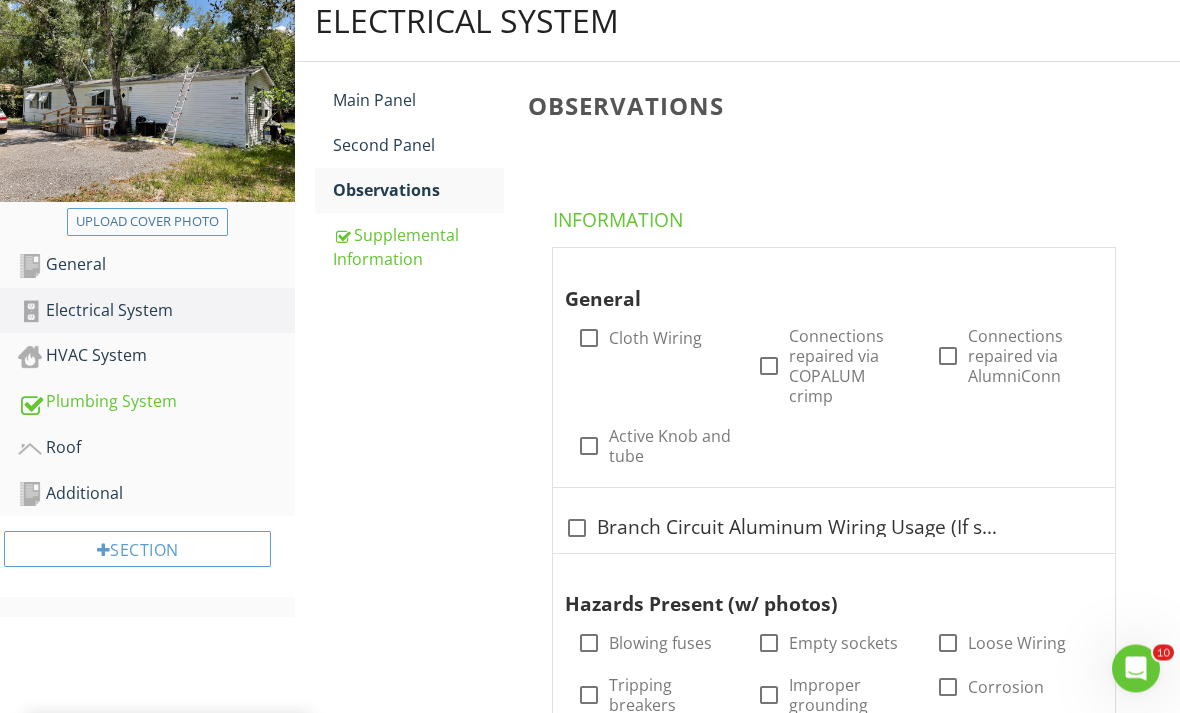 scroll, scrollTop: 275, scrollLeft: 0, axis: vertical 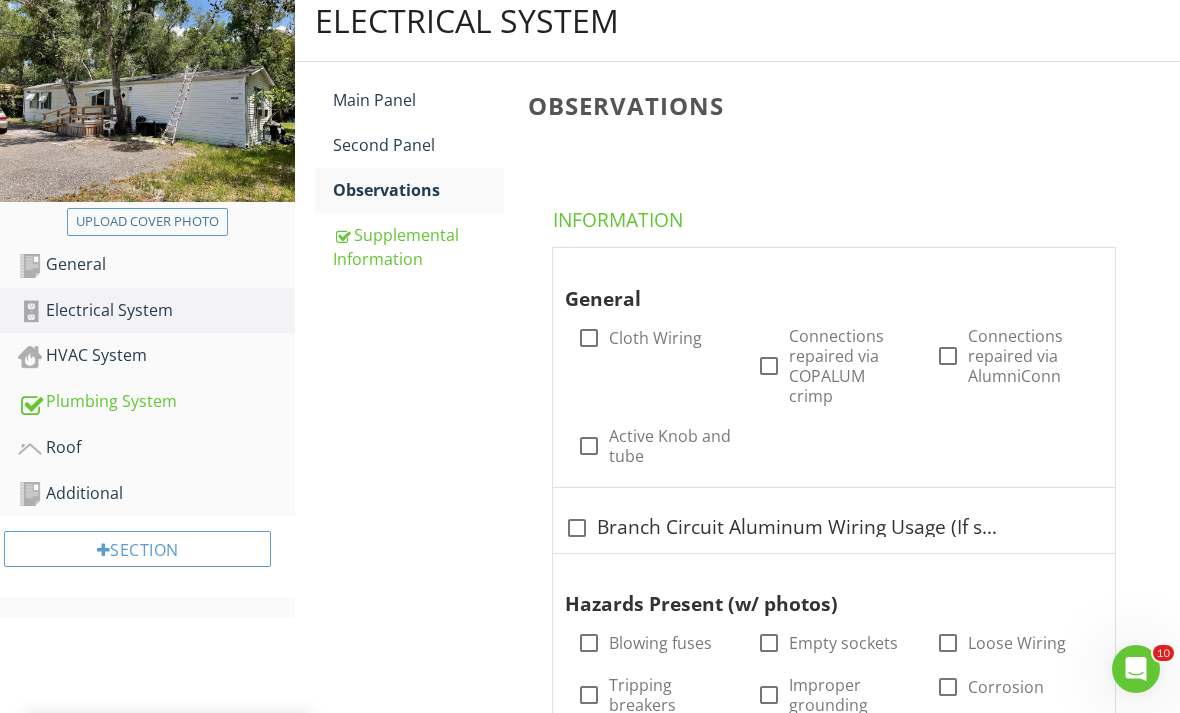click on "Supplemental Information" at bounding box center (418, 247) 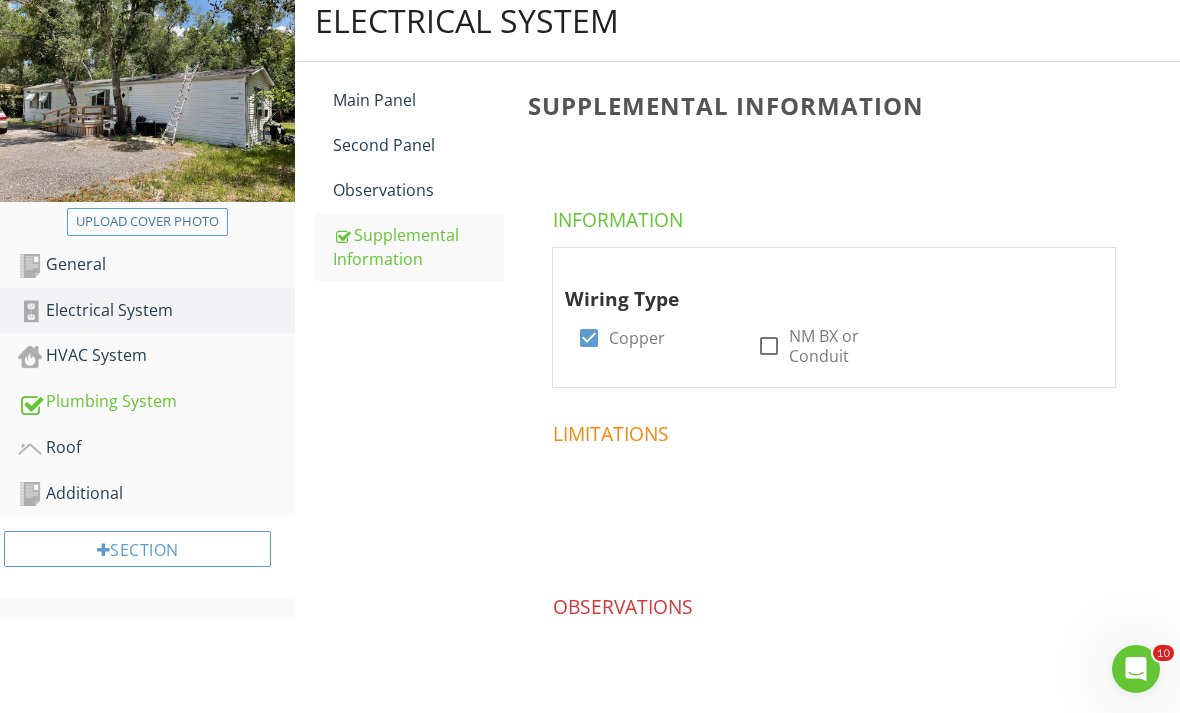 click on "HVAC System" at bounding box center [156, 356] 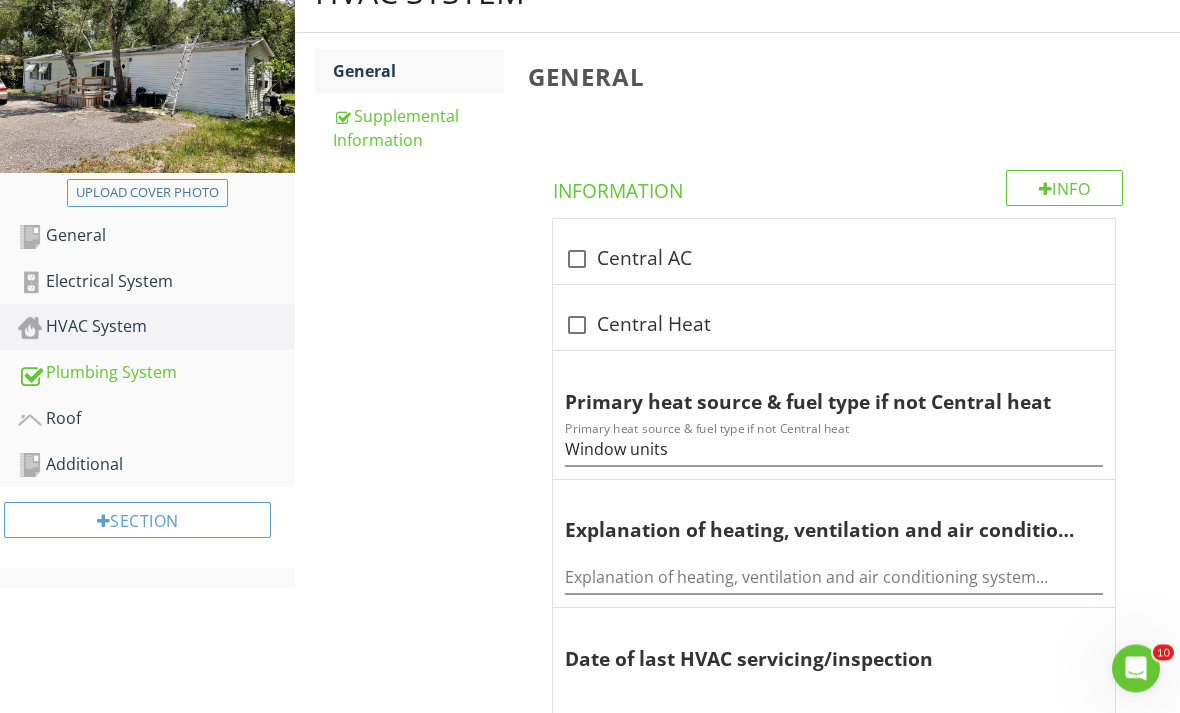 scroll, scrollTop: 298, scrollLeft: 0, axis: vertical 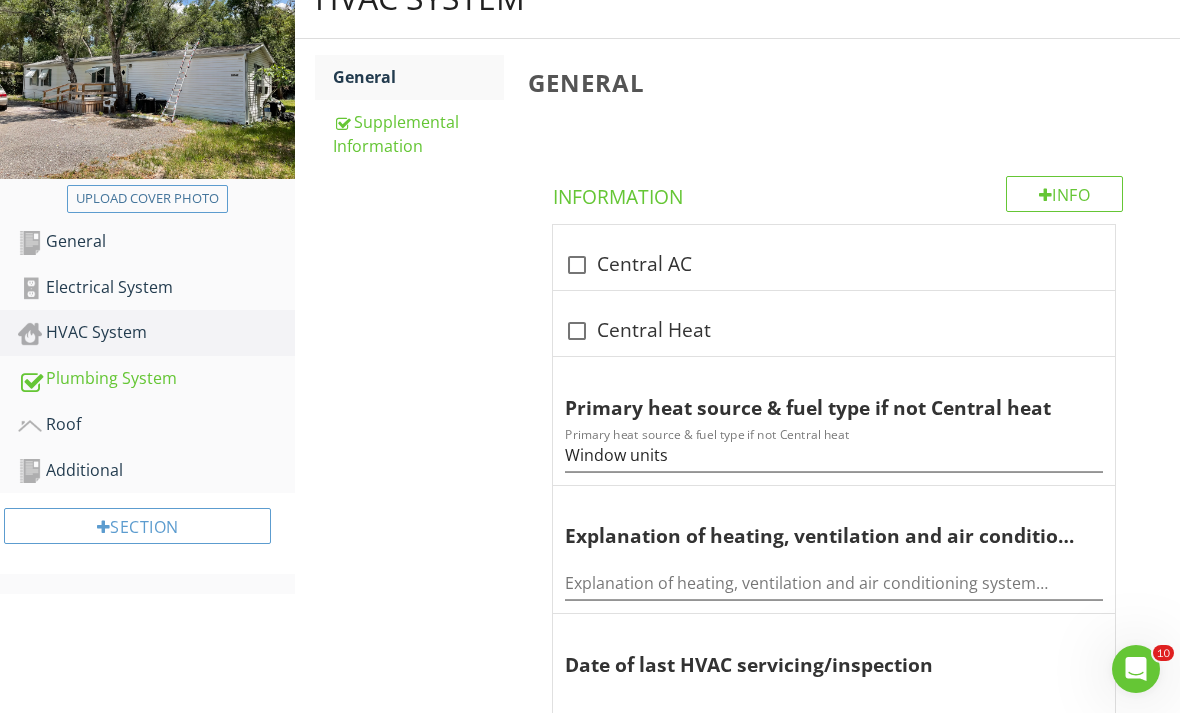click on "Supplemental Information" at bounding box center [418, 134] 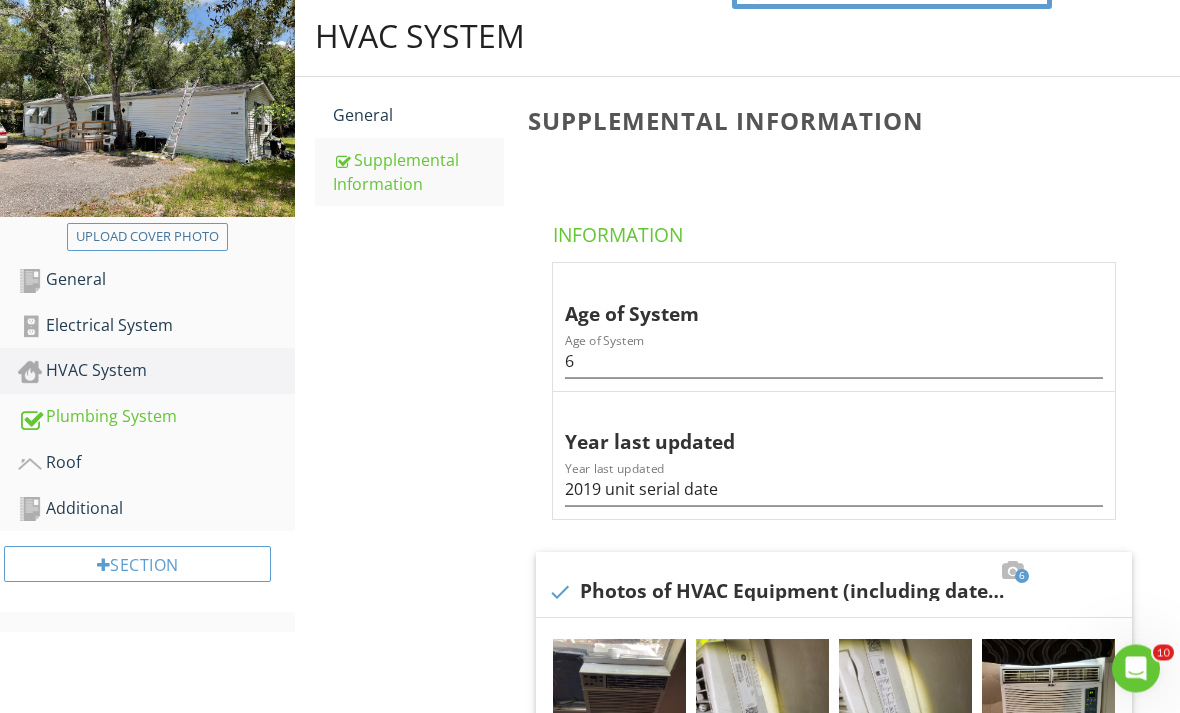 scroll, scrollTop: 261, scrollLeft: 0, axis: vertical 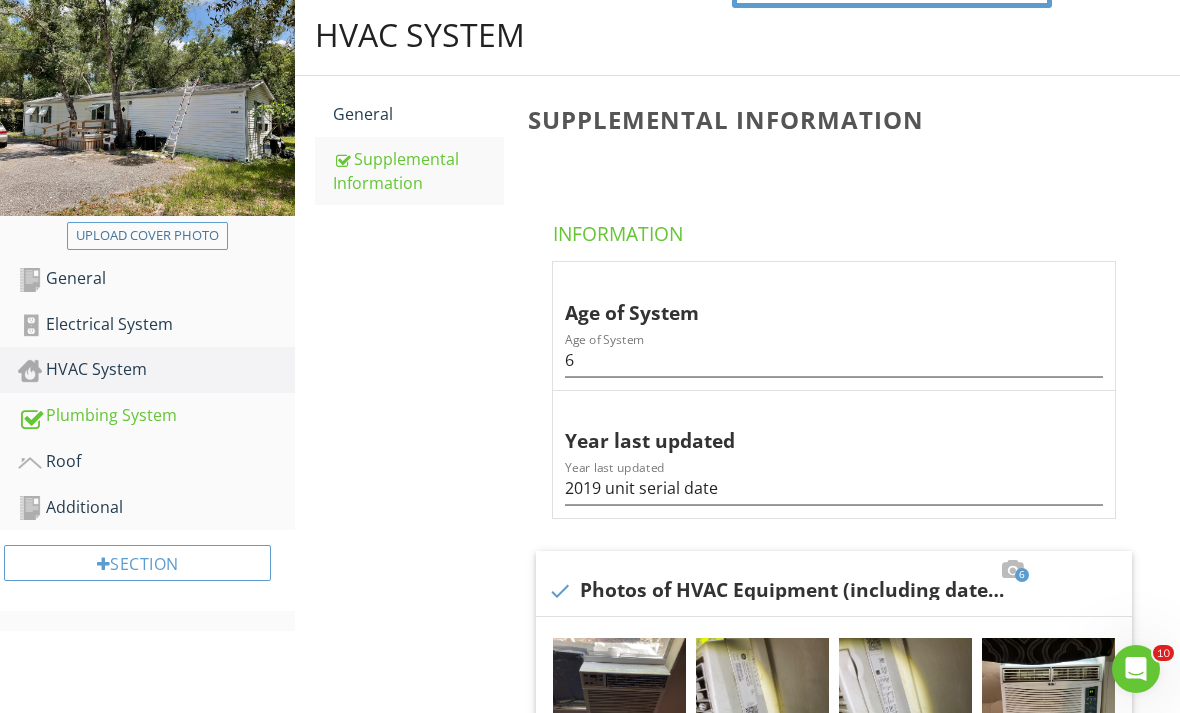 click on "Plumbing System" at bounding box center [156, 416] 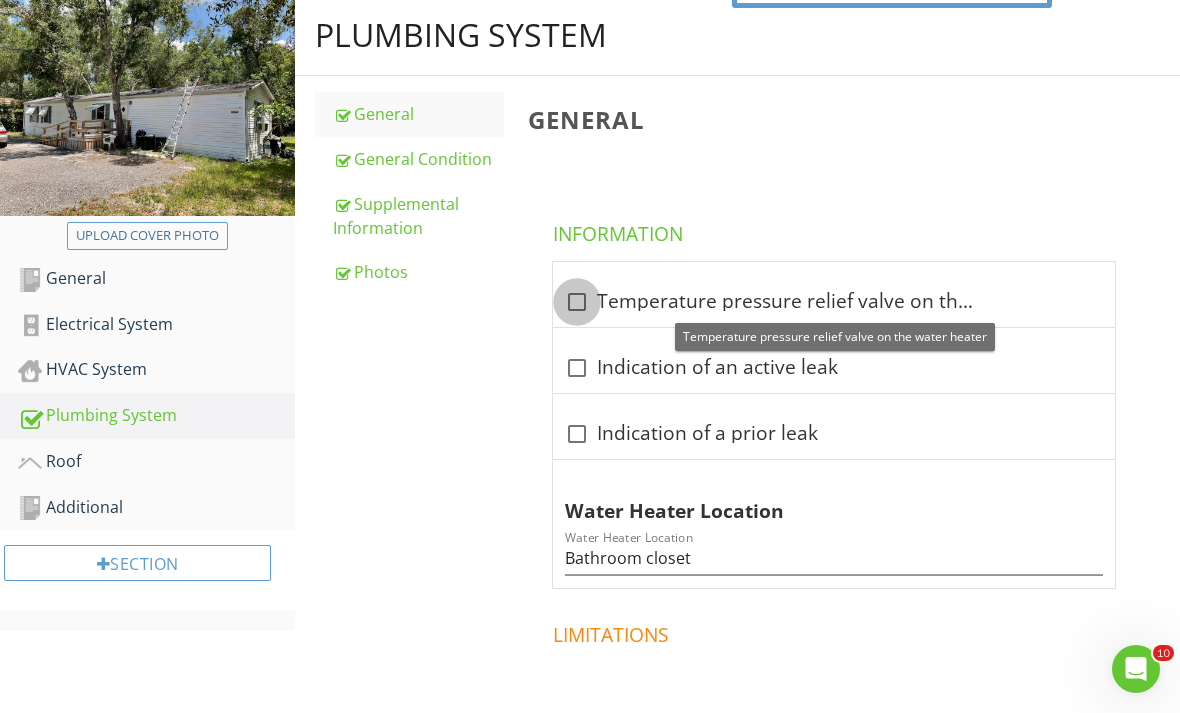 click at bounding box center [577, 302] 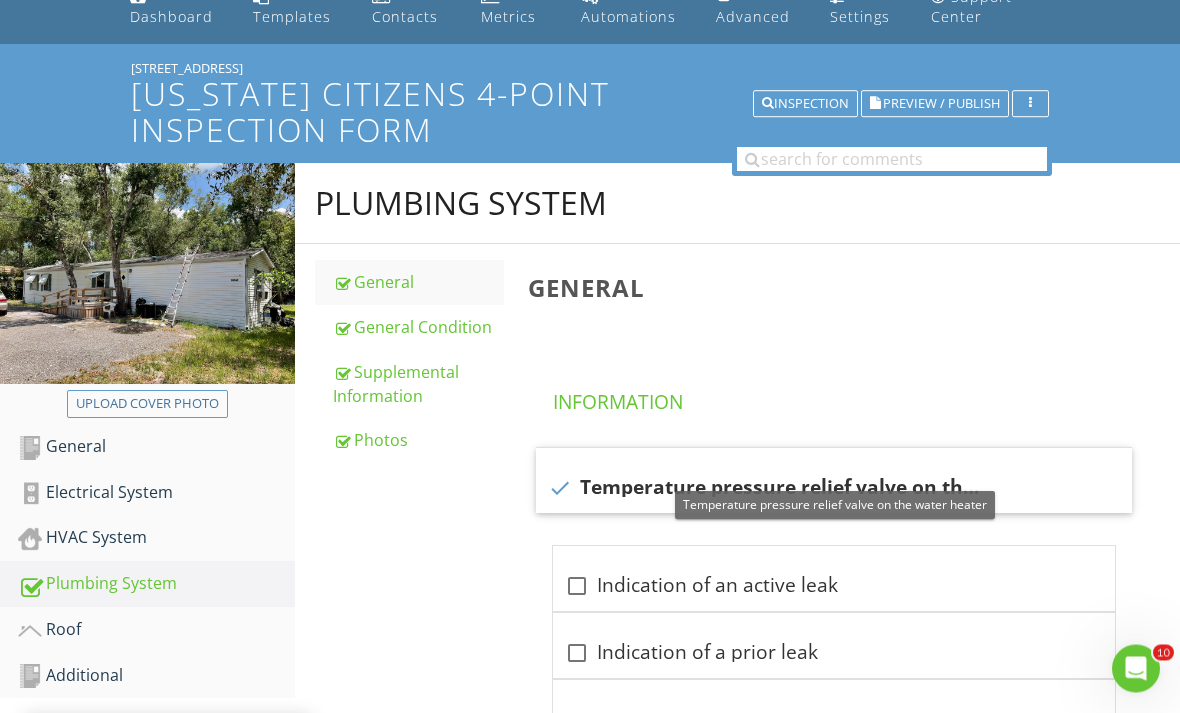 scroll, scrollTop: 93, scrollLeft: 0, axis: vertical 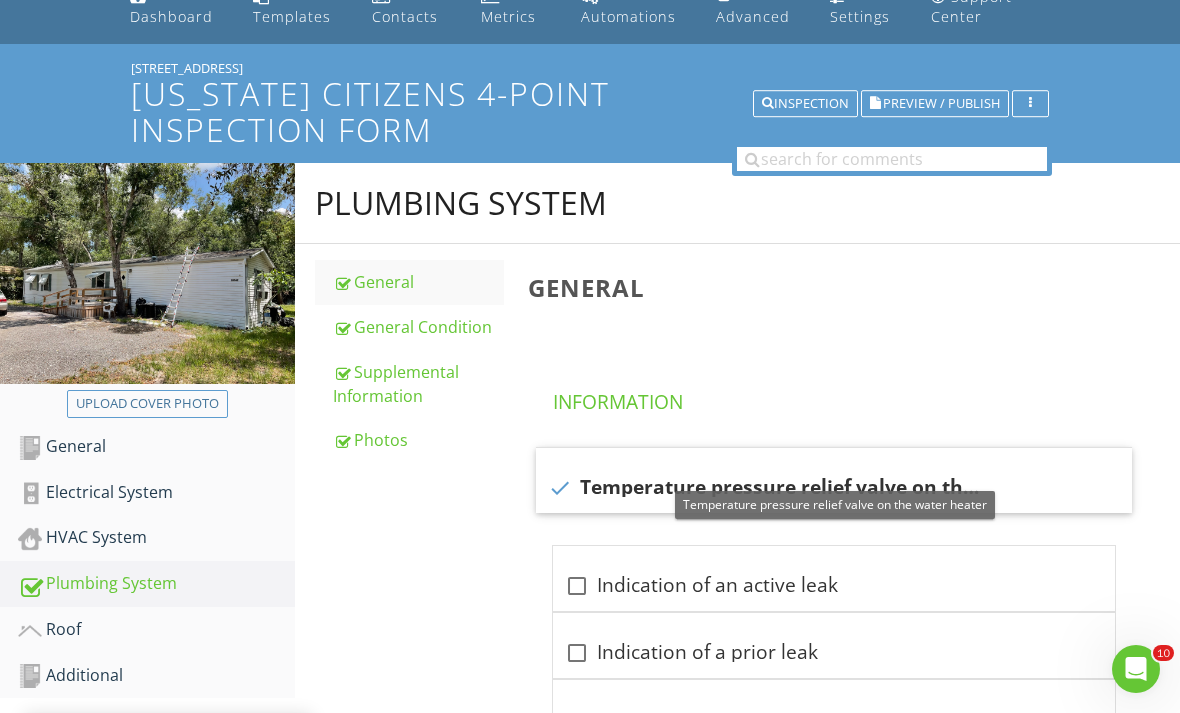 click on "General Condition" at bounding box center [418, 327] 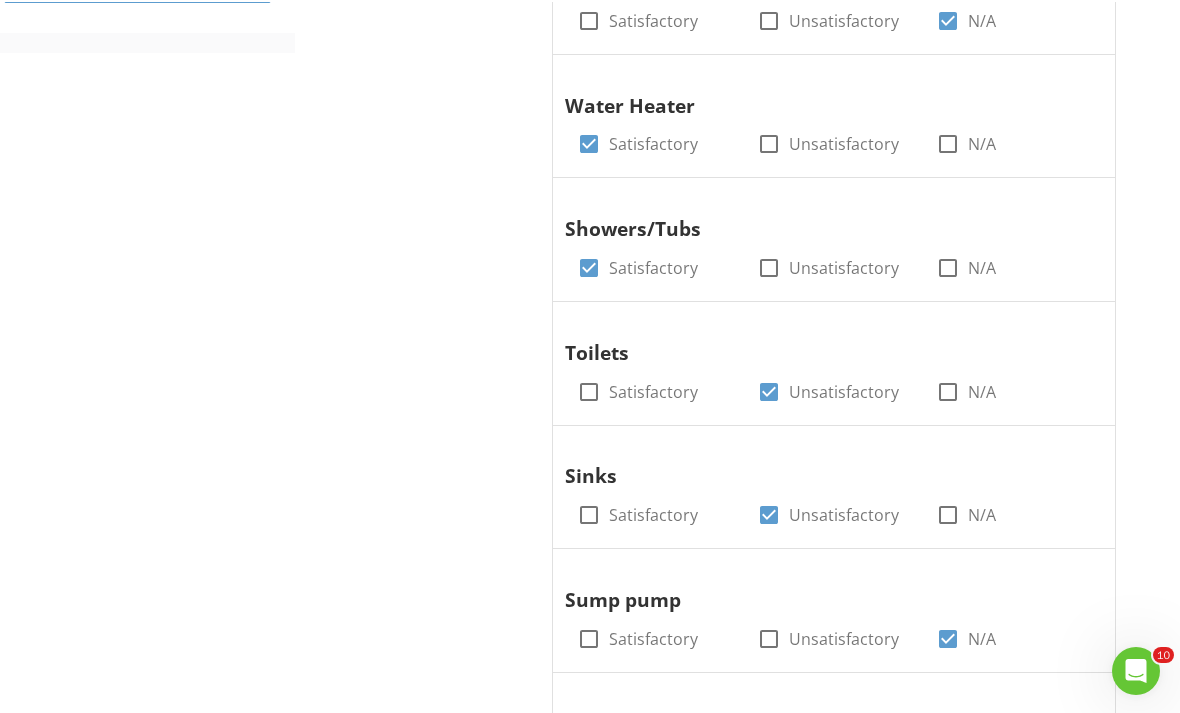 scroll, scrollTop: 839, scrollLeft: 0, axis: vertical 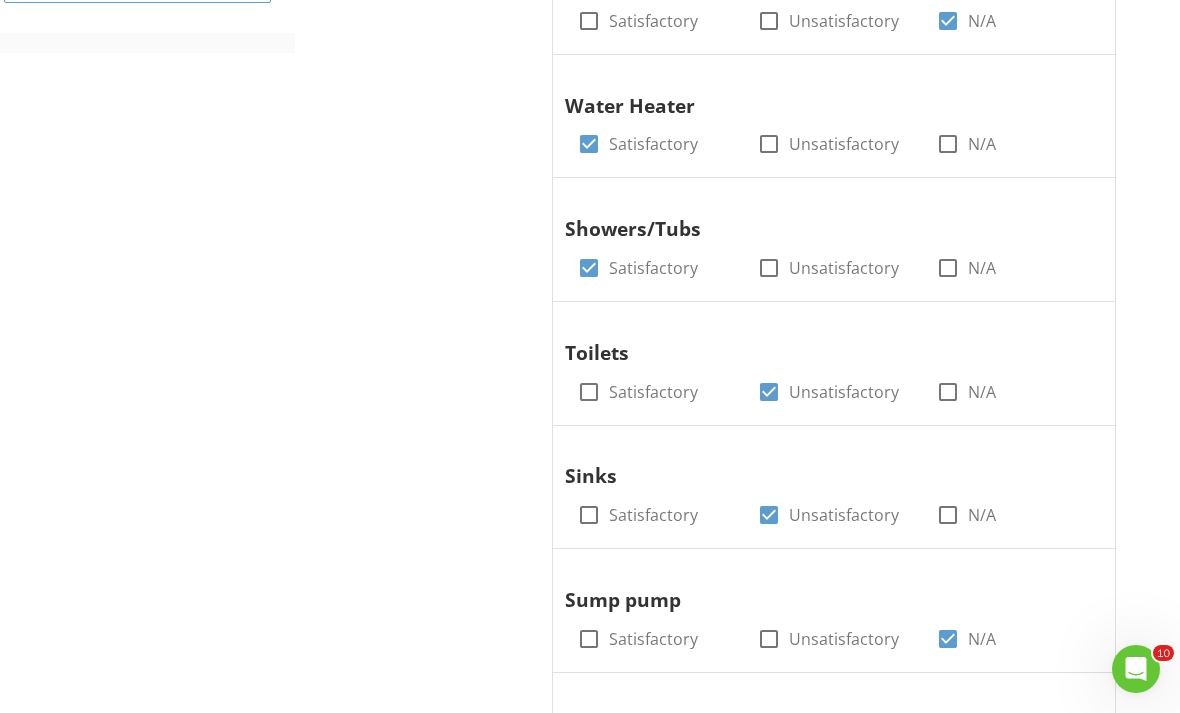 click at bounding box center [589, 392] 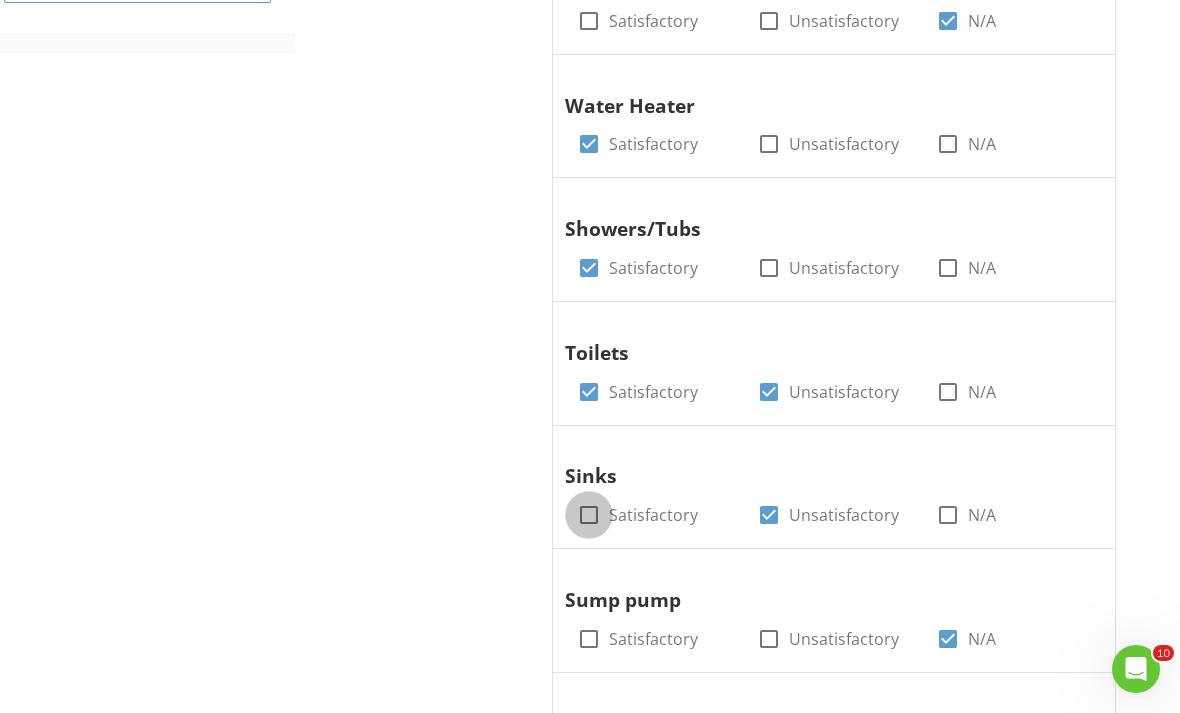 click at bounding box center [589, 515] 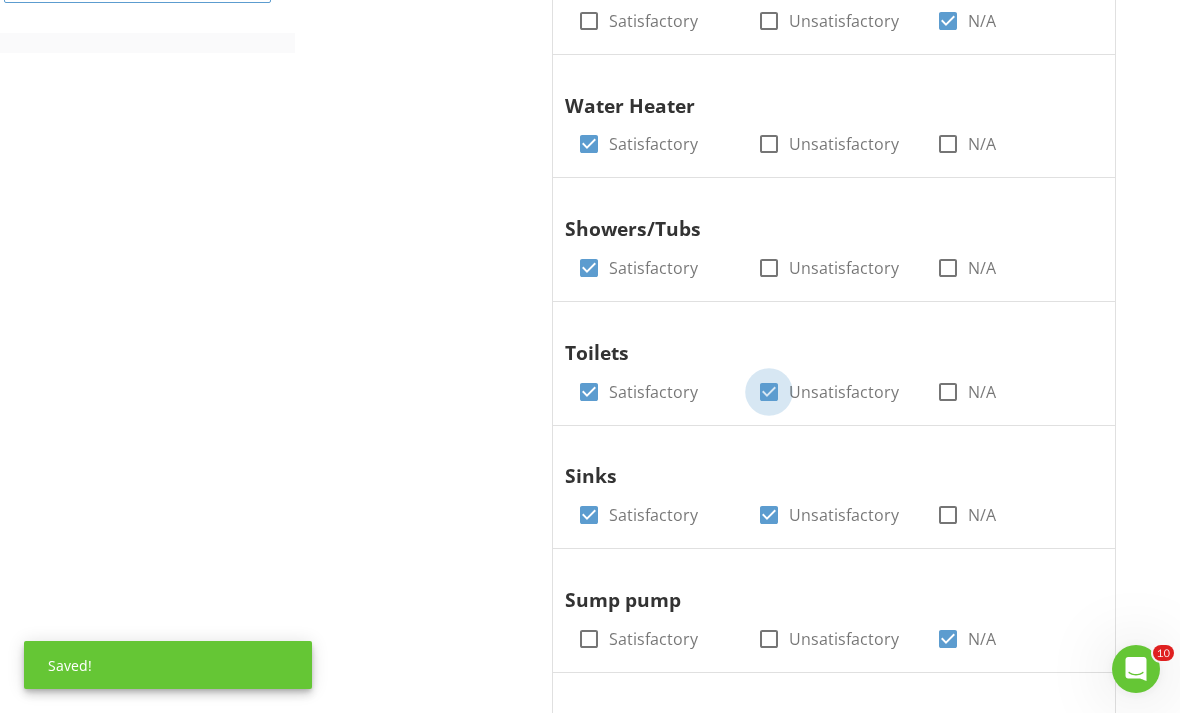 click at bounding box center (769, 392) 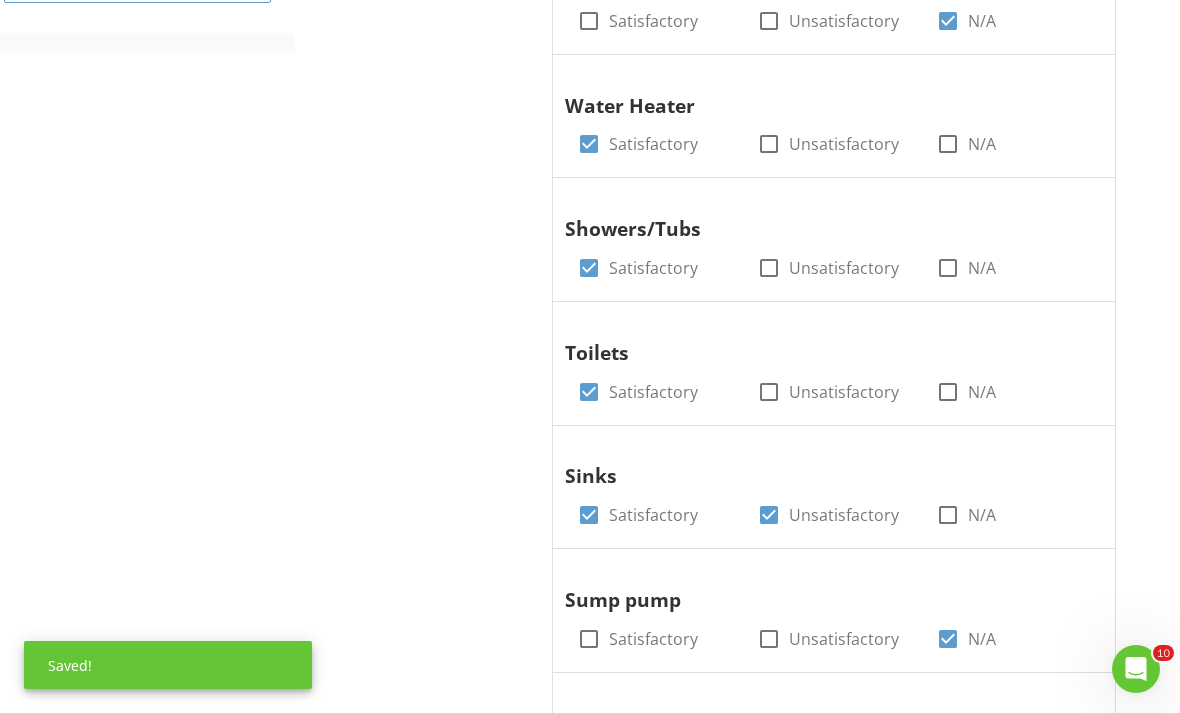 click at bounding box center (769, 515) 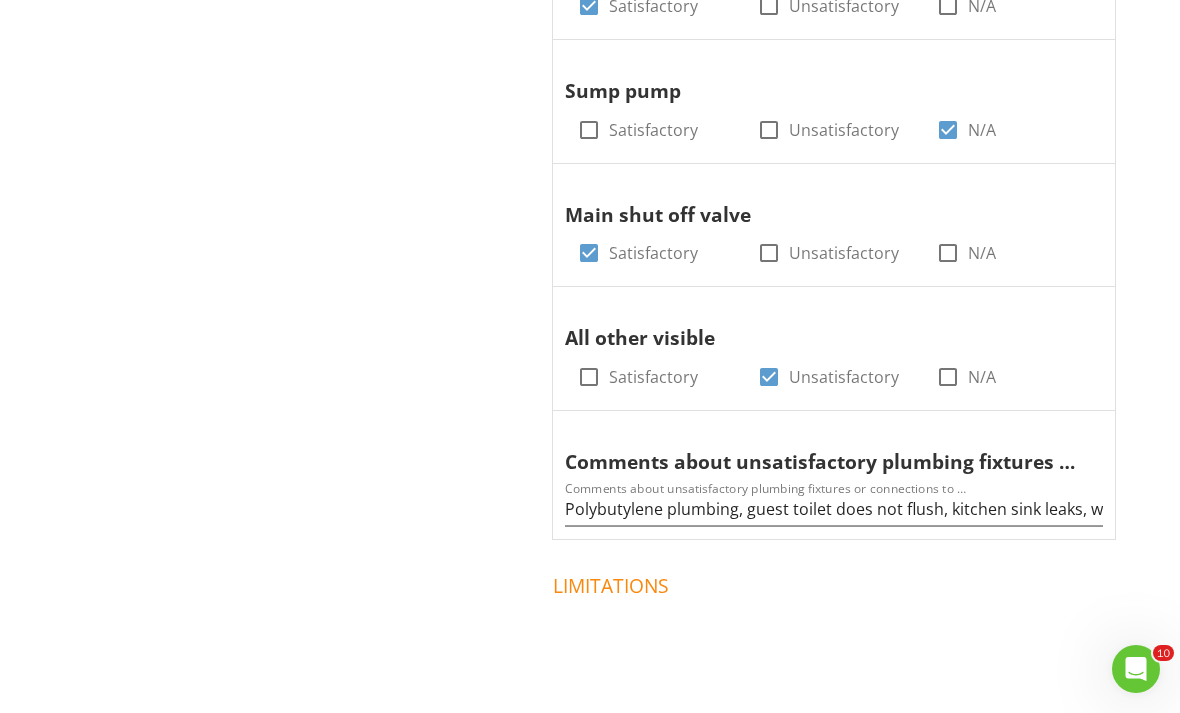 scroll, scrollTop: 1252, scrollLeft: 0, axis: vertical 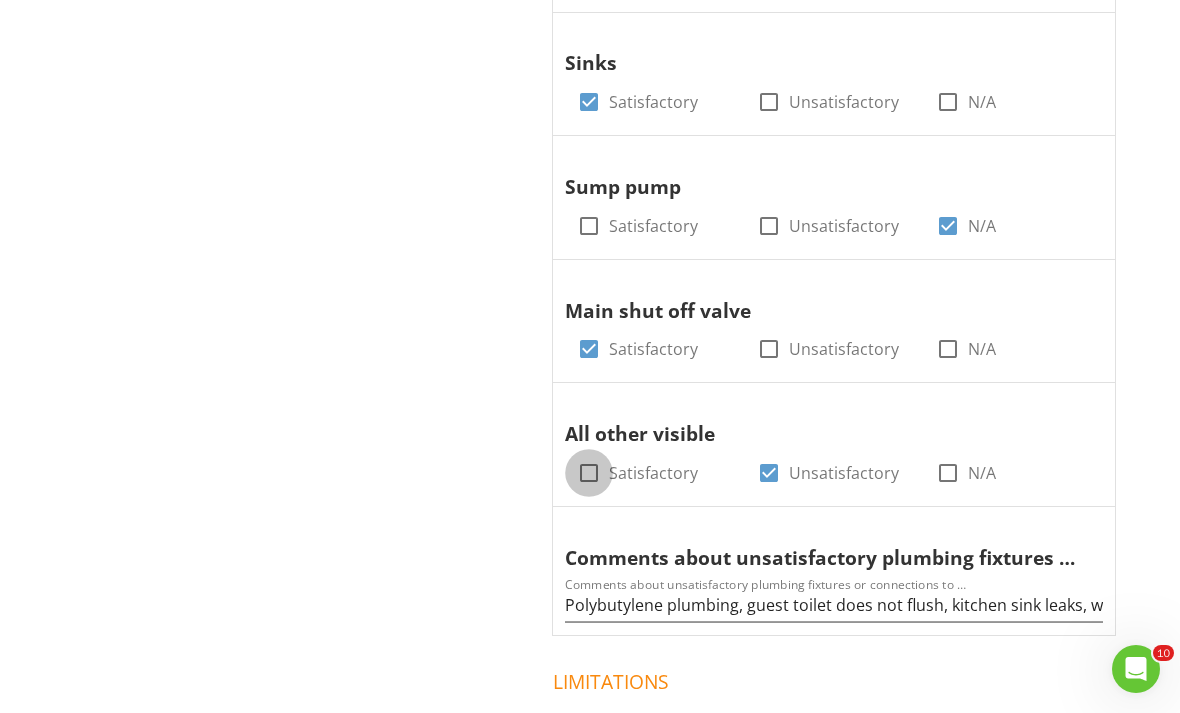 click at bounding box center (589, 473) 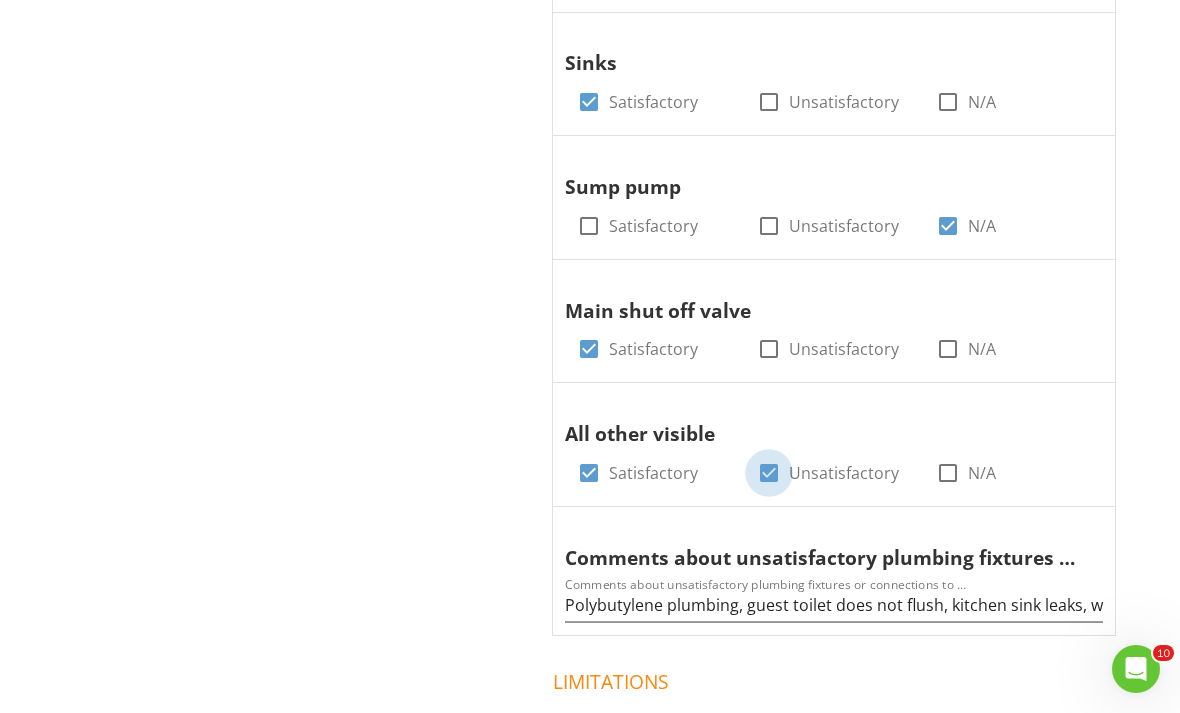 click at bounding box center [769, 473] 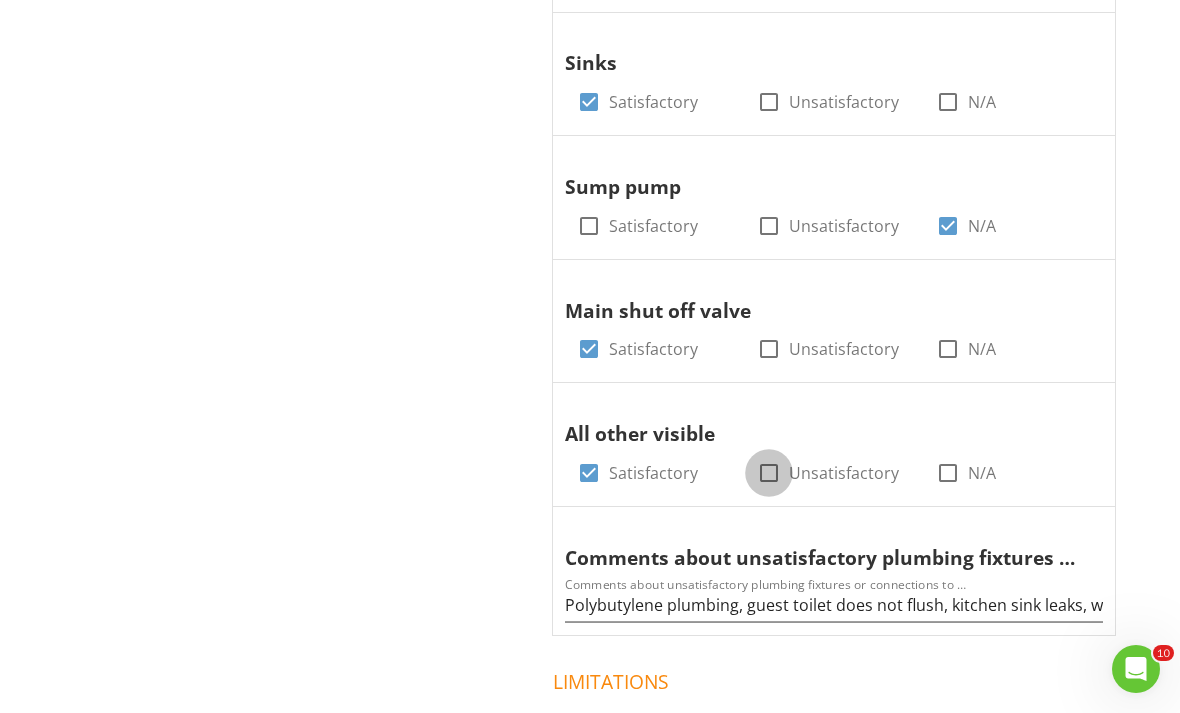 click at bounding box center (769, 473) 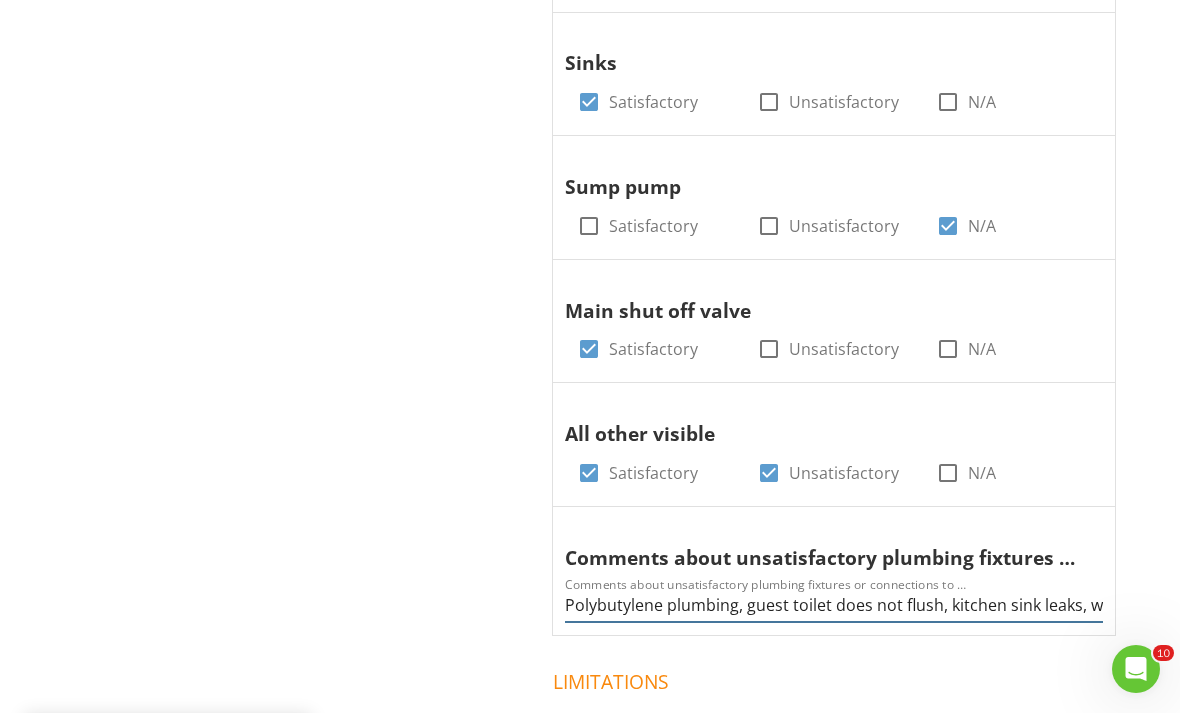 click on "Polybutylene plumbing, guest toilet does not flush, kitchen sink leaks, well pump intermittently cycles on/off" at bounding box center [834, 605] 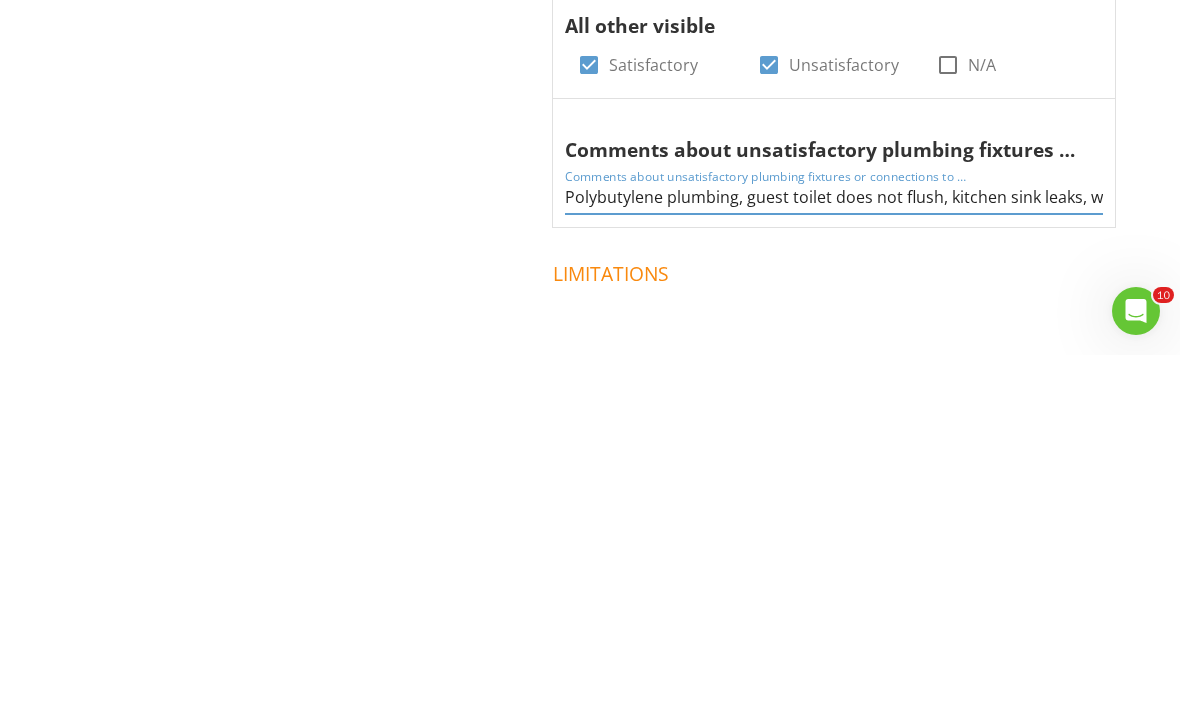 click on "Polybutylene plumbing, guest toilet does not flush, kitchen sink leaks, well pump intermittently cycles on/off" at bounding box center [834, 555] 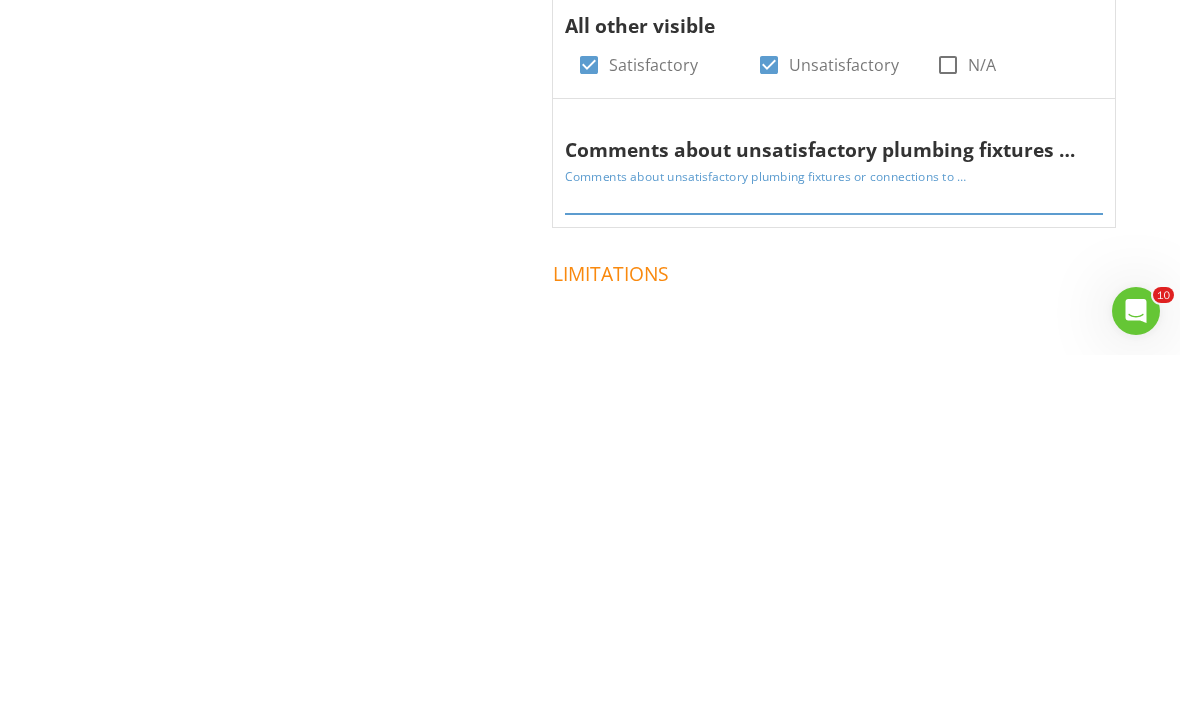 type 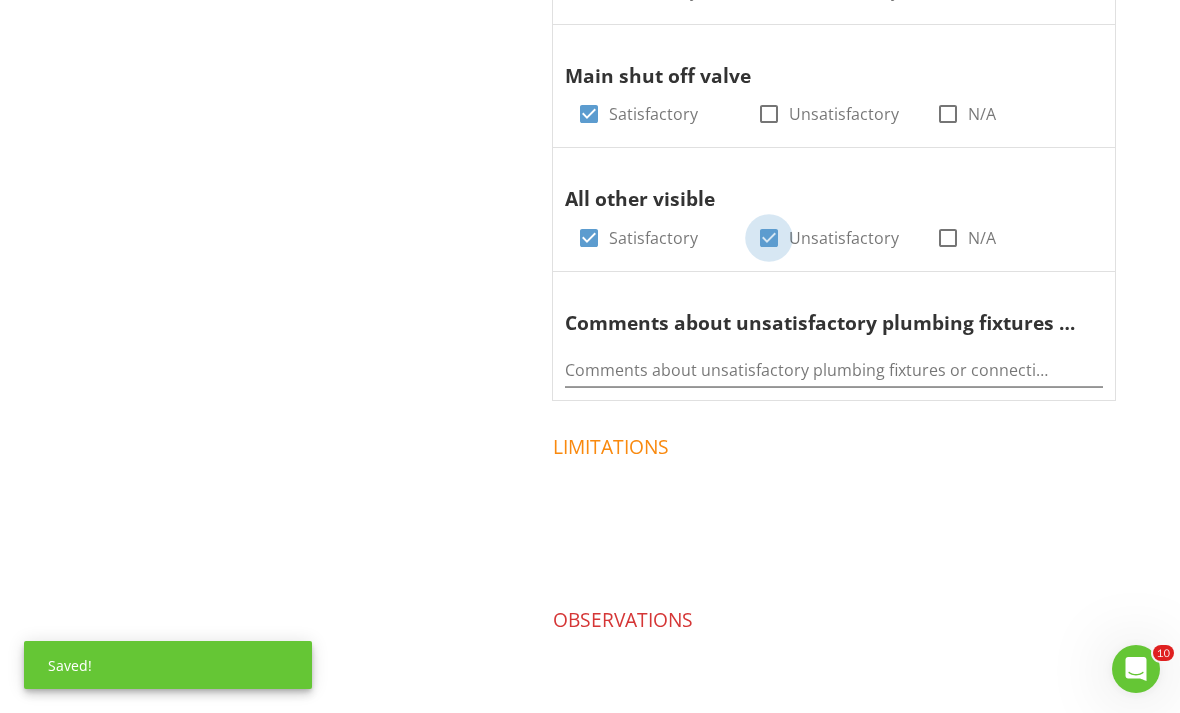 click at bounding box center (769, 238) 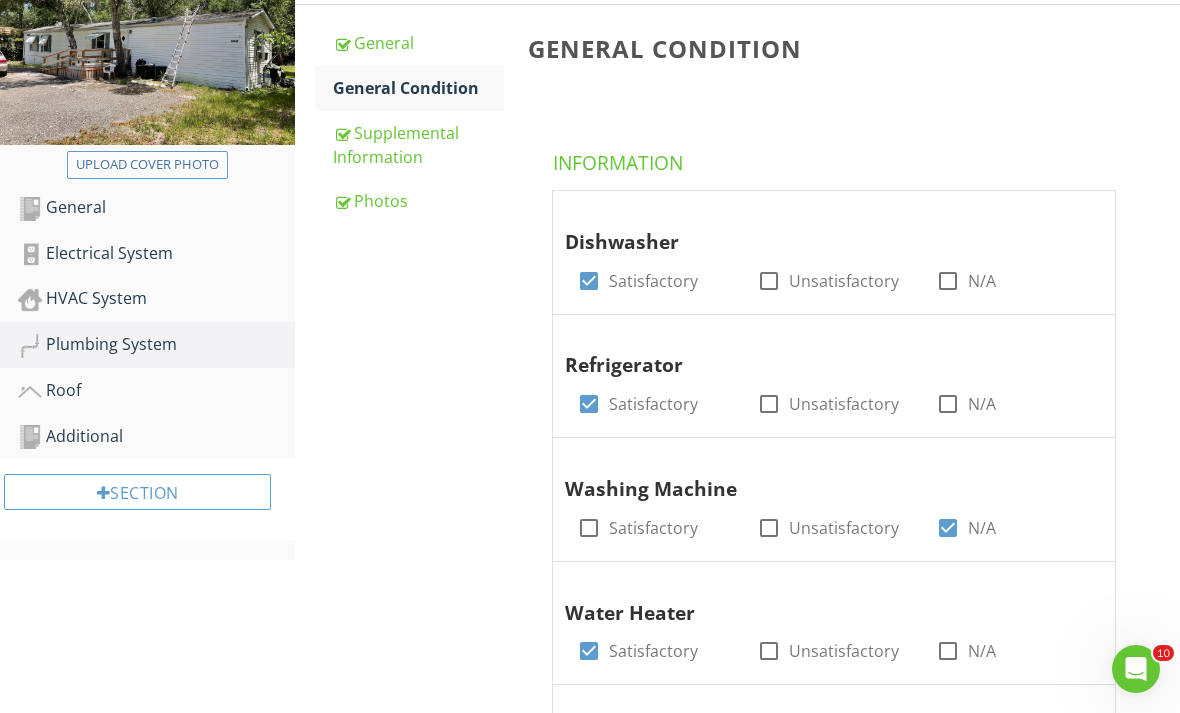 scroll, scrollTop: 322, scrollLeft: 0, axis: vertical 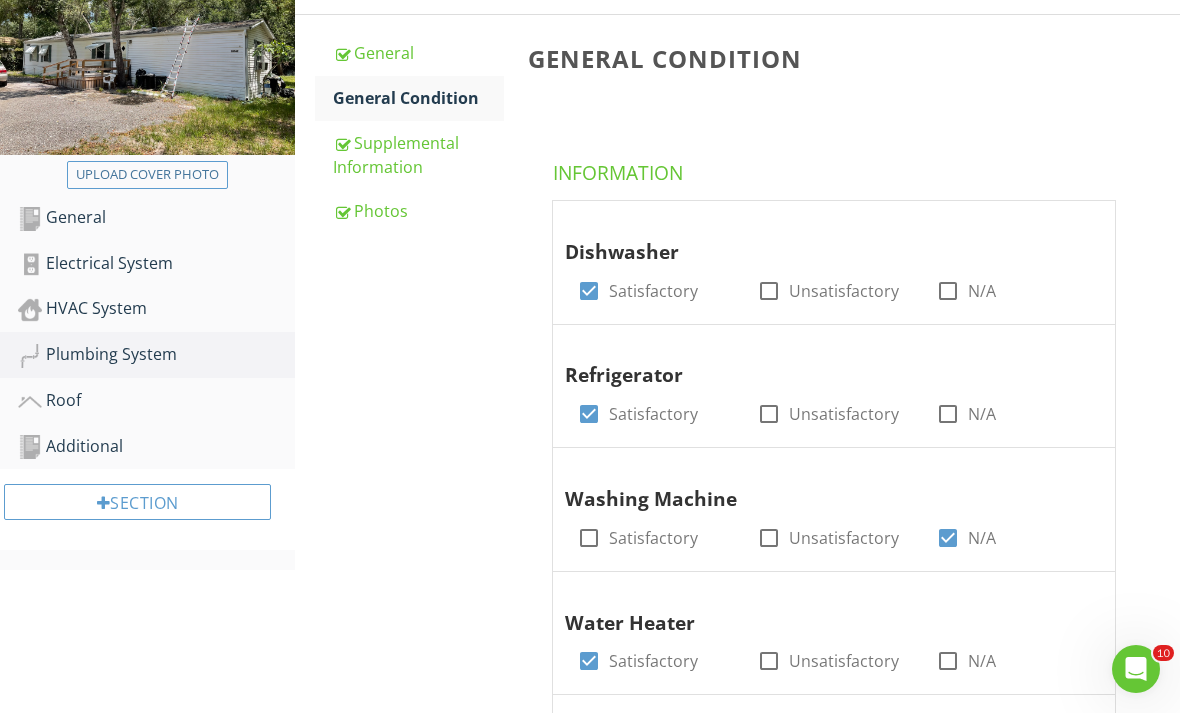 click on "Supplemental Information" at bounding box center [418, 155] 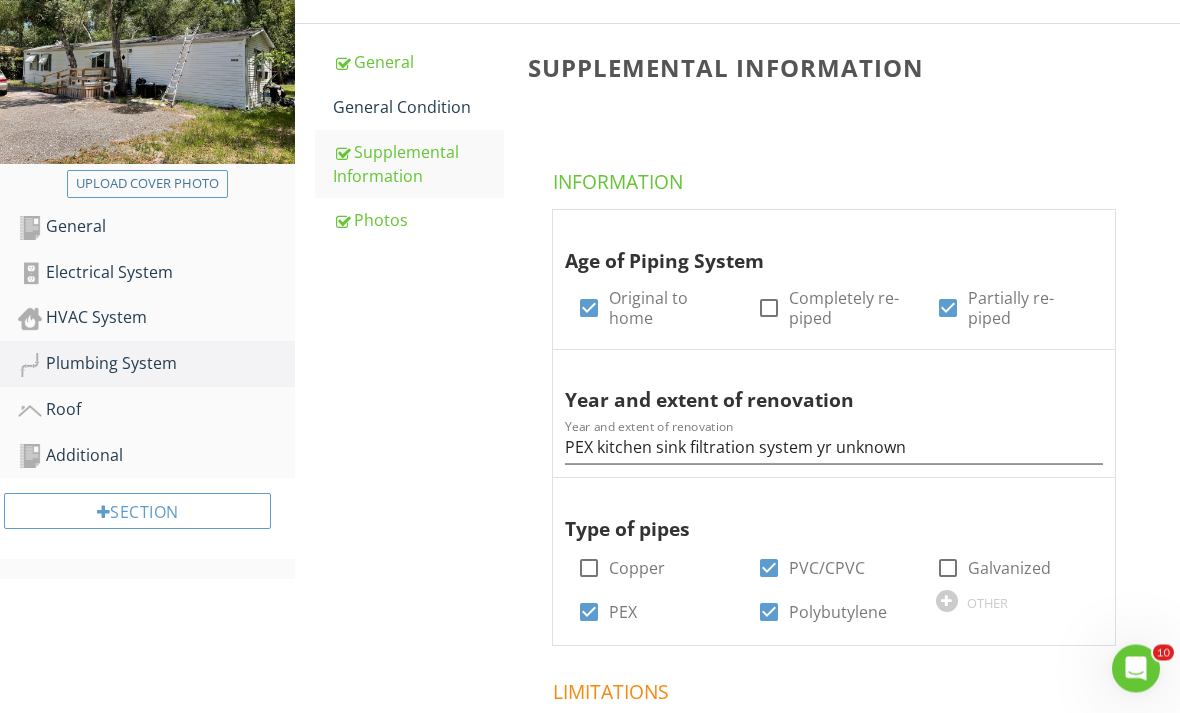 scroll, scrollTop: 341, scrollLeft: 0, axis: vertical 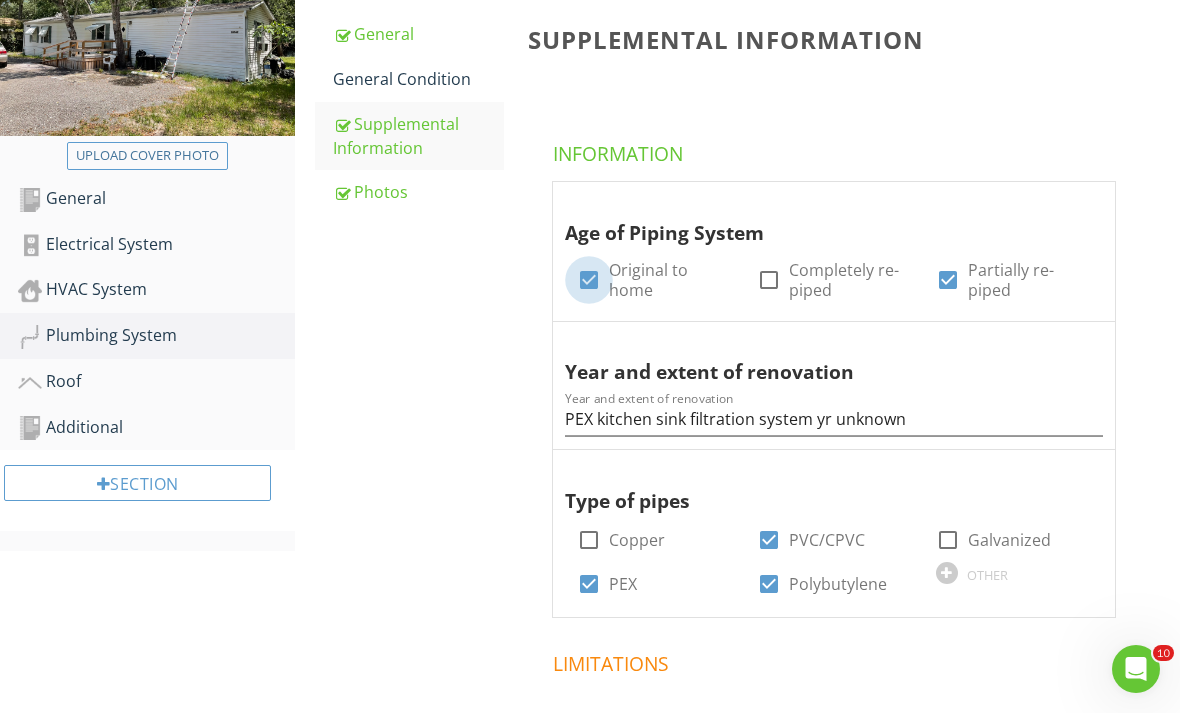 click at bounding box center [589, 280] 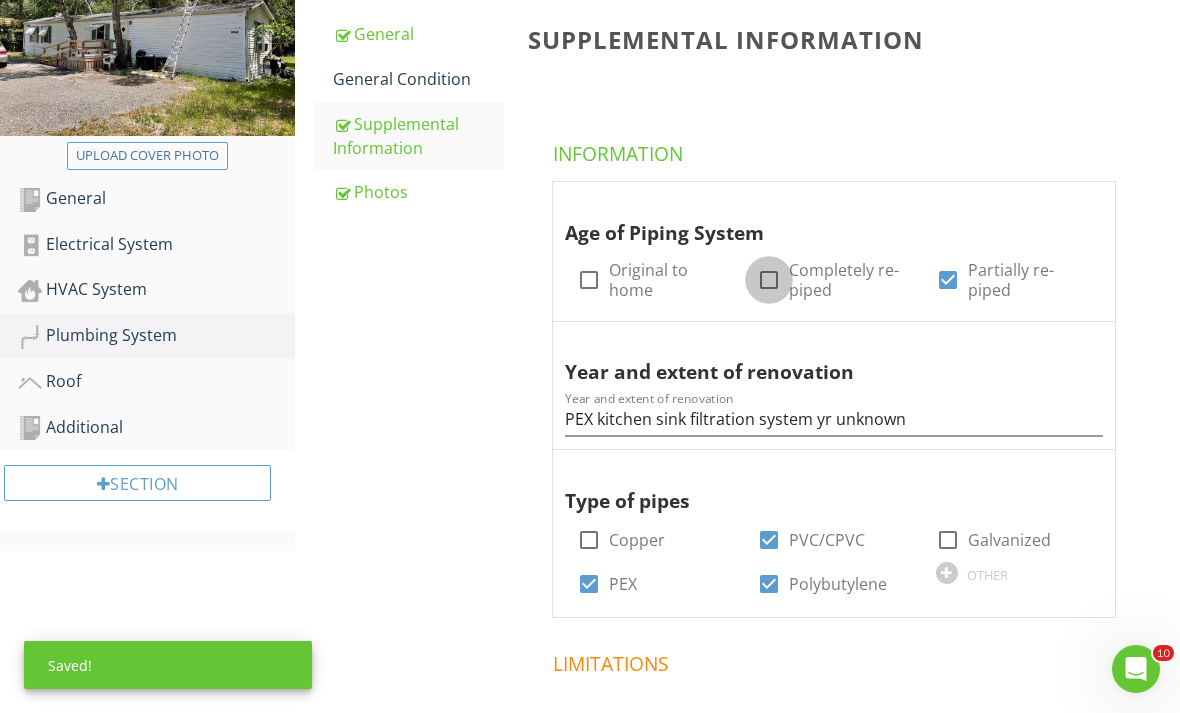 click at bounding box center [769, 280] 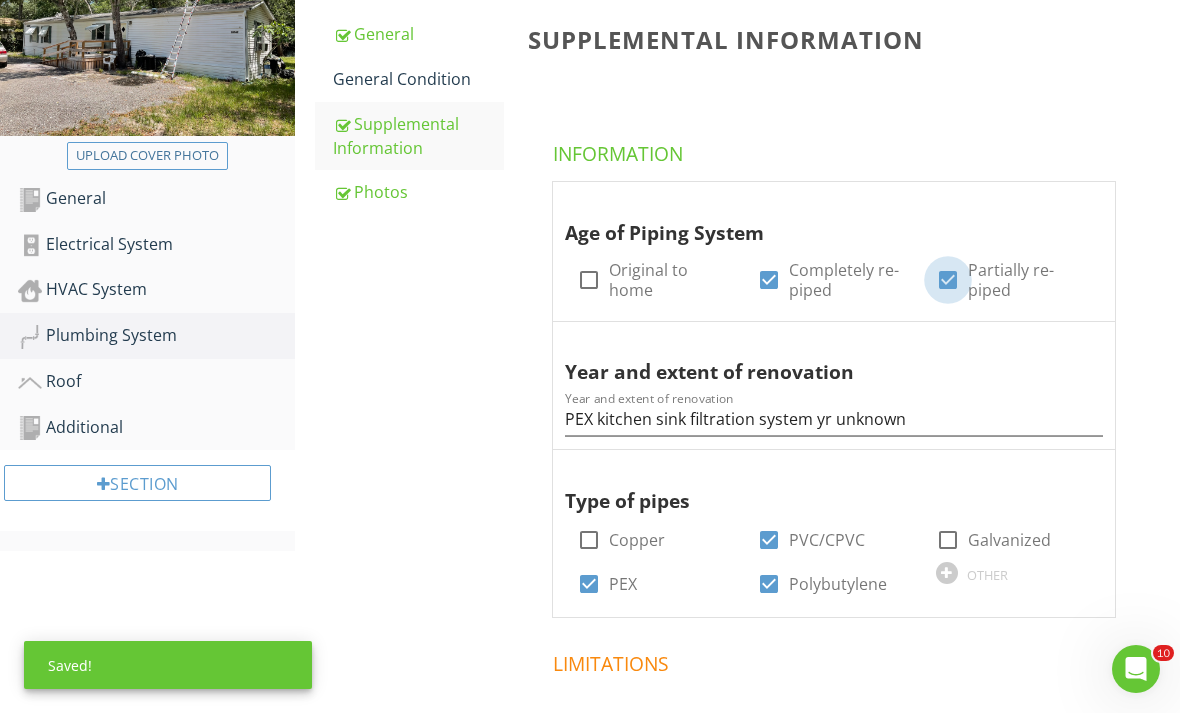 click at bounding box center [948, 280] 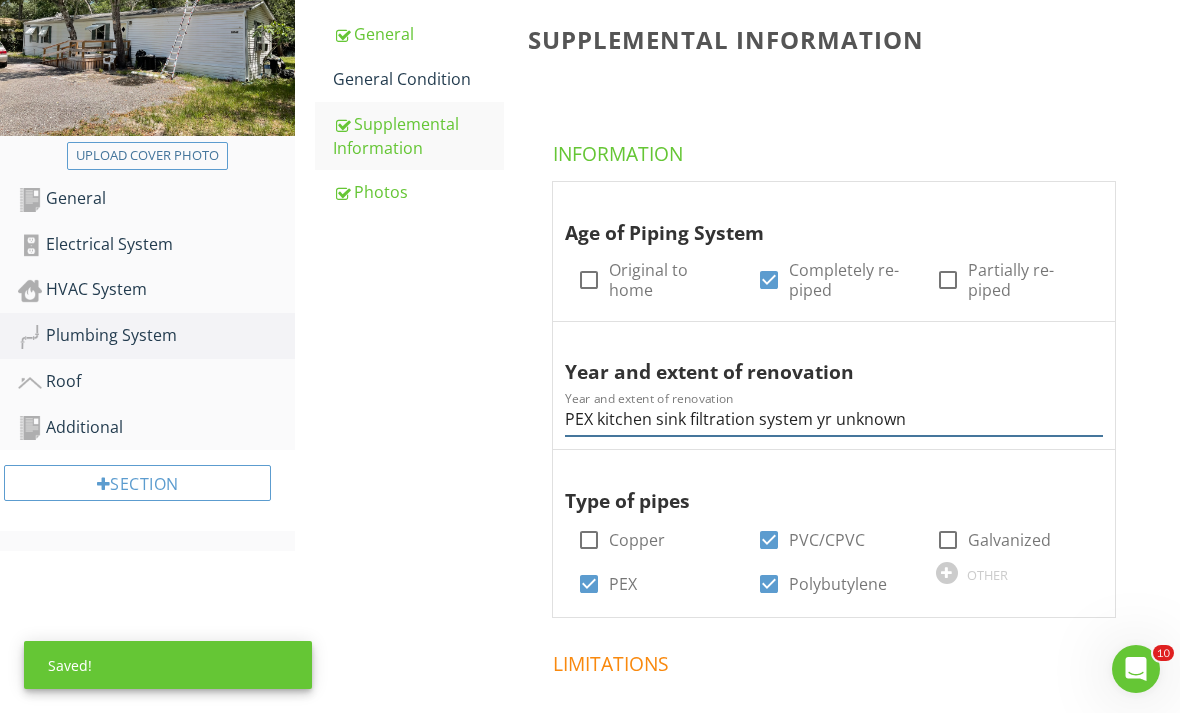 click on "PEX kitchen sink filtration system yr unknown" at bounding box center [834, 419] 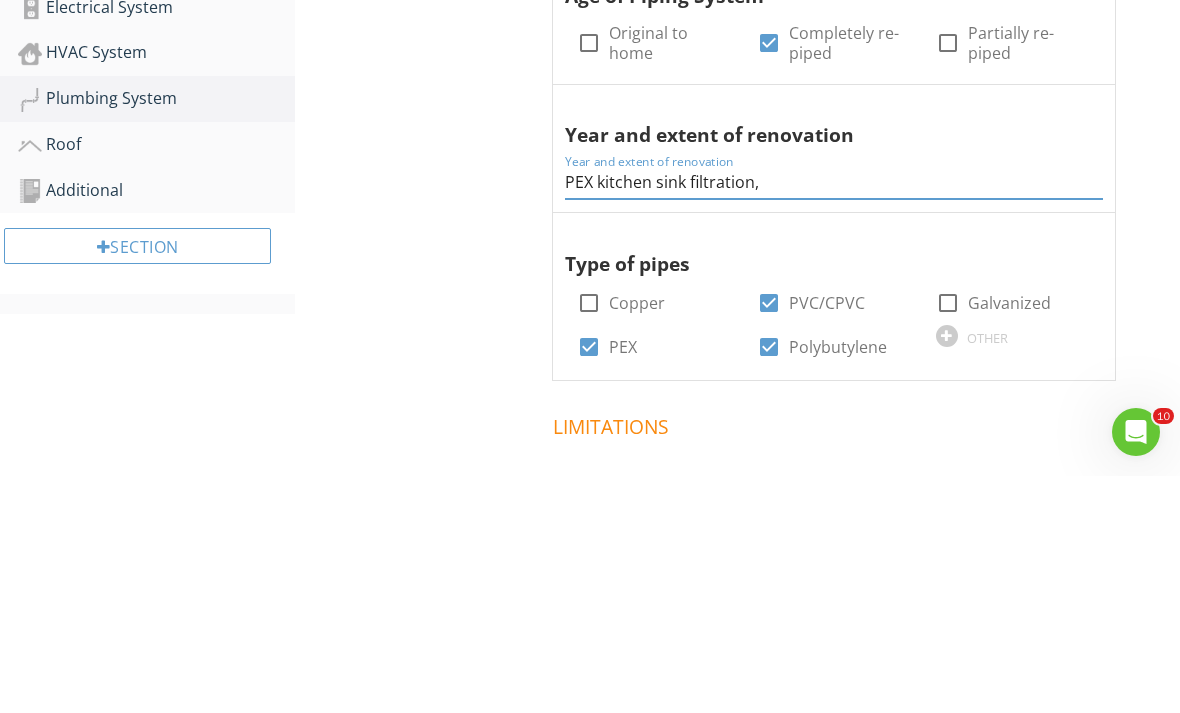 click on "PEX kitchen sink filtration," at bounding box center (834, 419) 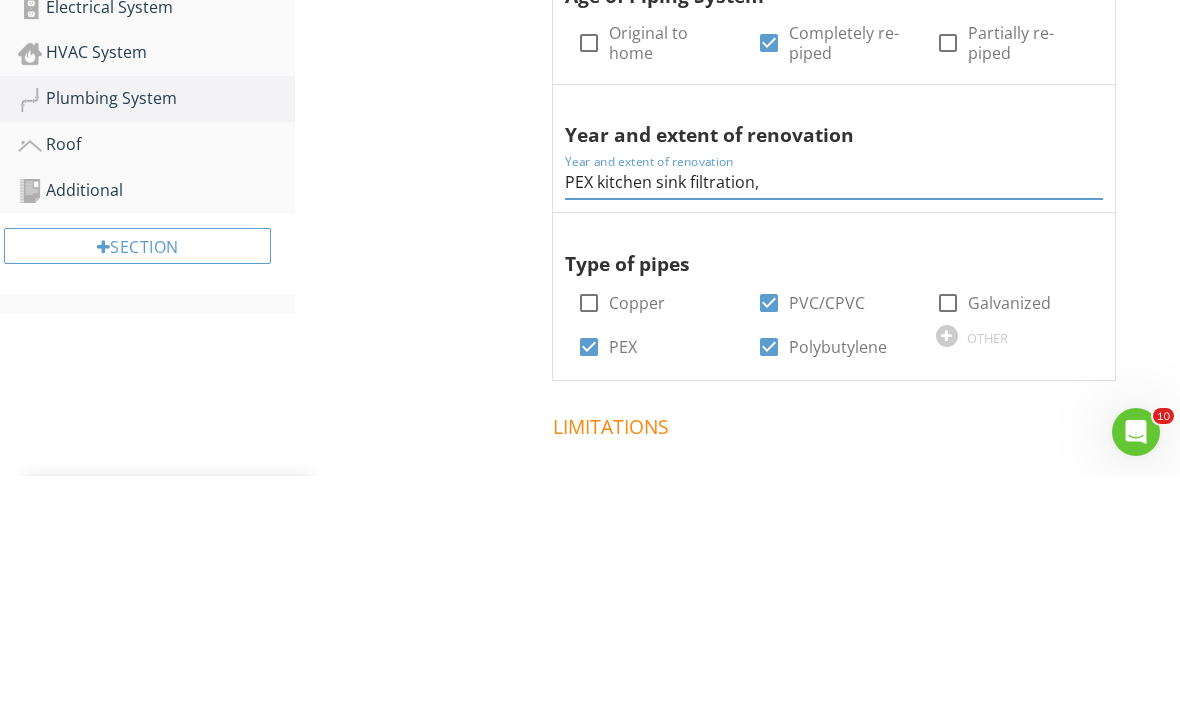 click on "PEX kitchen sink filtration," at bounding box center (834, 419) 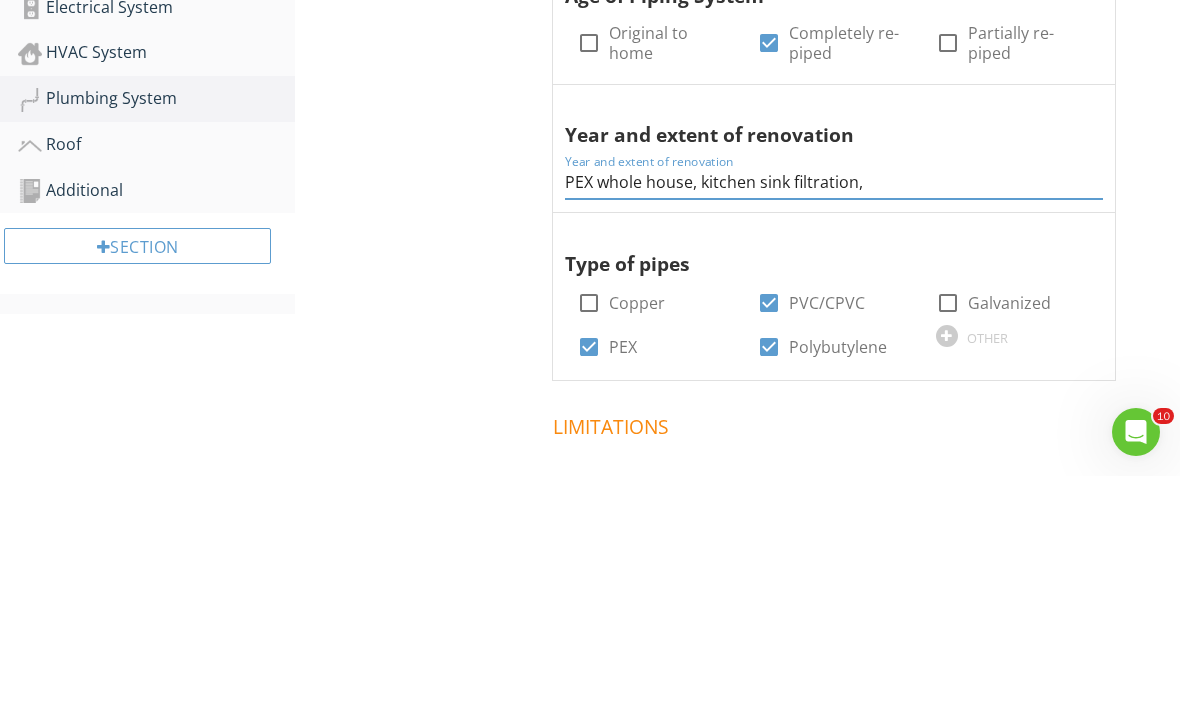 click on "PEX whole house, kitchen sink filtration," at bounding box center [834, 419] 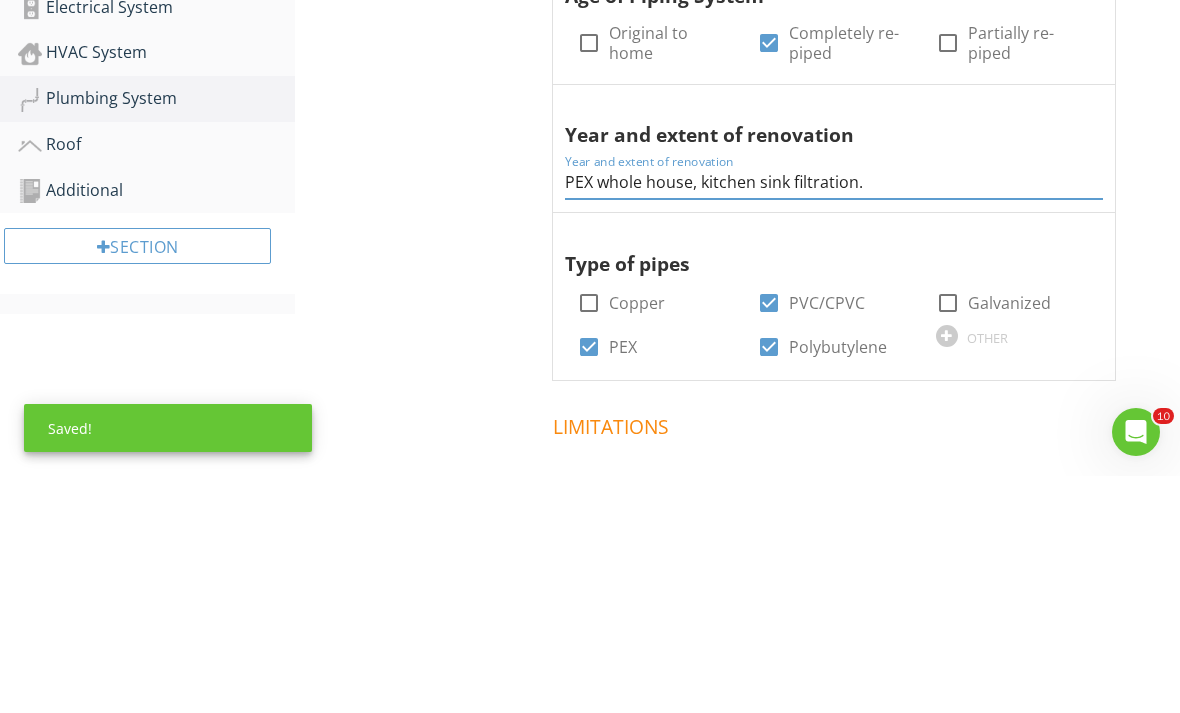 type on "PEX whole house, kitchen sink filtration." 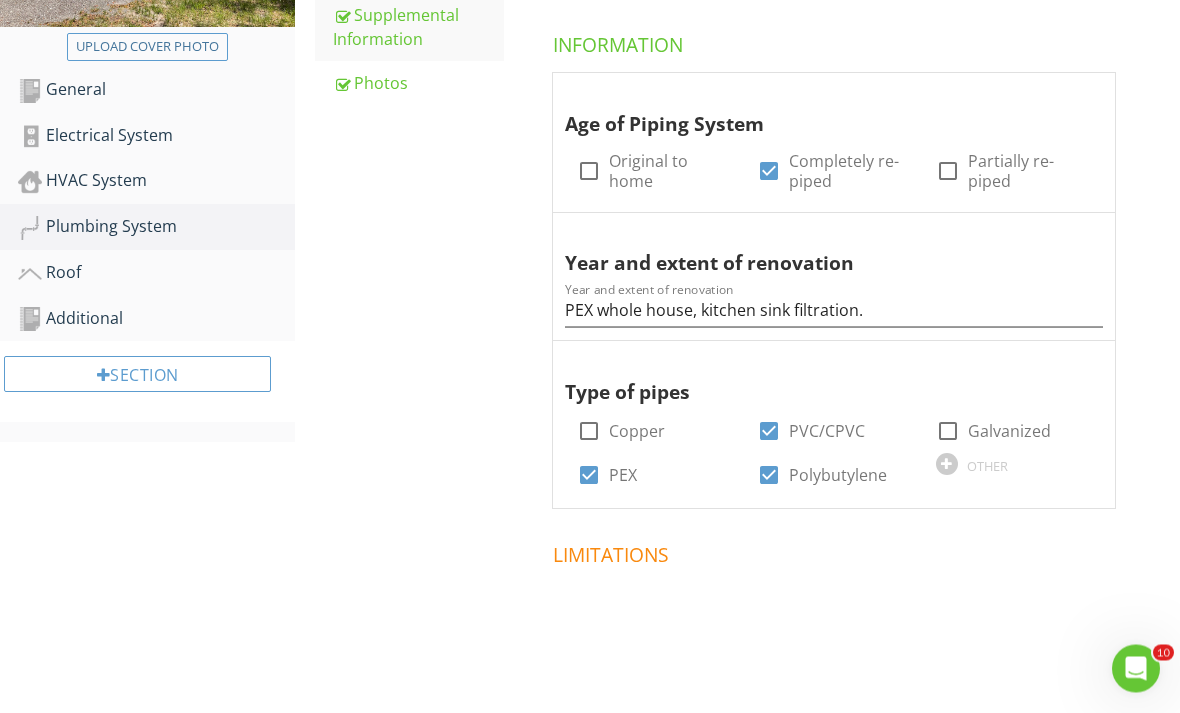 scroll, scrollTop: 450, scrollLeft: 0, axis: vertical 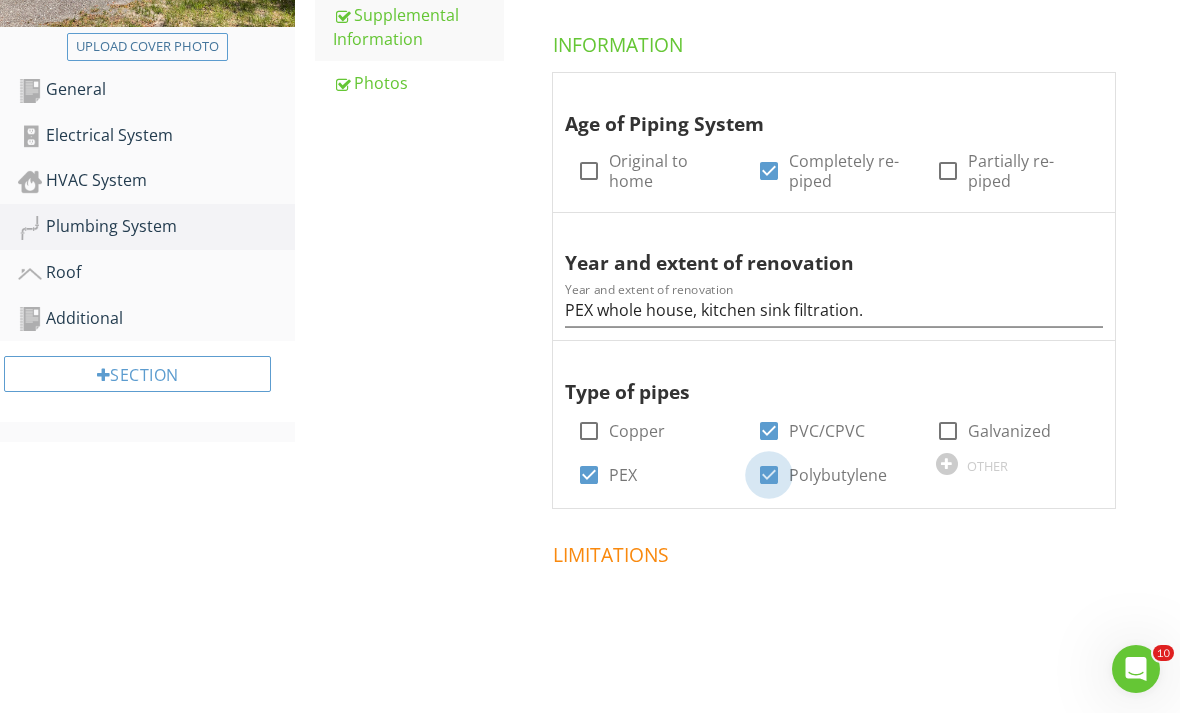 click at bounding box center [769, 475] 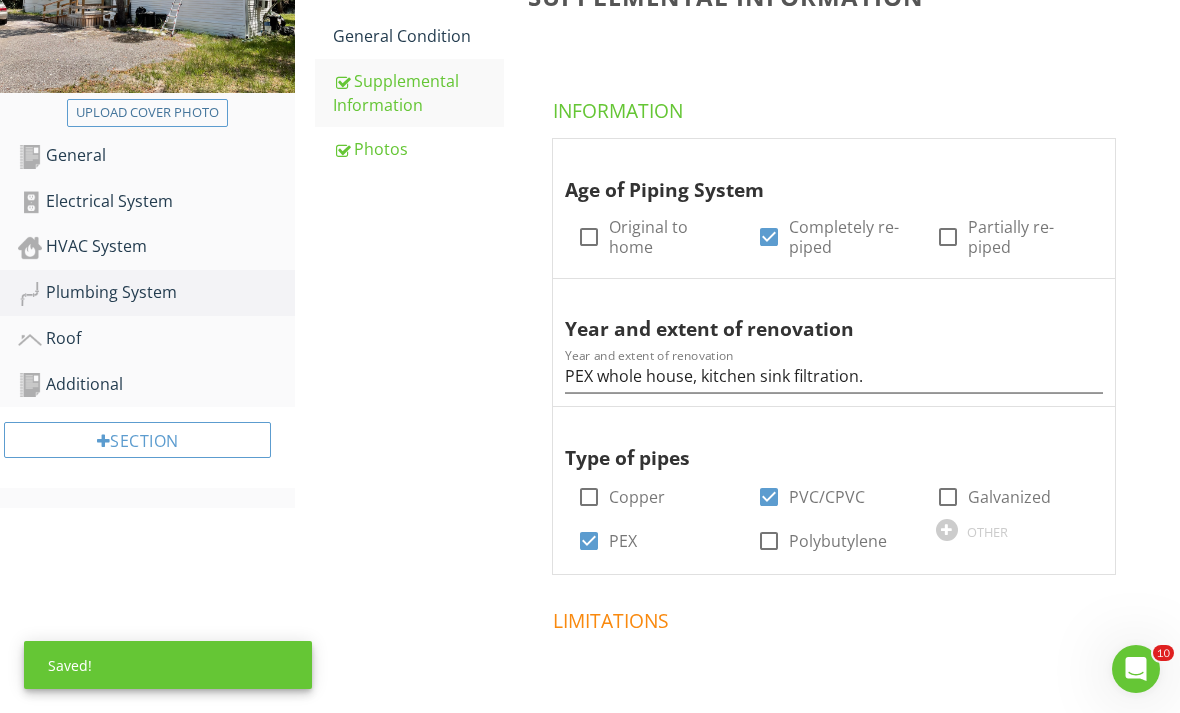 scroll, scrollTop: 348, scrollLeft: 0, axis: vertical 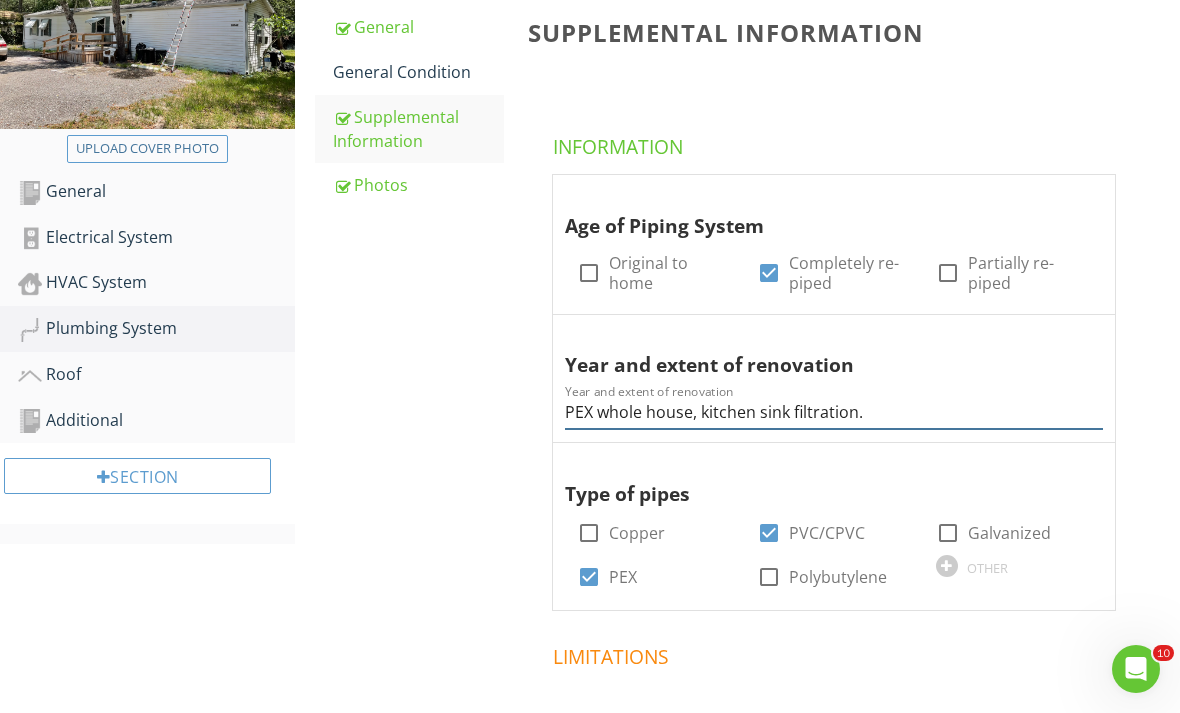 click on "PEX whole house, kitchen sink filtration." at bounding box center [834, 412] 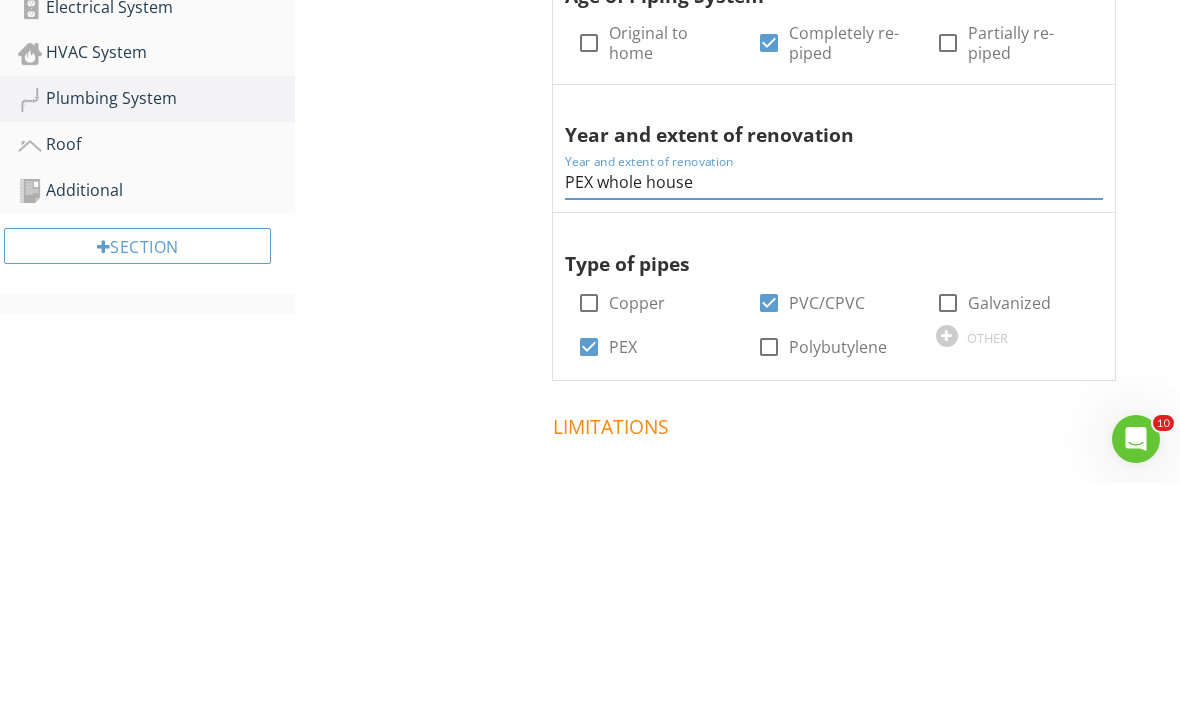 click on "Plumbing System
General
General Condition
Supplemental Information
Photos
Supplemental Information
Information
Age of Piping System
check_box_outline_blank Original to home   check_box Completely re-piped   check_box_outline_blank Partially re-piped
Year and extent of renovation
Year and extent of renovation PEX whole house
Type of pipes
check_box_outline_blank Copper   check_box PVC/CPVC   check_box_outline_blank Galvanized   check_box PEX   check_box_outline_blank Polybutylene         OTHER                   Limitations
Observations" at bounding box center [737, 458] 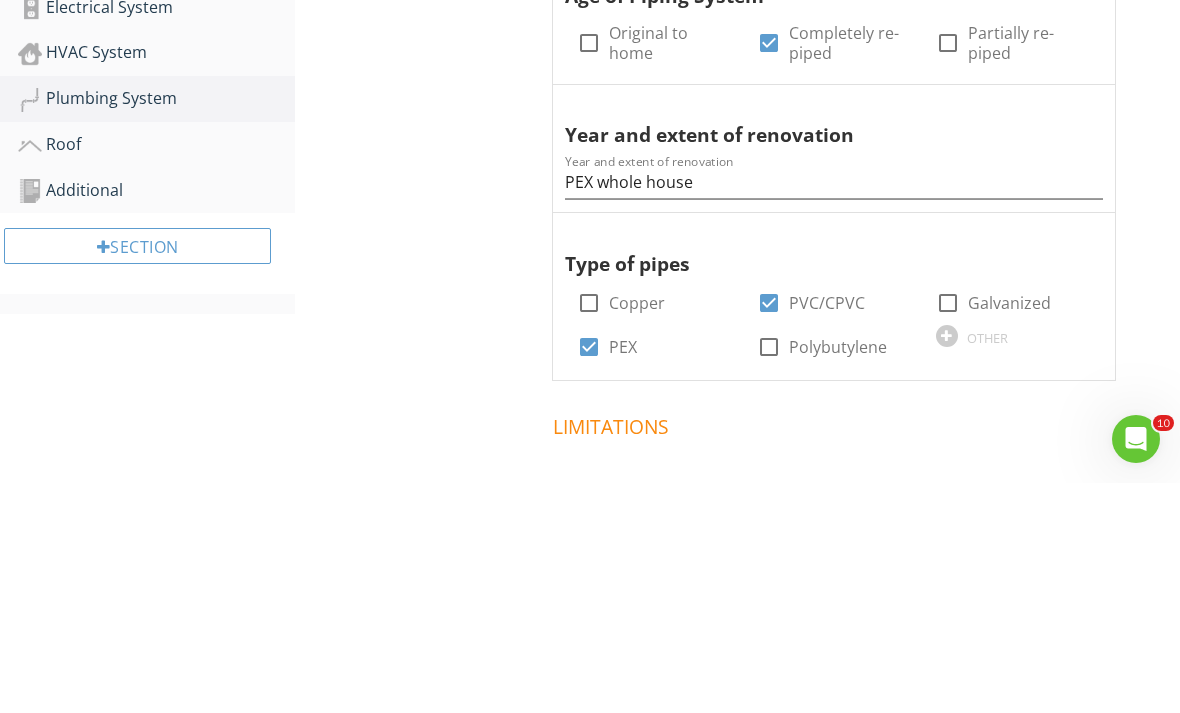scroll, scrollTop: 571, scrollLeft: 0, axis: vertical 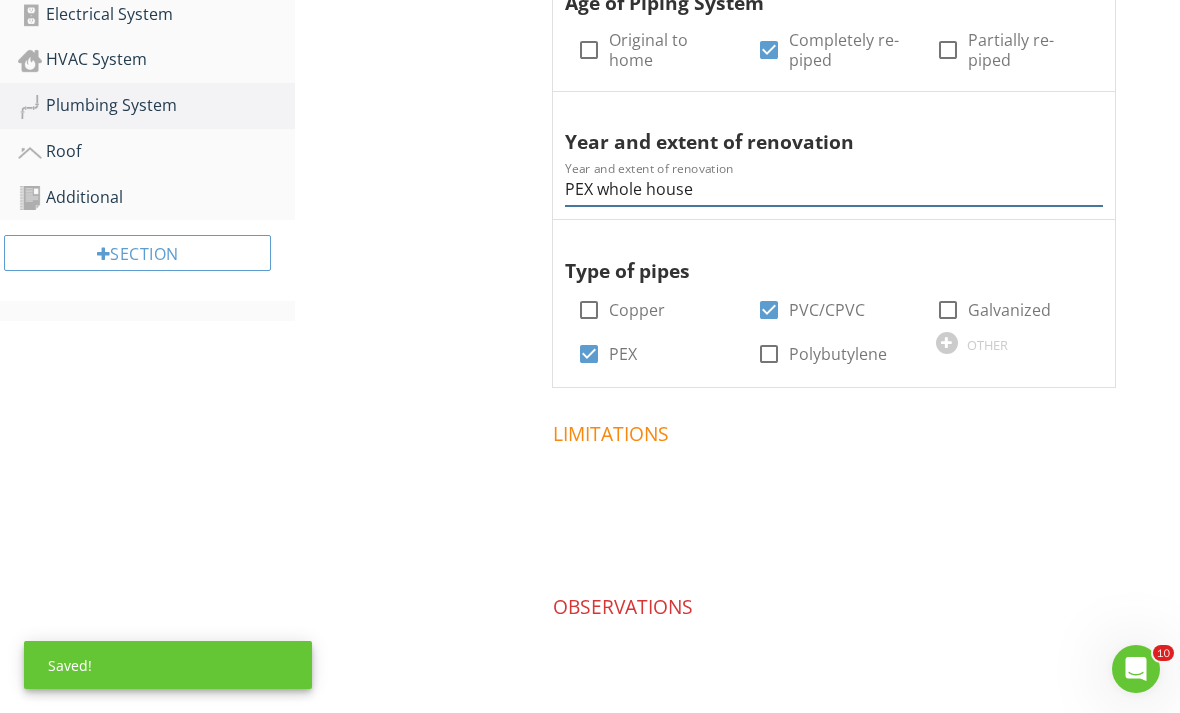 click on "PEX whole house" at bounding box center [834, 189] 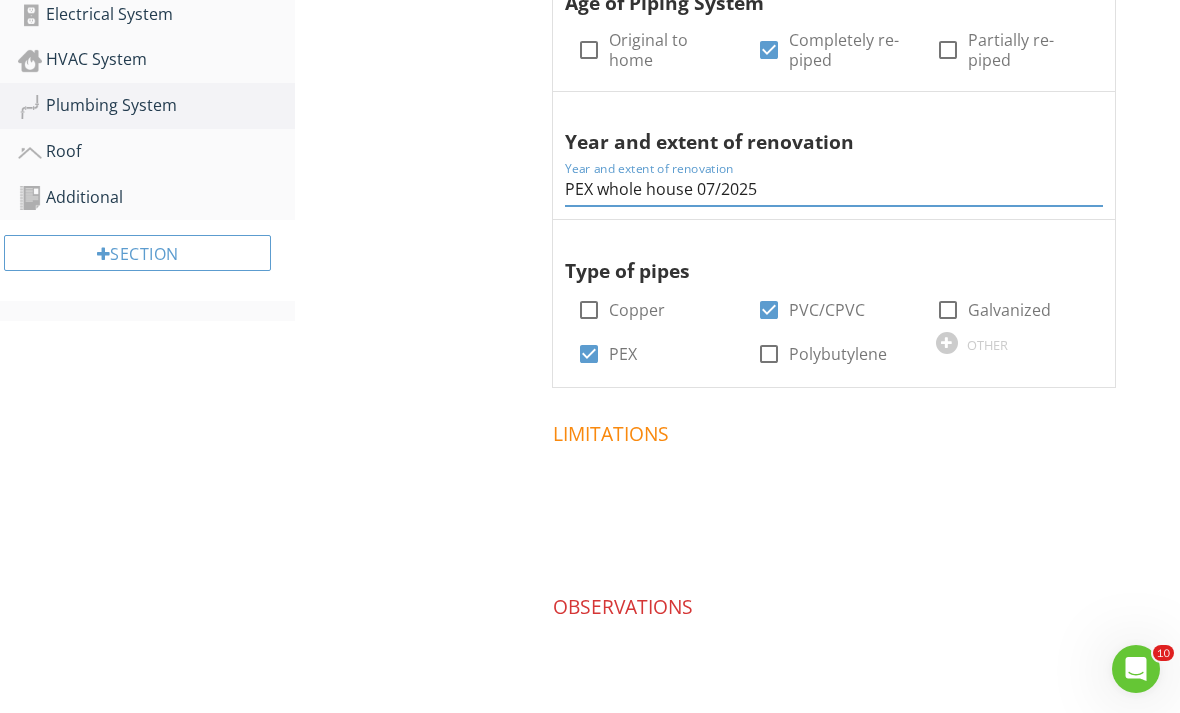 click on "Plumbing System
General
General Condition
Supplemental Information
Photos
Supplemental Information
Information
Age of Piping System
check_box_outline_blank Original to home   check_box Completely re-piped   check_box_outline_blank Partially re-piped
Year and extent of renovation
Year and extent of renovation PEX whole house 07/2025
Type of pipes
check_box_outline_blank Copper   check_box PVC/CPVC   check_box_outline_blank Galvanized   check_box PEX   check_box_outline_blank Polybutylene         OTHER                   Limitations
Observations" at bounding box center [737, 235] 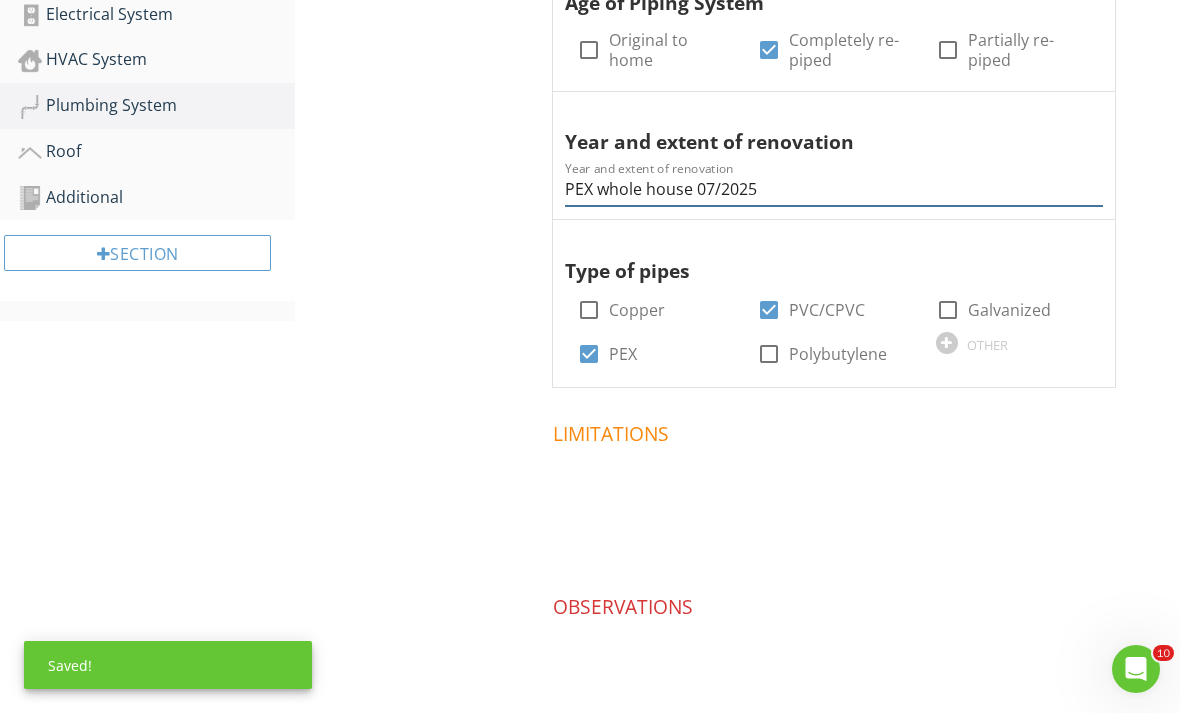click on "PEX whole house 07/2025" at bounding box center (834, 189) 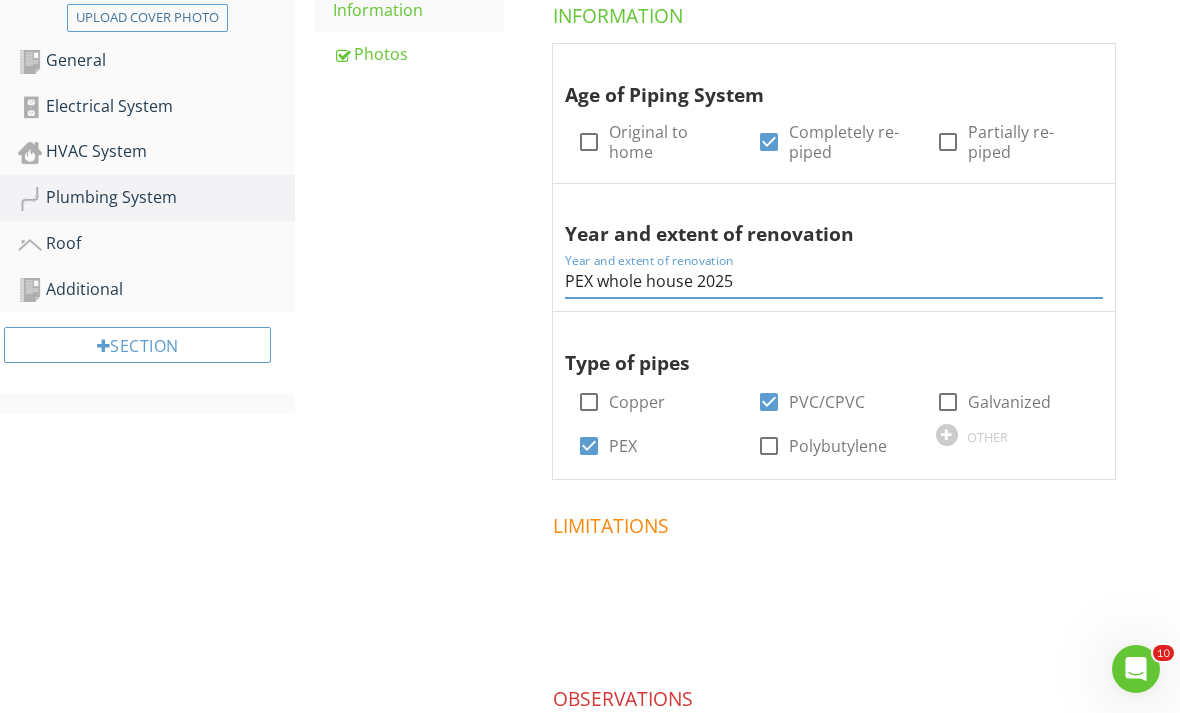 scroll, scrollTop: 467, scrollLeft: 0, axis: vertical 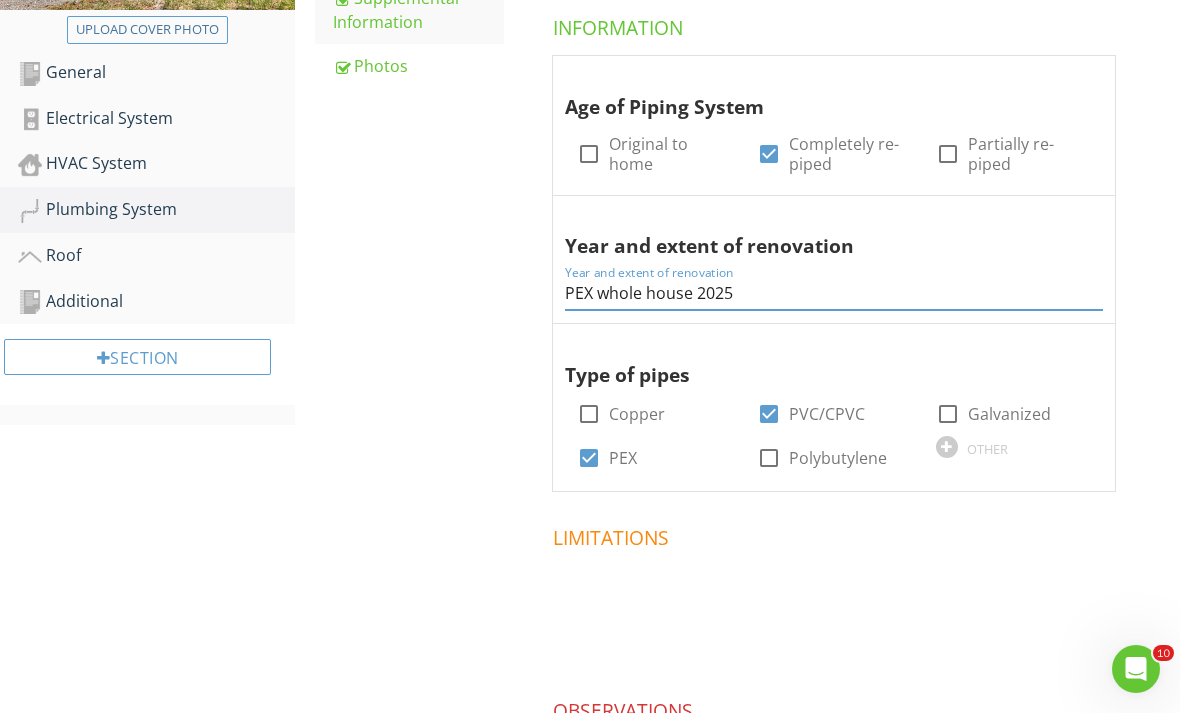 type on "PEX whole house 2025" 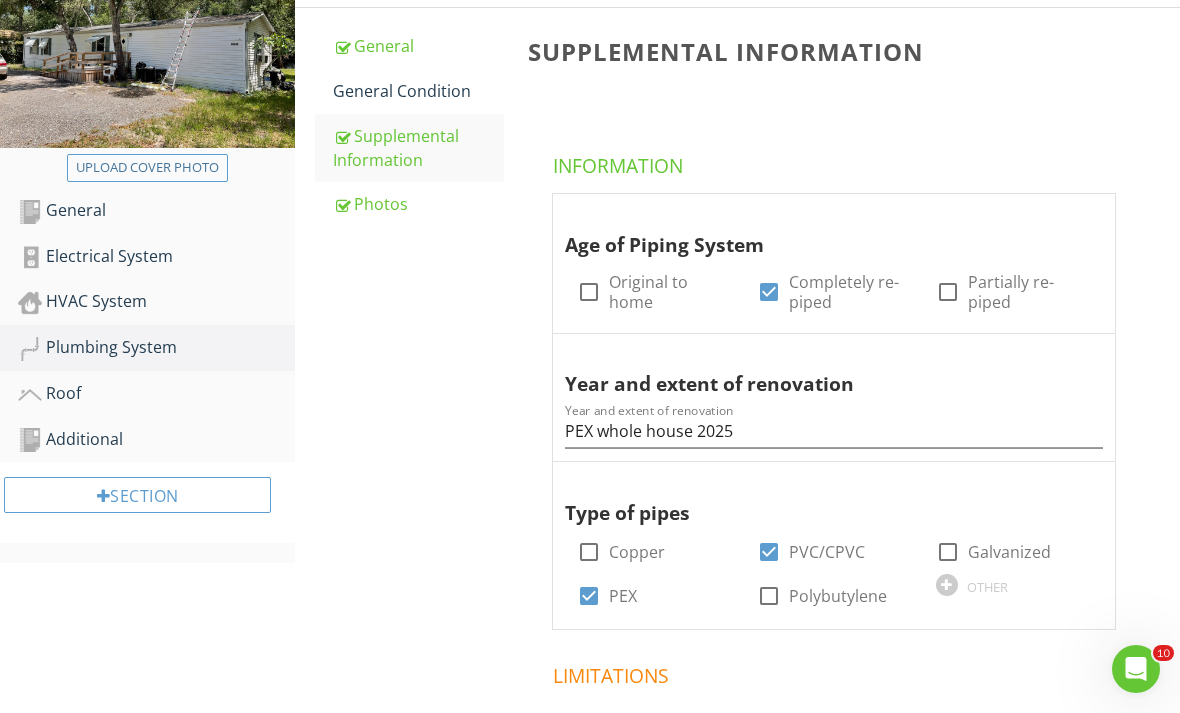 scroll, scrollTop: 293, scrollLeft: 0, axis: vertical 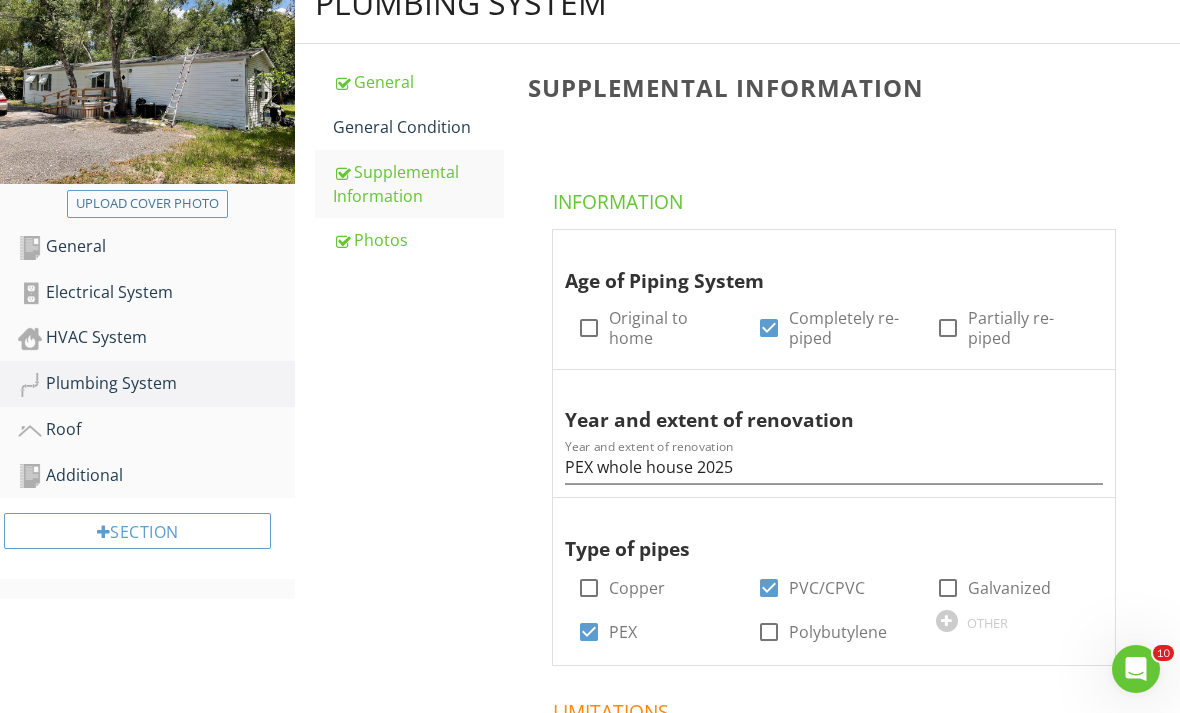 click on "Photos" at bounding box center (418, 240) 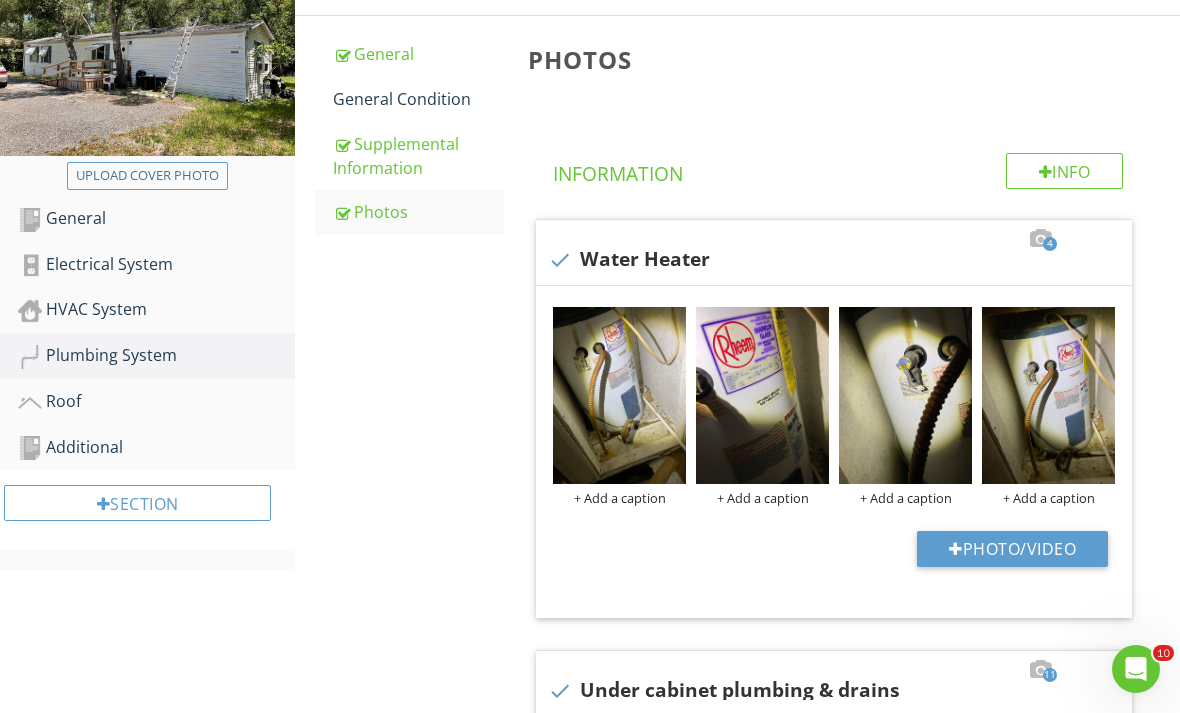 scroll, scrollTop: 330, scrollLeft: 0, axis: vertical 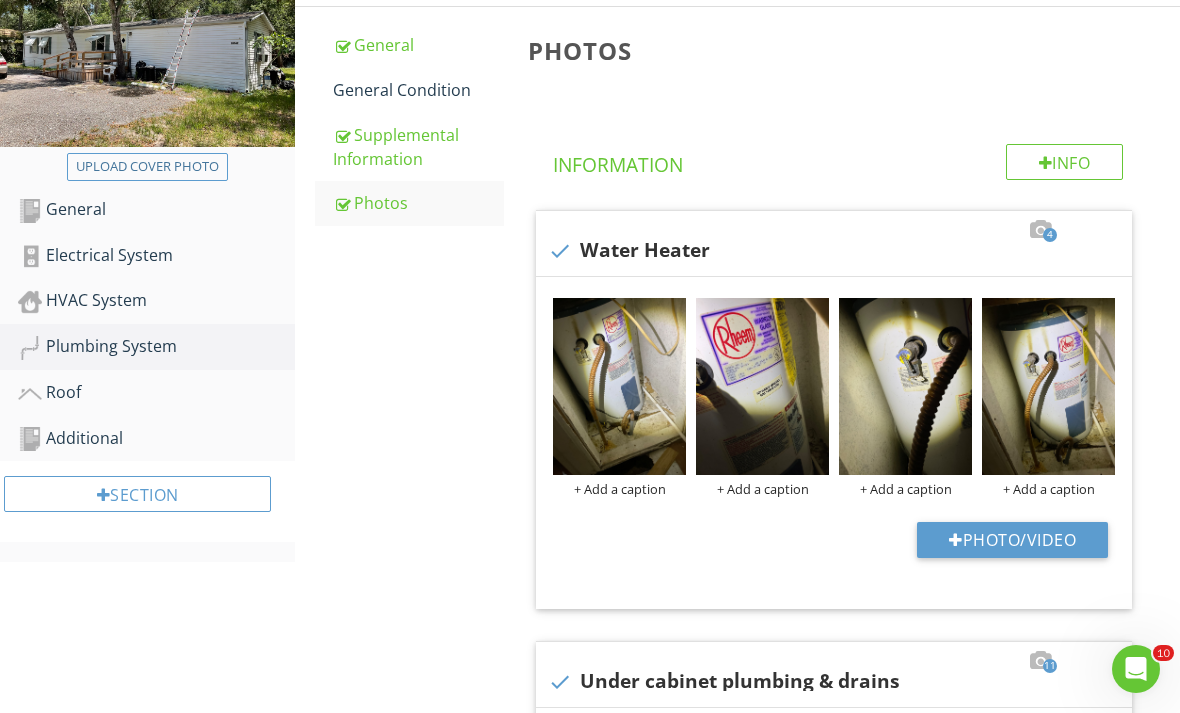click on "Photo/Video" at bounding box center [1012, 540] 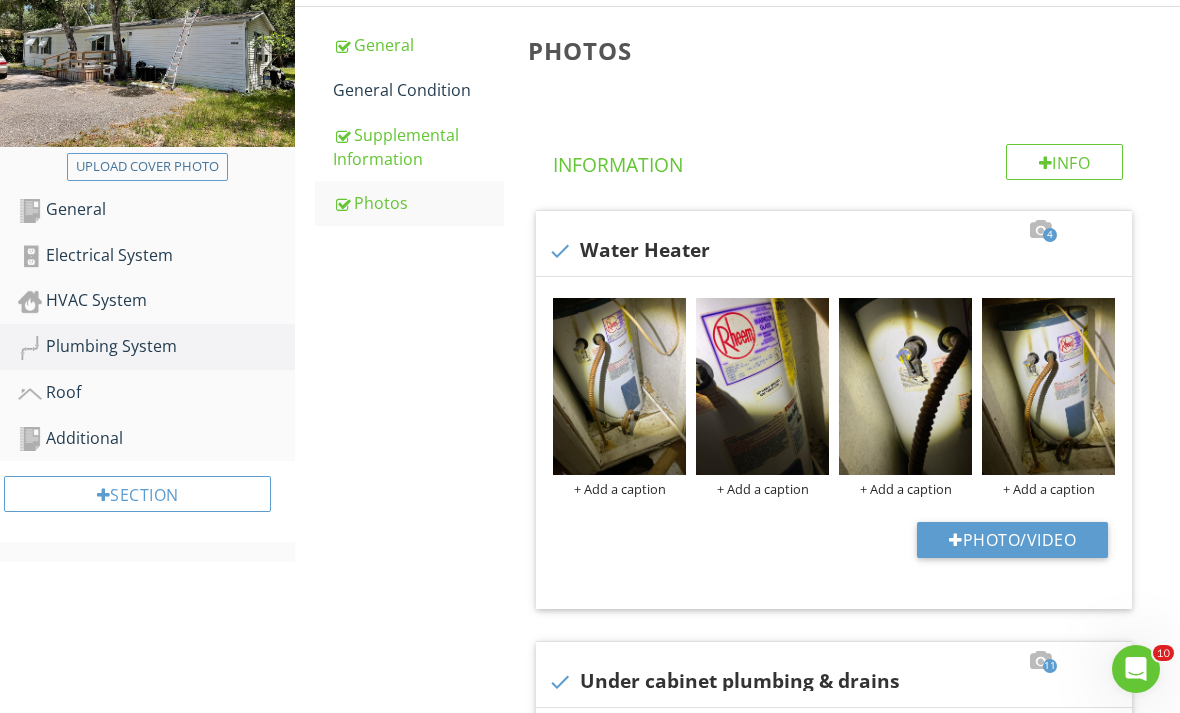 type on "C:\fakepath\123_1.jpeg" 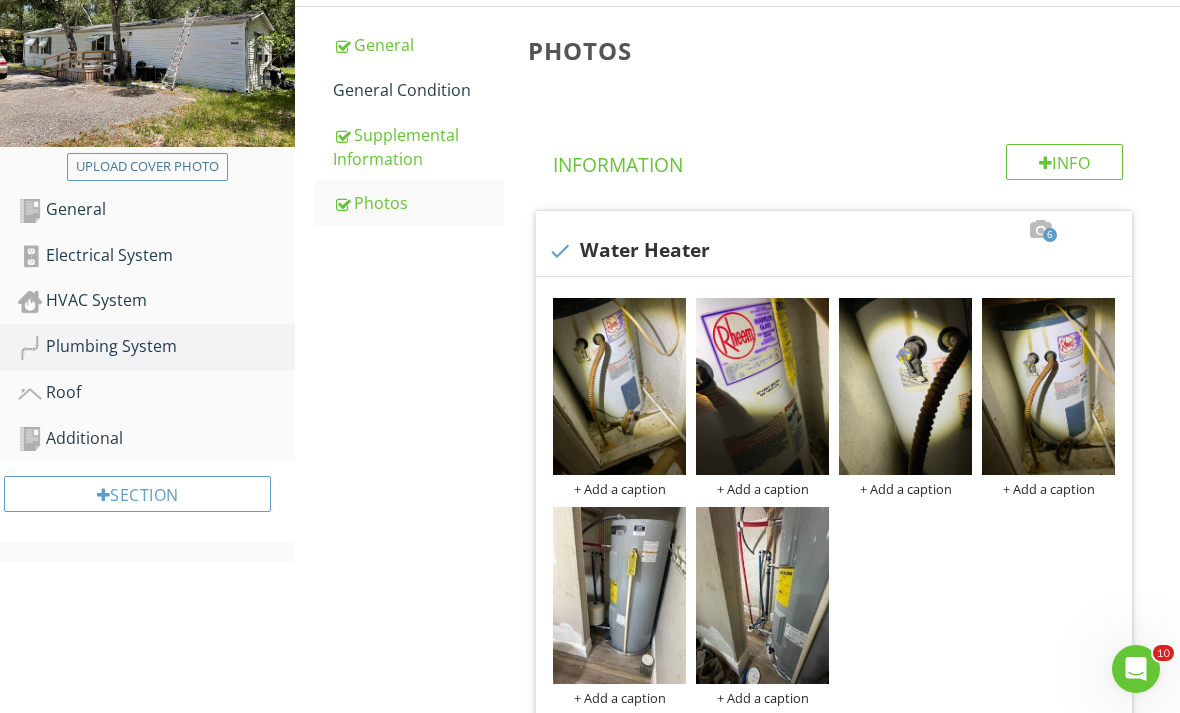 click at bounding box center (0, 0) 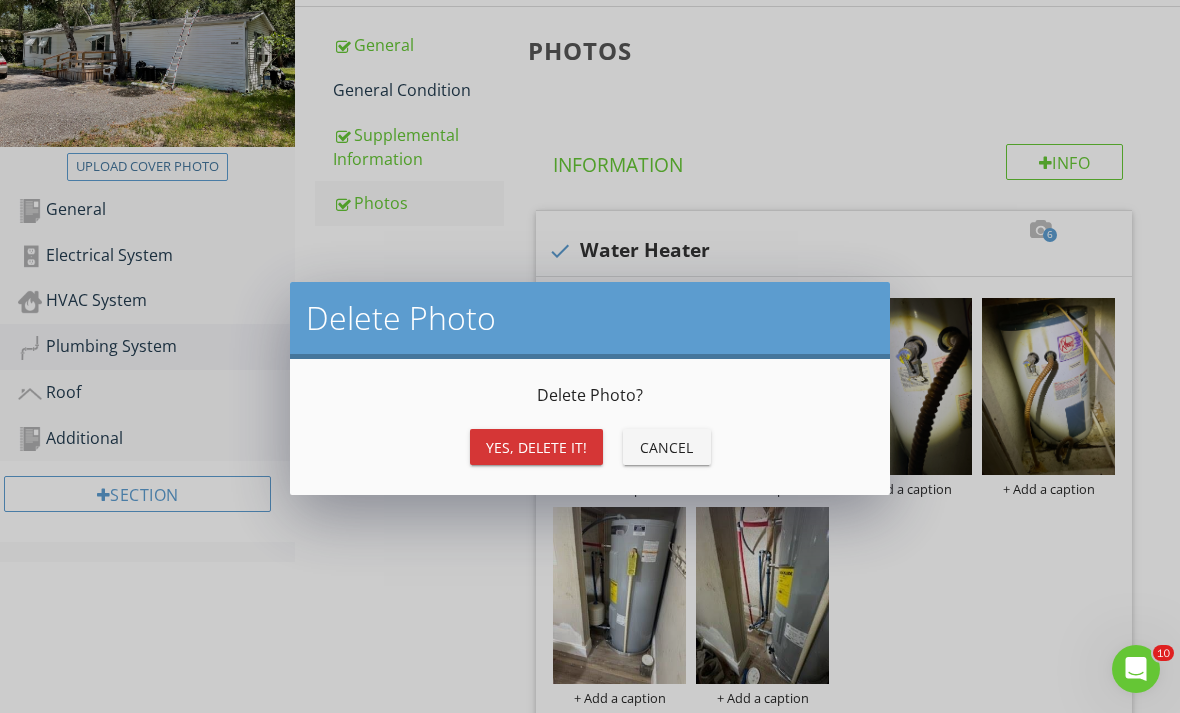 click on "Yes, Delete it!" at bounding box center [536, 447] 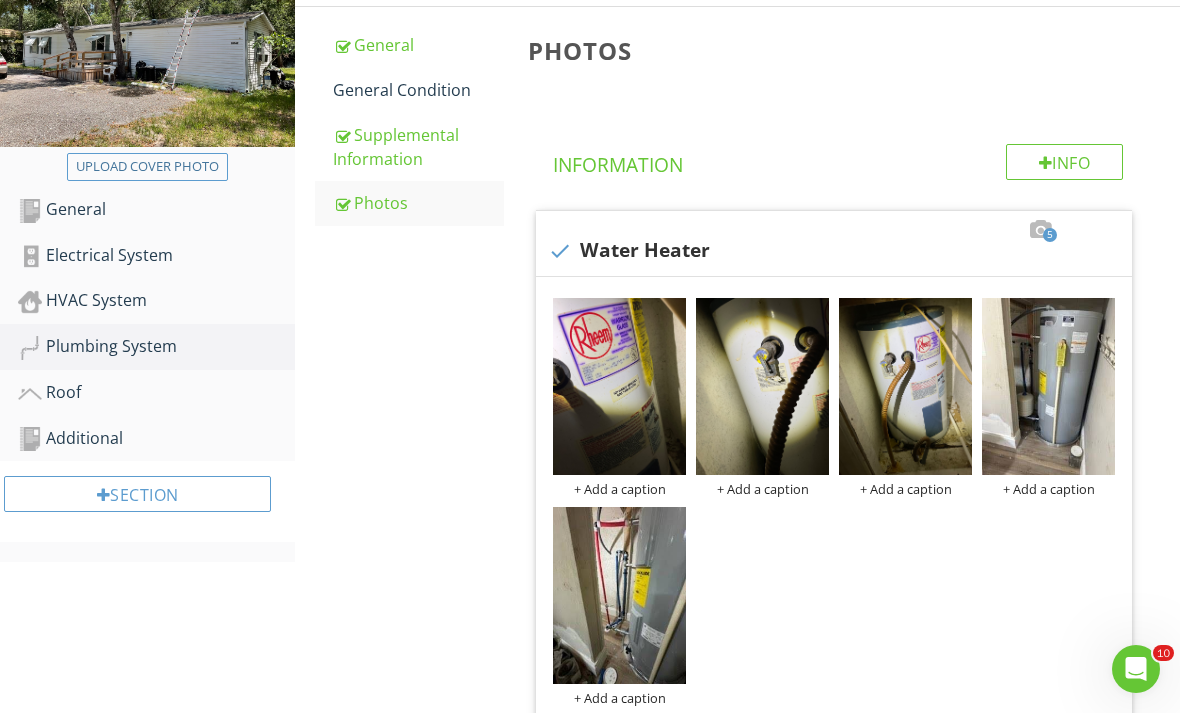 click at bounding box center [0, 0] 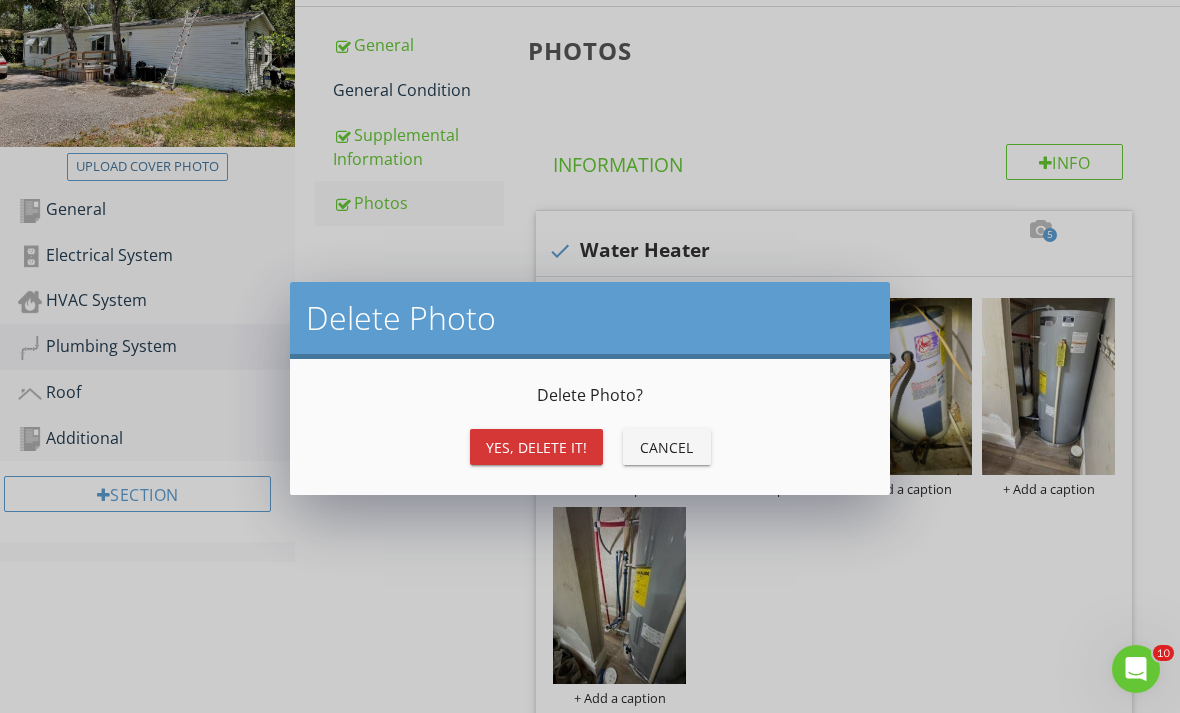 click on "Yes, Delete it!" at bounding box center (536, 447) 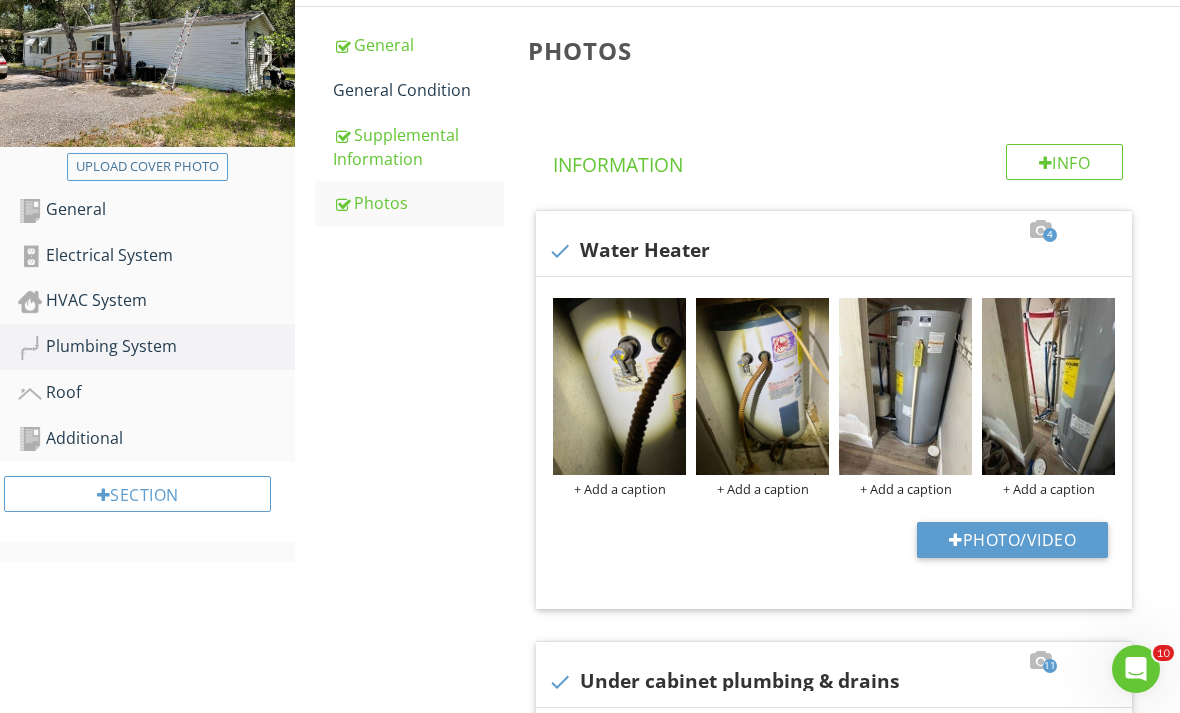 click at bounding box center [0, 0] 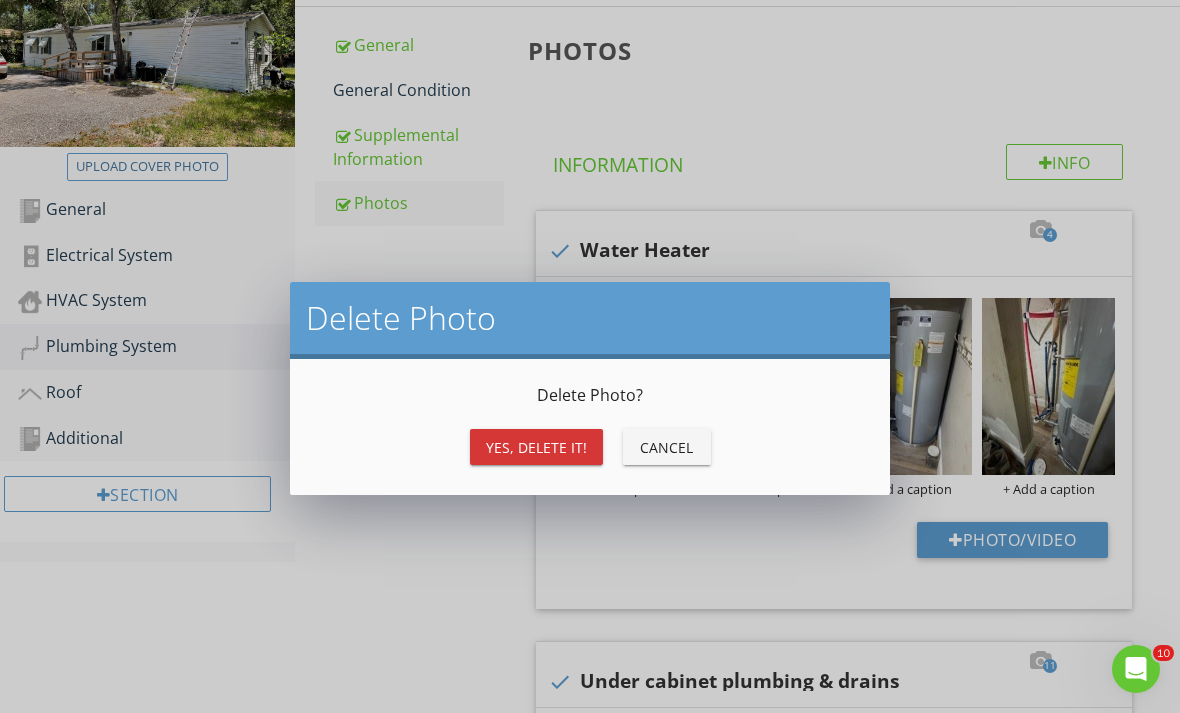click on "Yes, Delete it!" at bounding box center [536, 447] 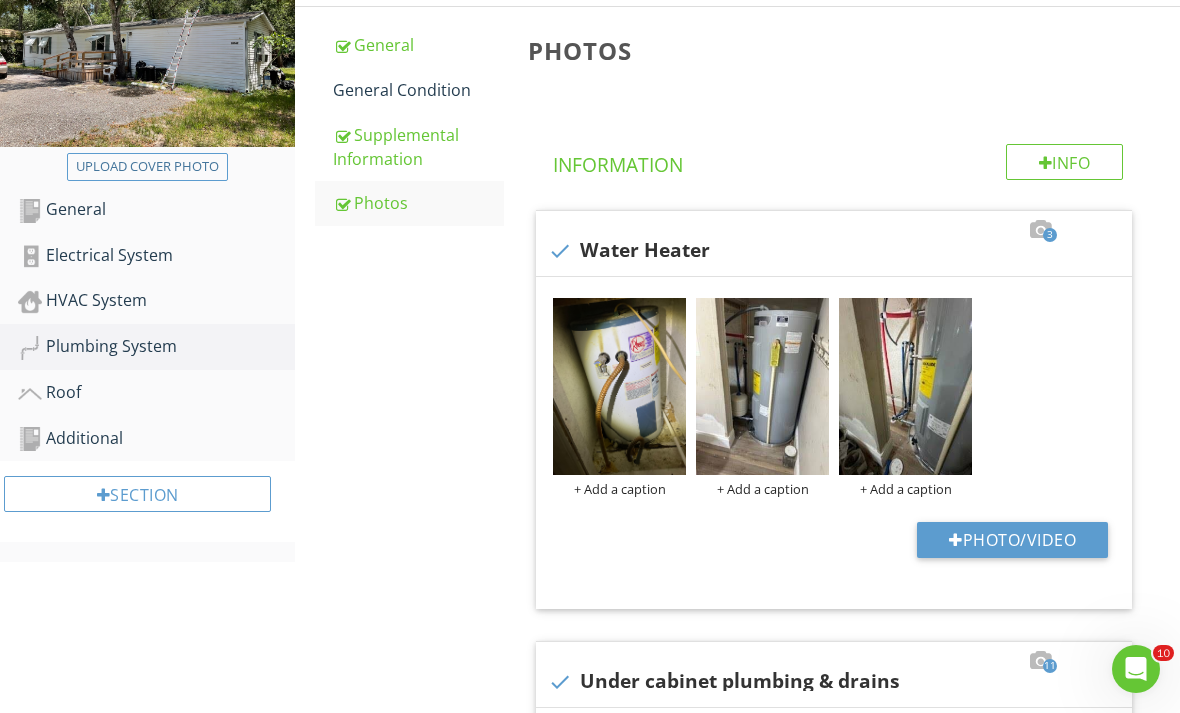 click at bounding box center (0, 0) 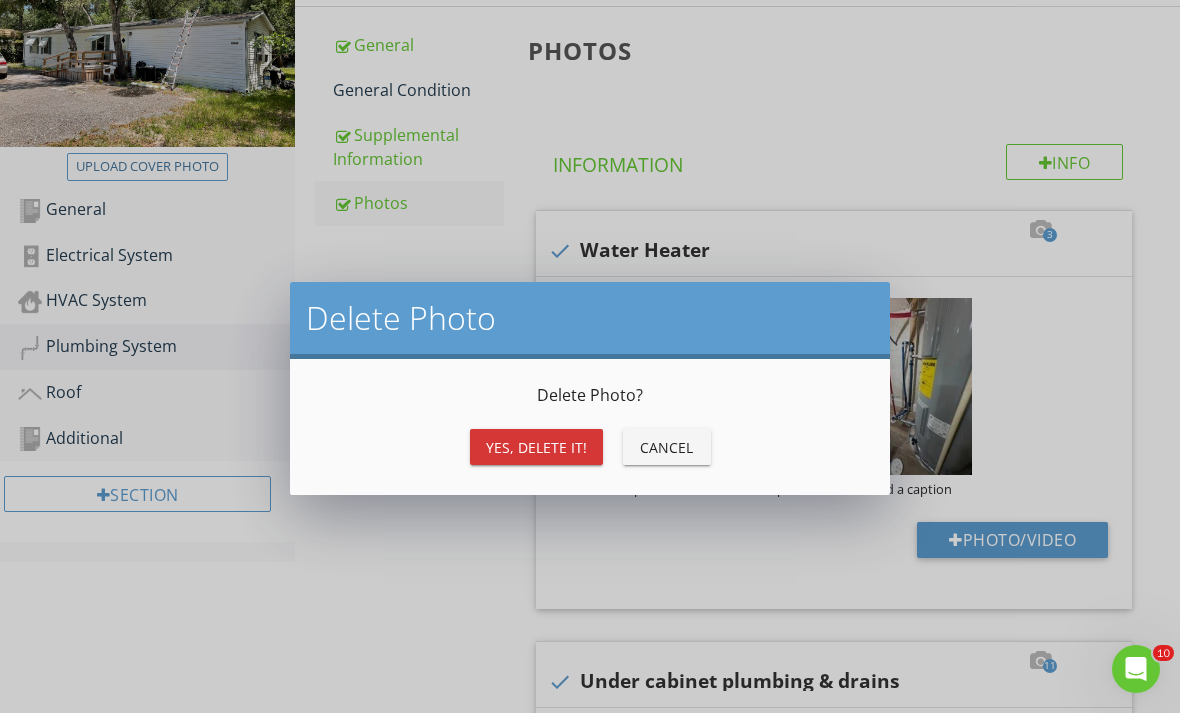 click on "Yes, Delete it!" at bounding box center [536, 447] 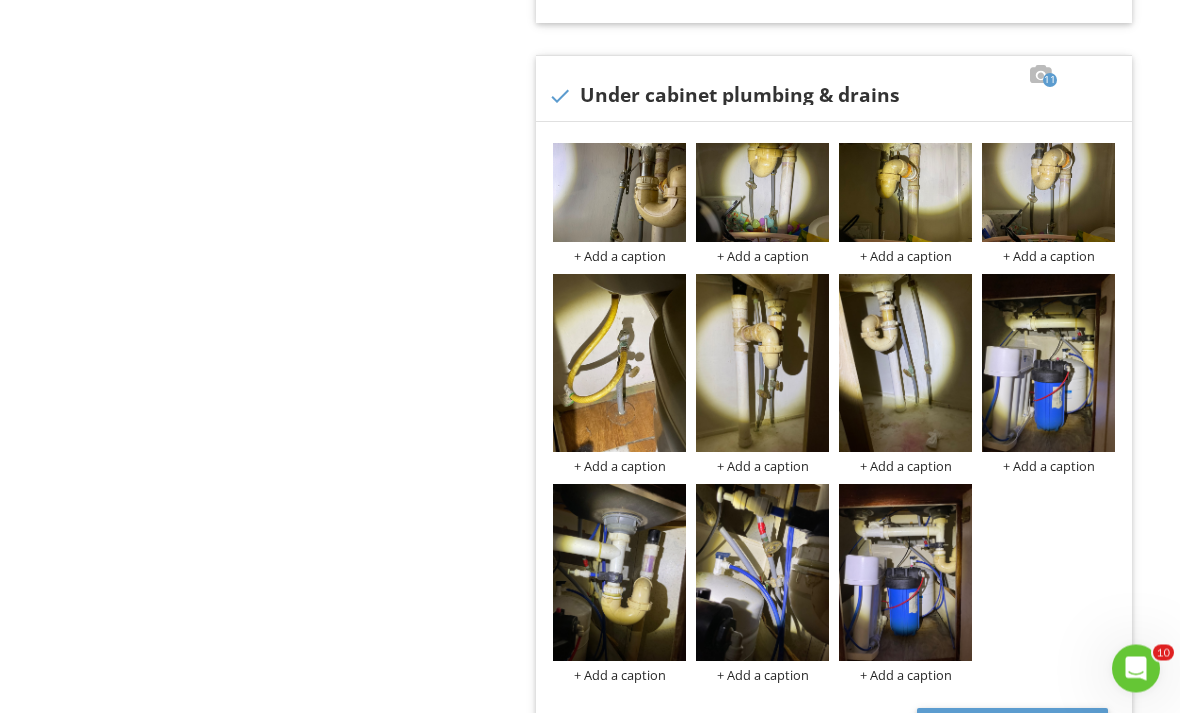 scroll, scrollTop: 918, scrollLeft: 0, axis: vertical 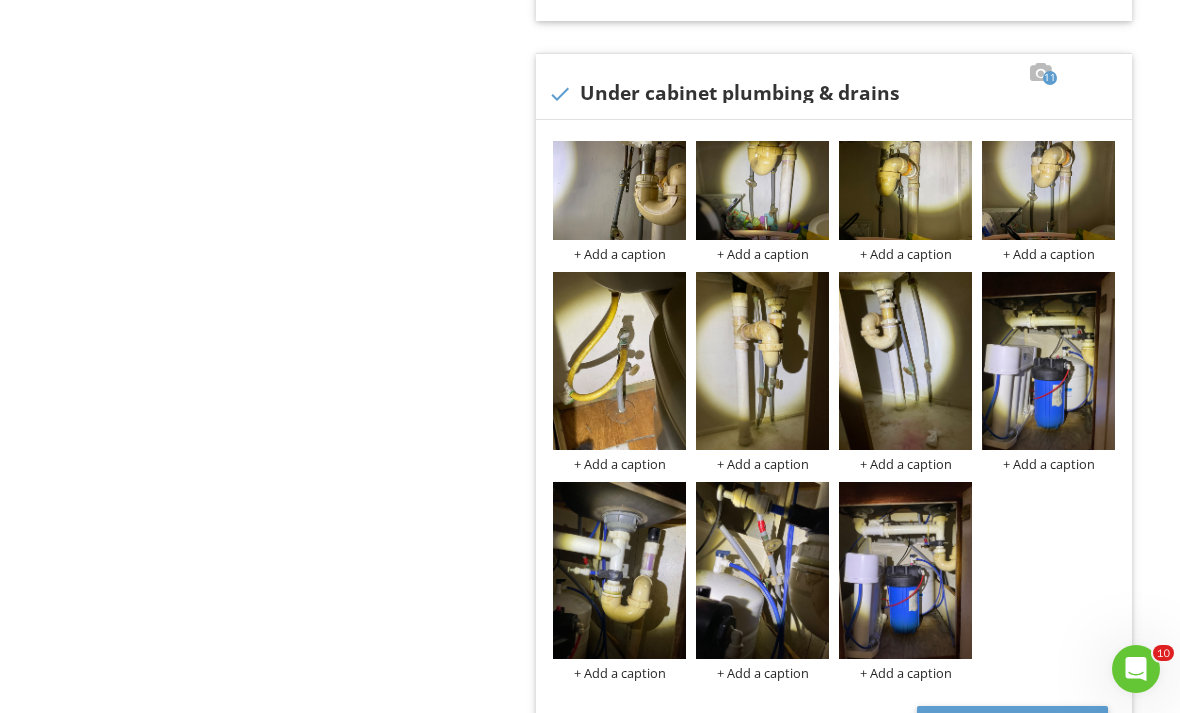 click on "Photo/Video" at bounding box center [1012, 724] 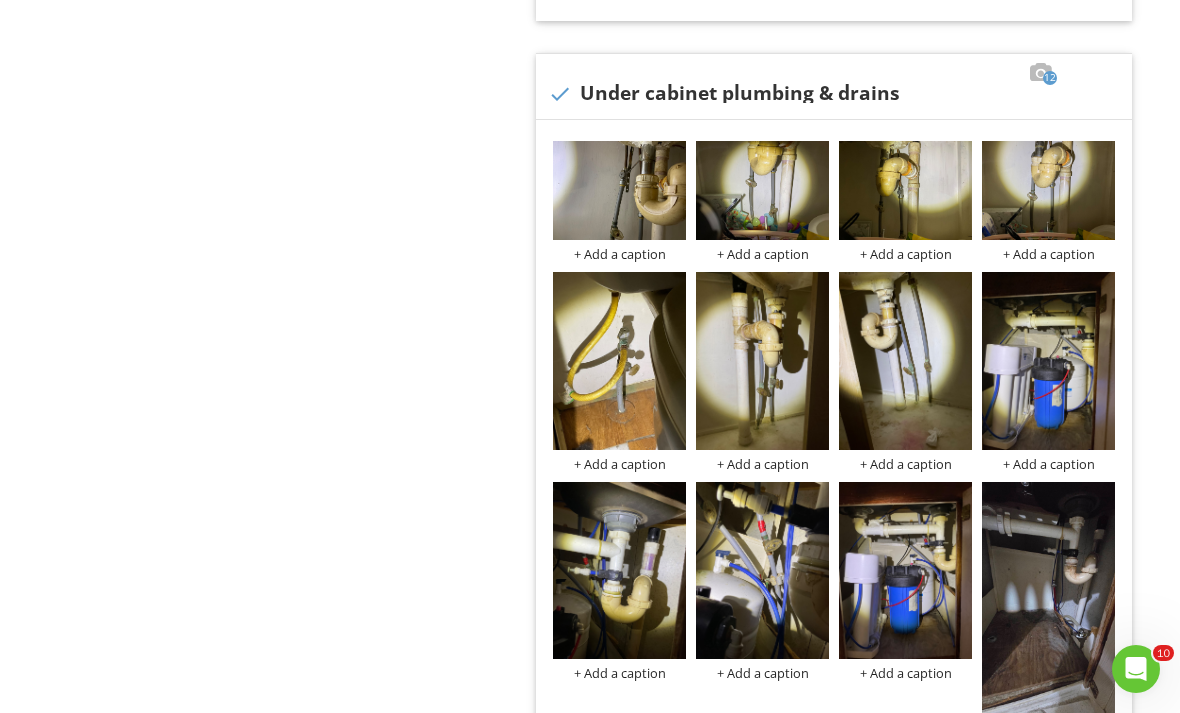 click at bounding box center (0, 0) 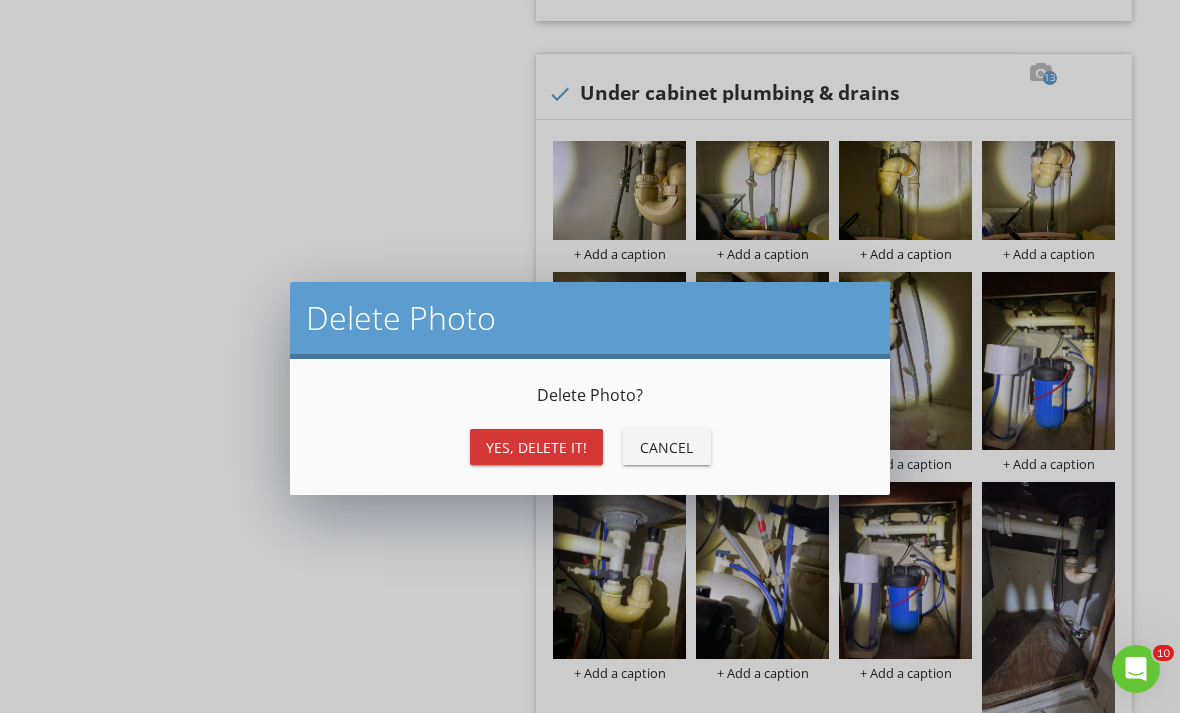 click on "Yes, Delete it!" at bounding box center (536, 447) 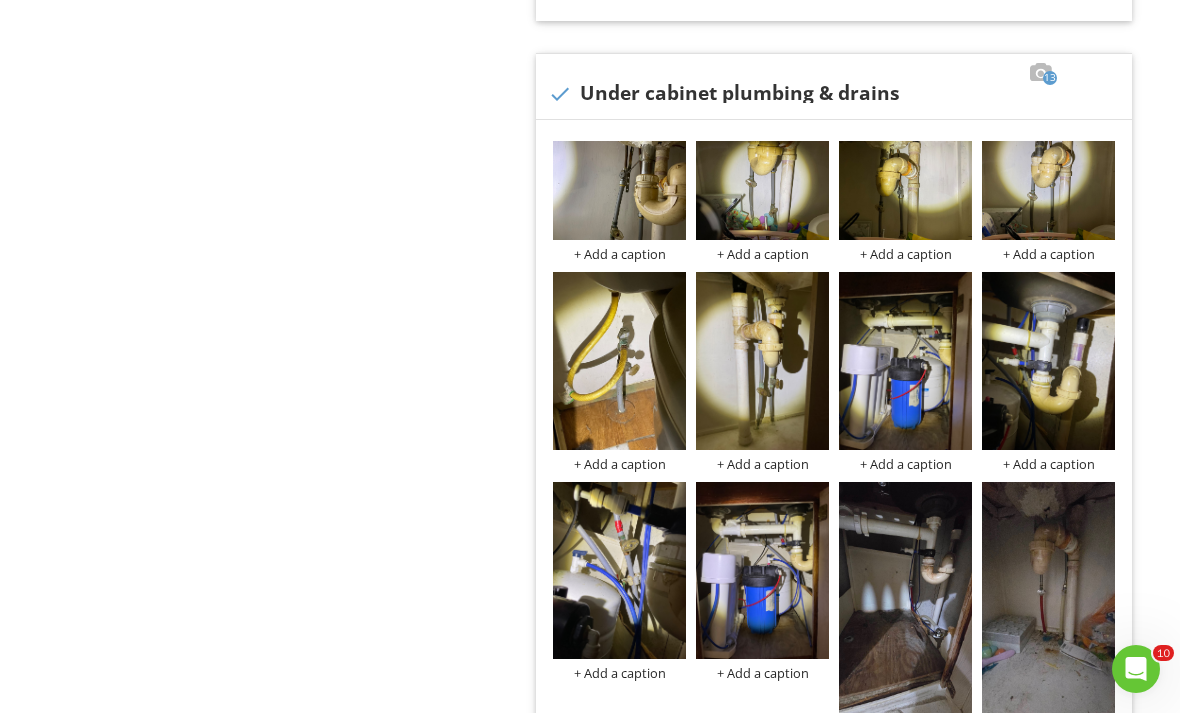 click at bounding box center (0, 0) 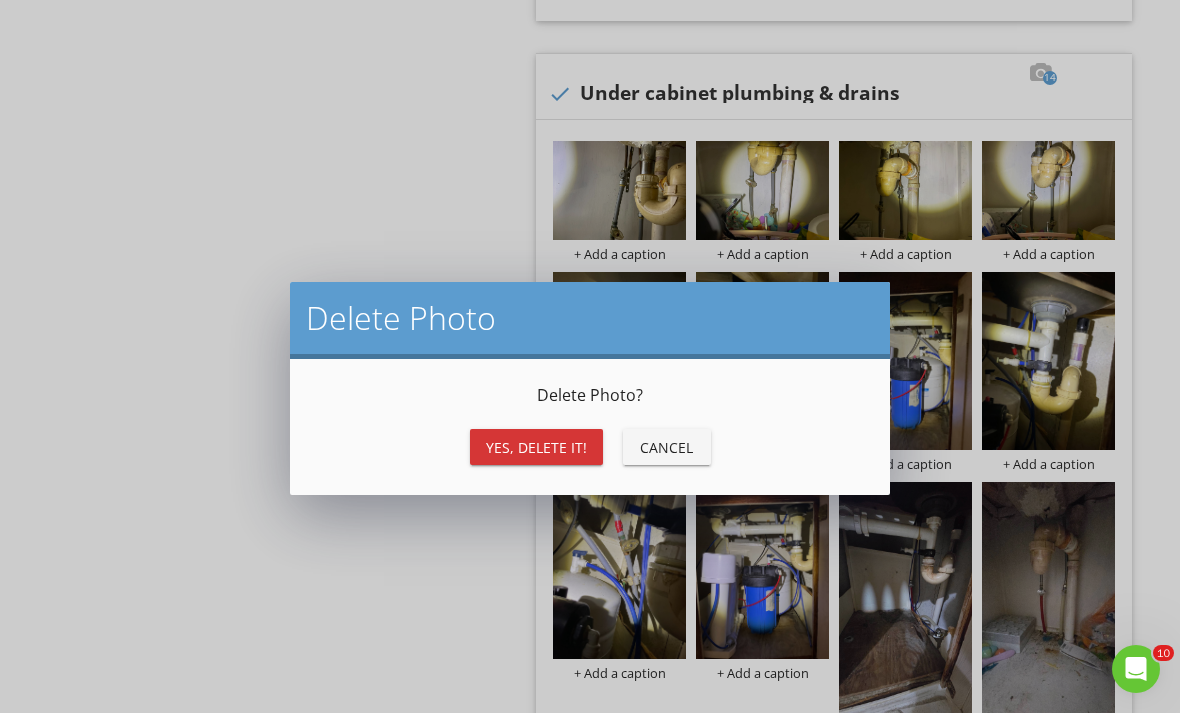 click on "Yes, Delete it!" at bounding box center [536, 447] 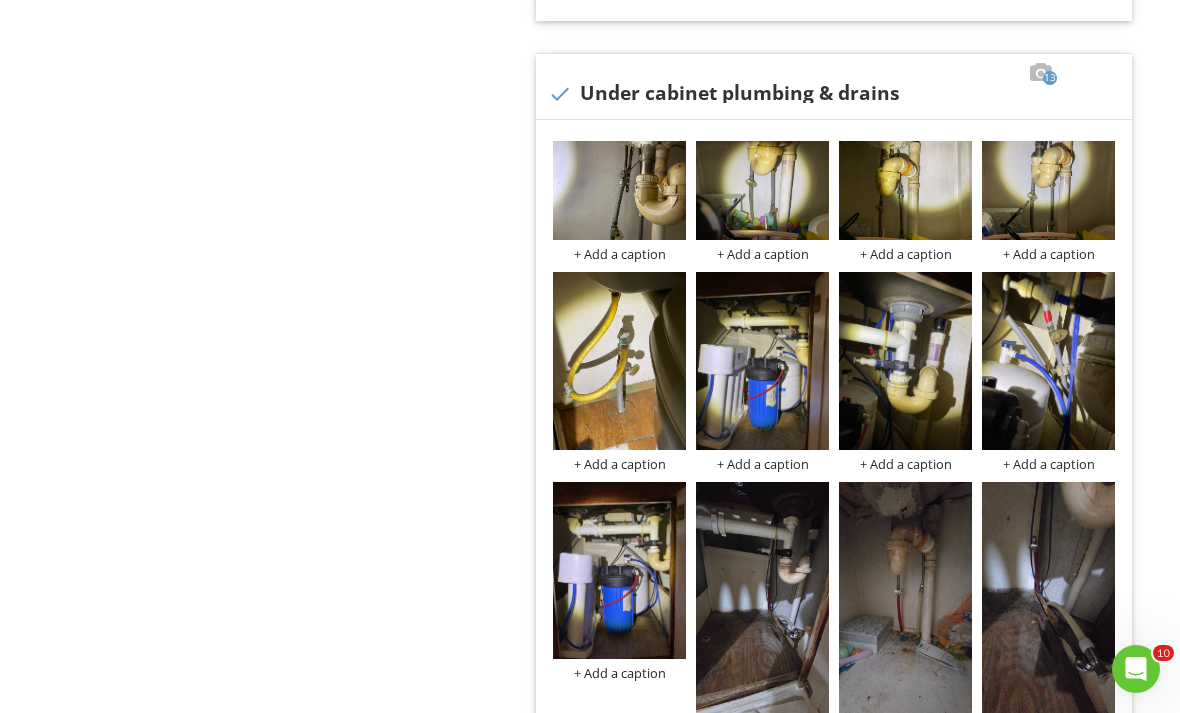 click at bounding box center [0, 0] 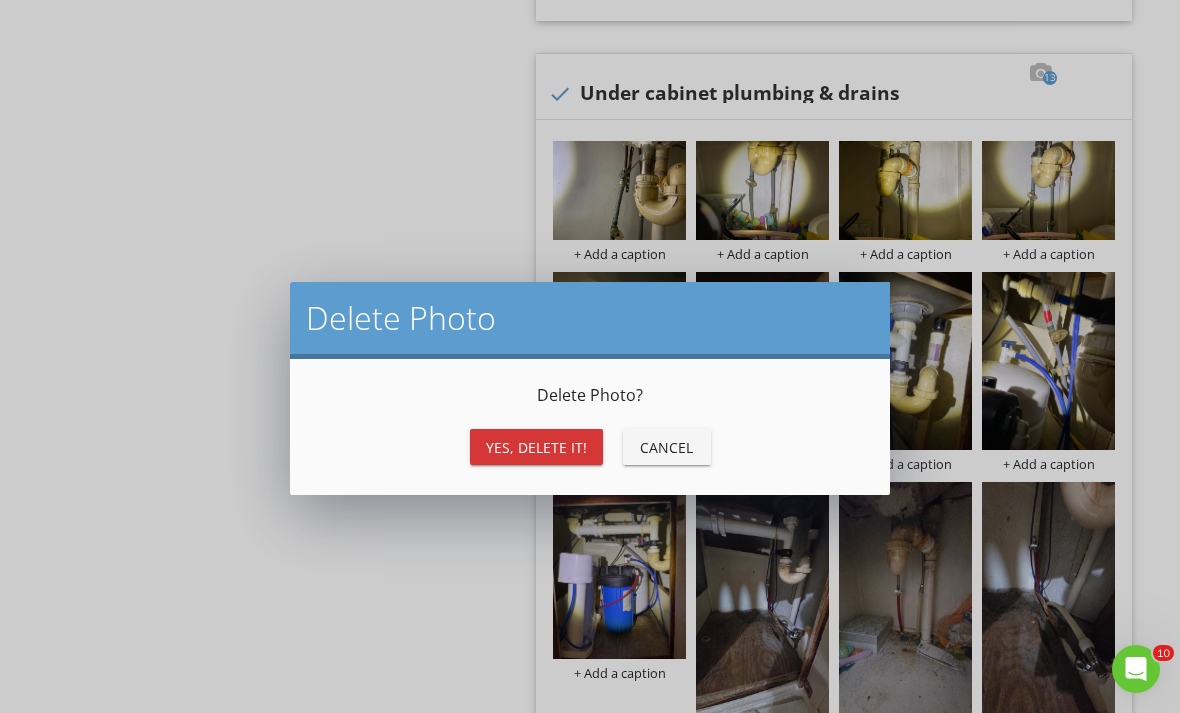 click on "Yes, Delete it!" at bounding box center [536, 447] 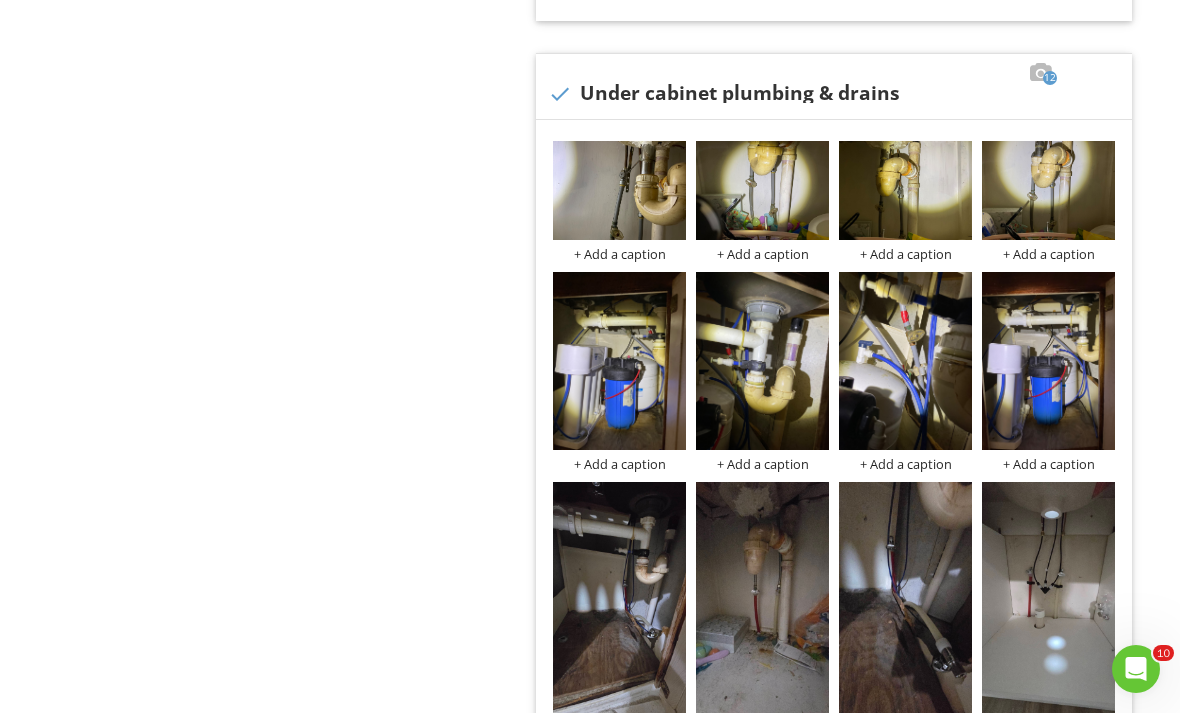 click at bounding box center [0, 0] 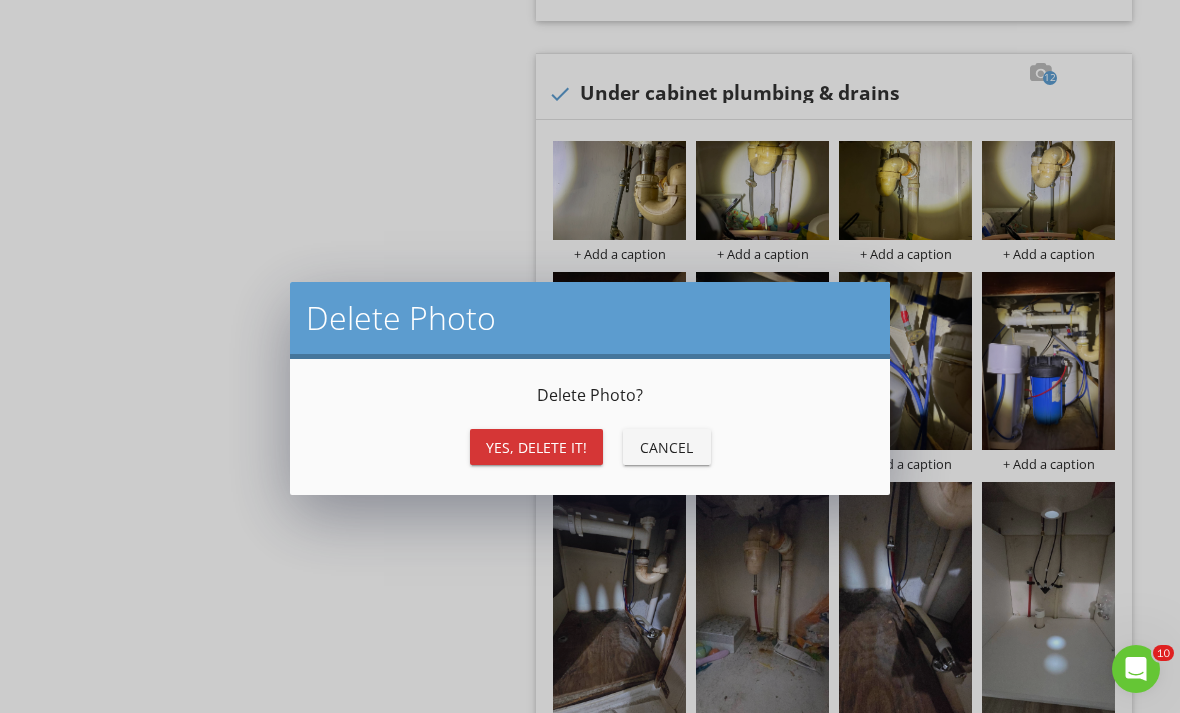click on "Yes, Delete it!" at bounding box center [536, 447] 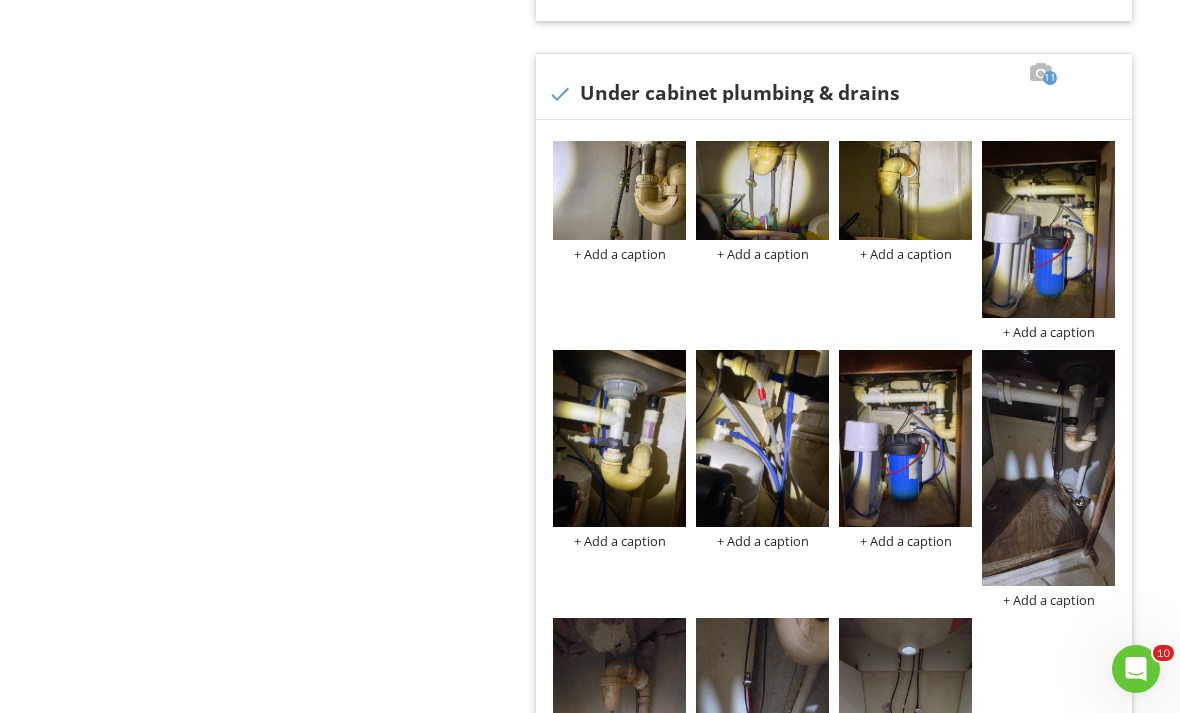 click at bounding box center (0, 0) 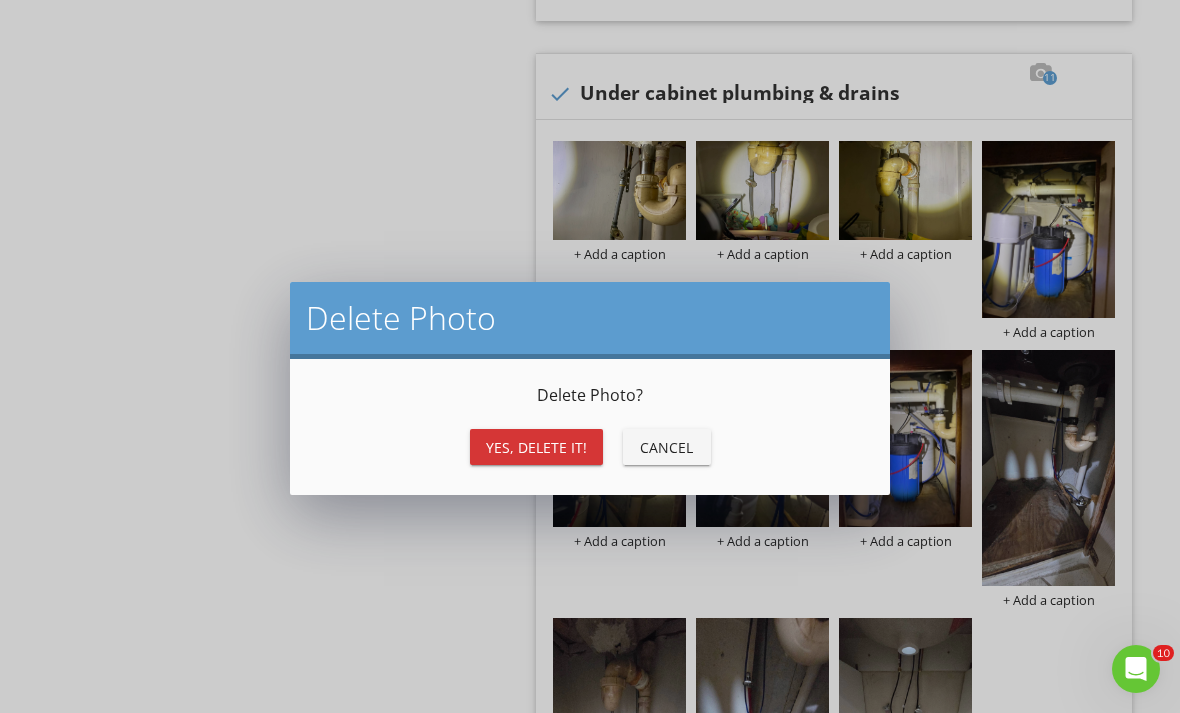 click on "Yes, Delete it!" at bounding box center (536, 447) 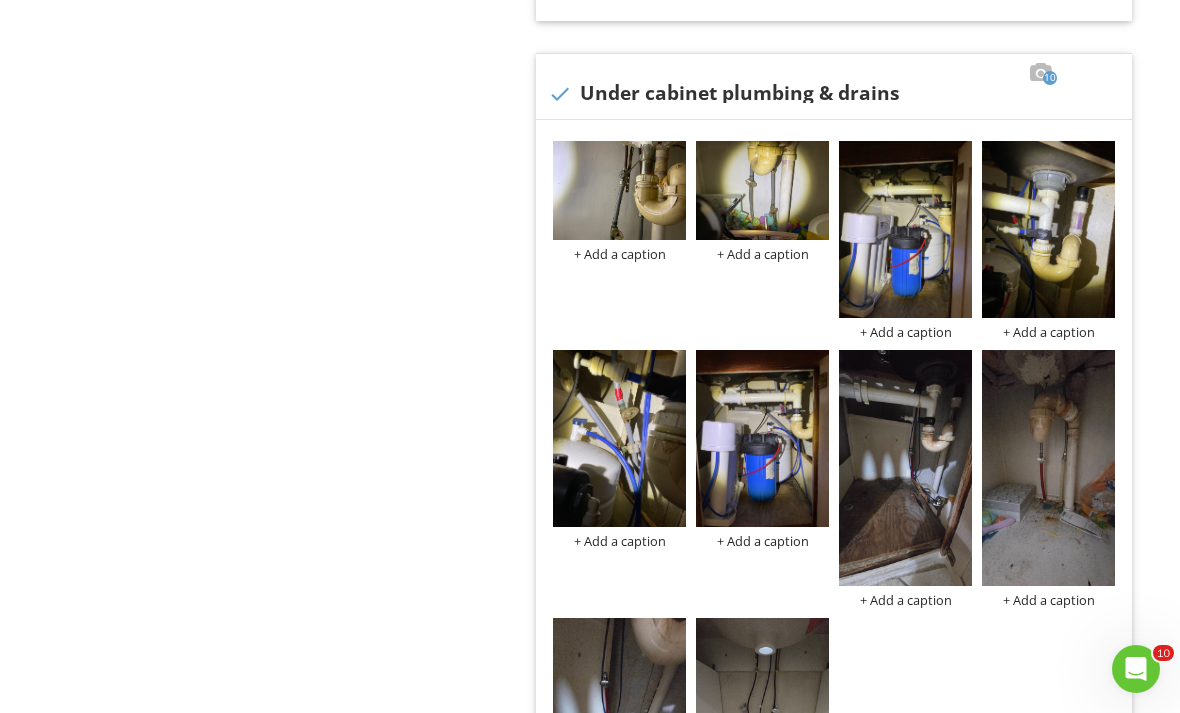 click at bounding box center (0, 0) 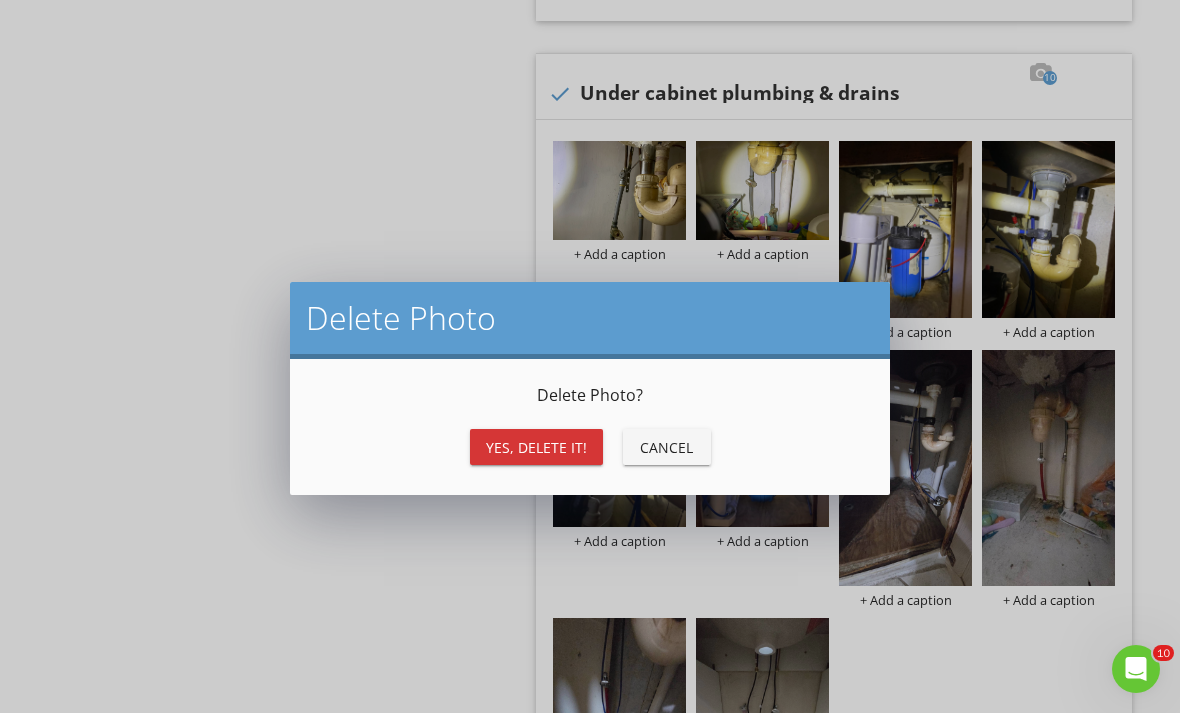 click on "Yes, Delete it!" at bounding box center [536, 447] 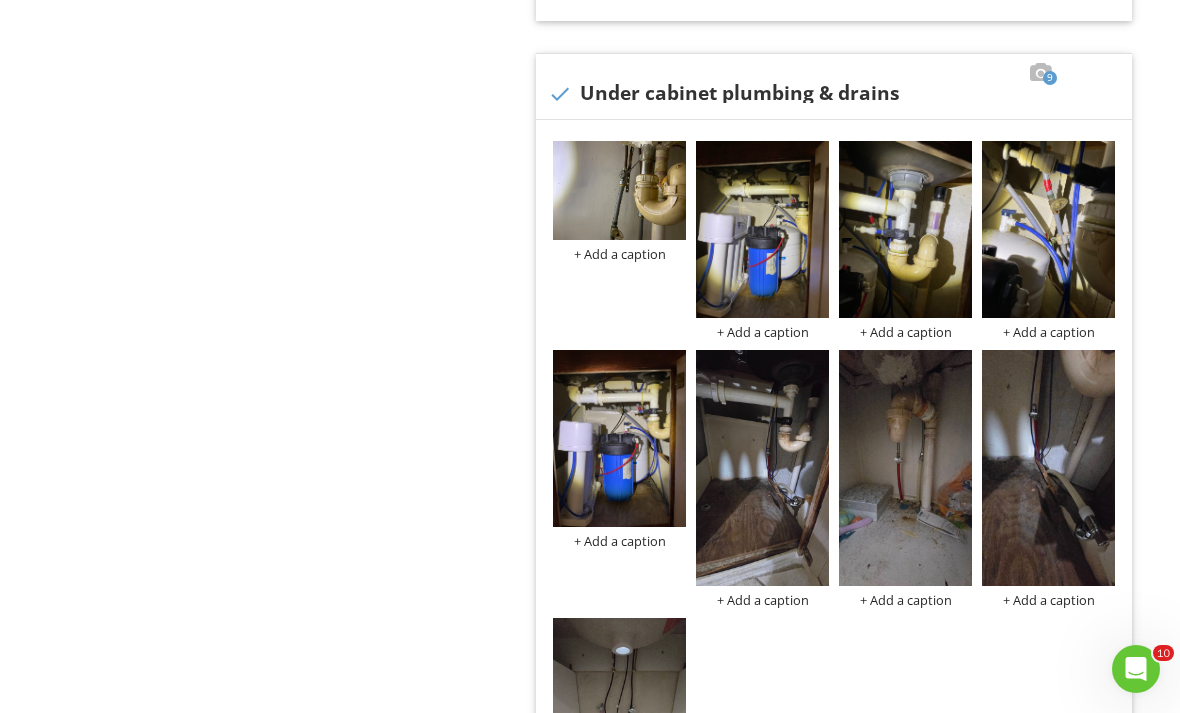 click at bounding box center (0, 0) 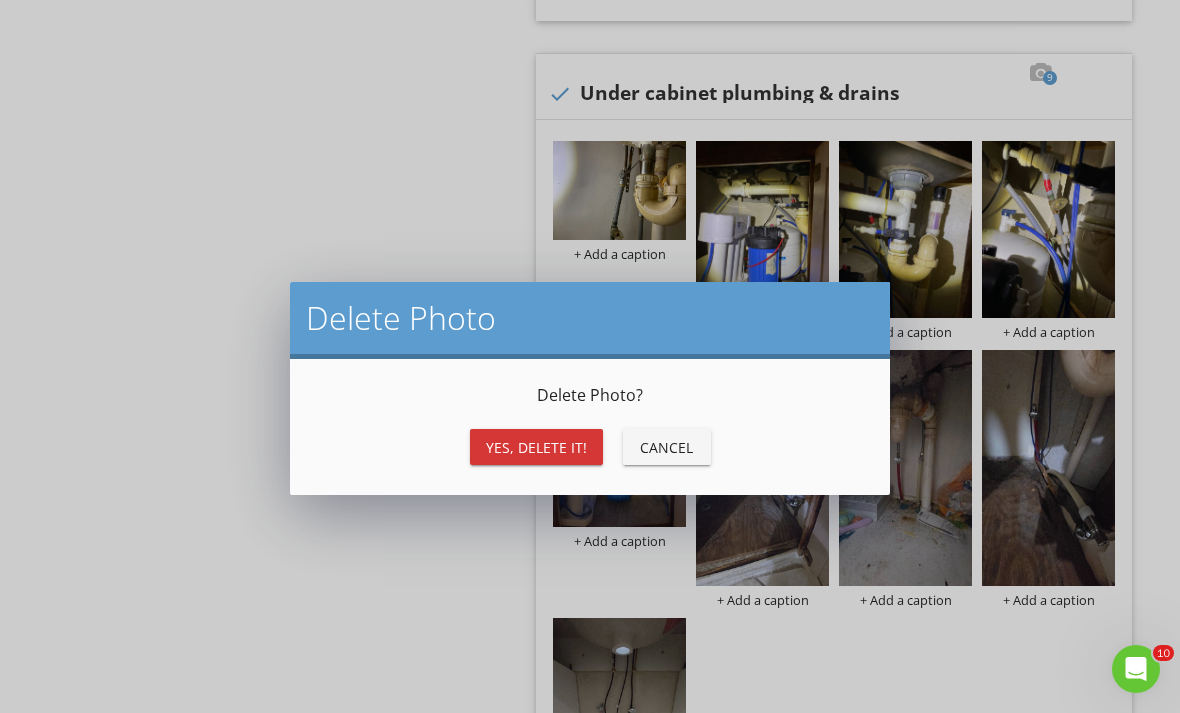 click on "Yes, Delete it!" at bounding box center [536, 447] 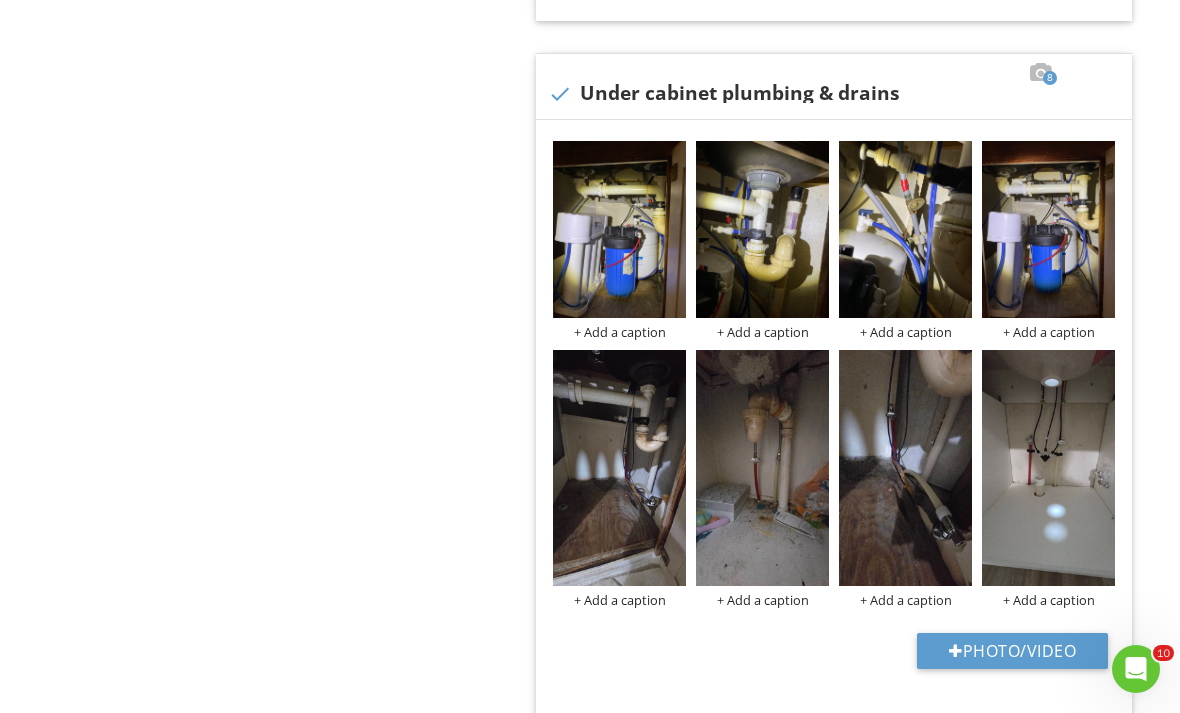 click at bounding box center (619, 468) 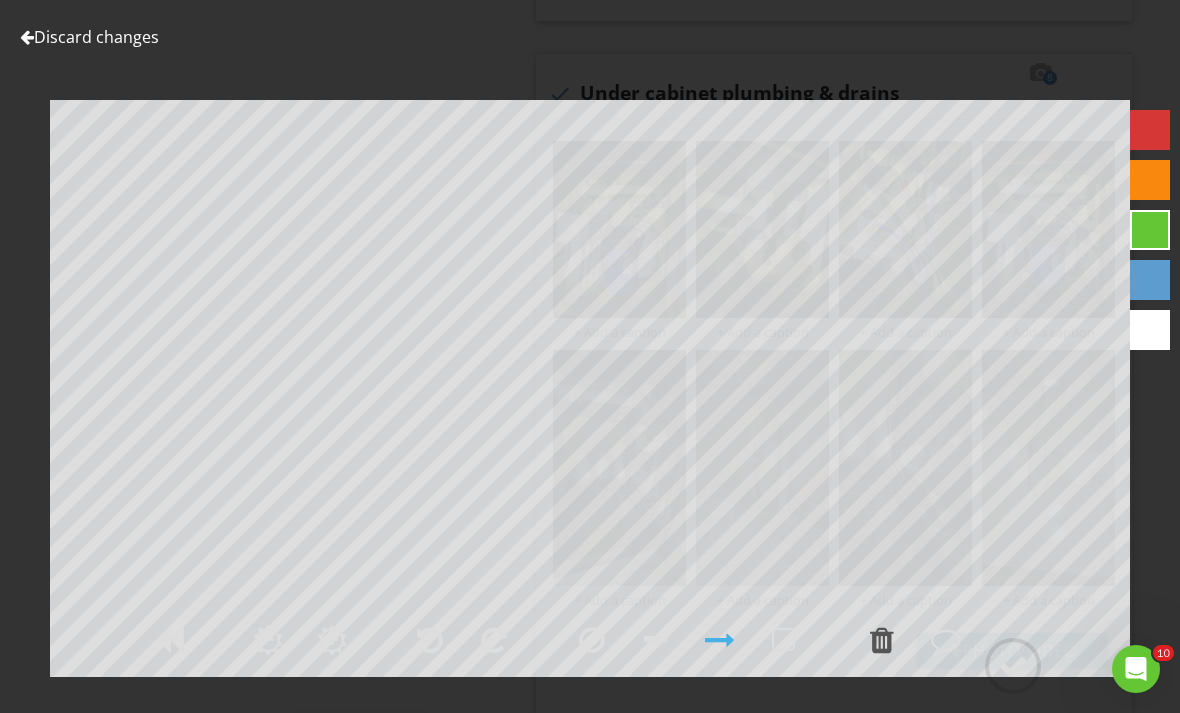 click on "Discard changes" at bounding box center [89, 37] 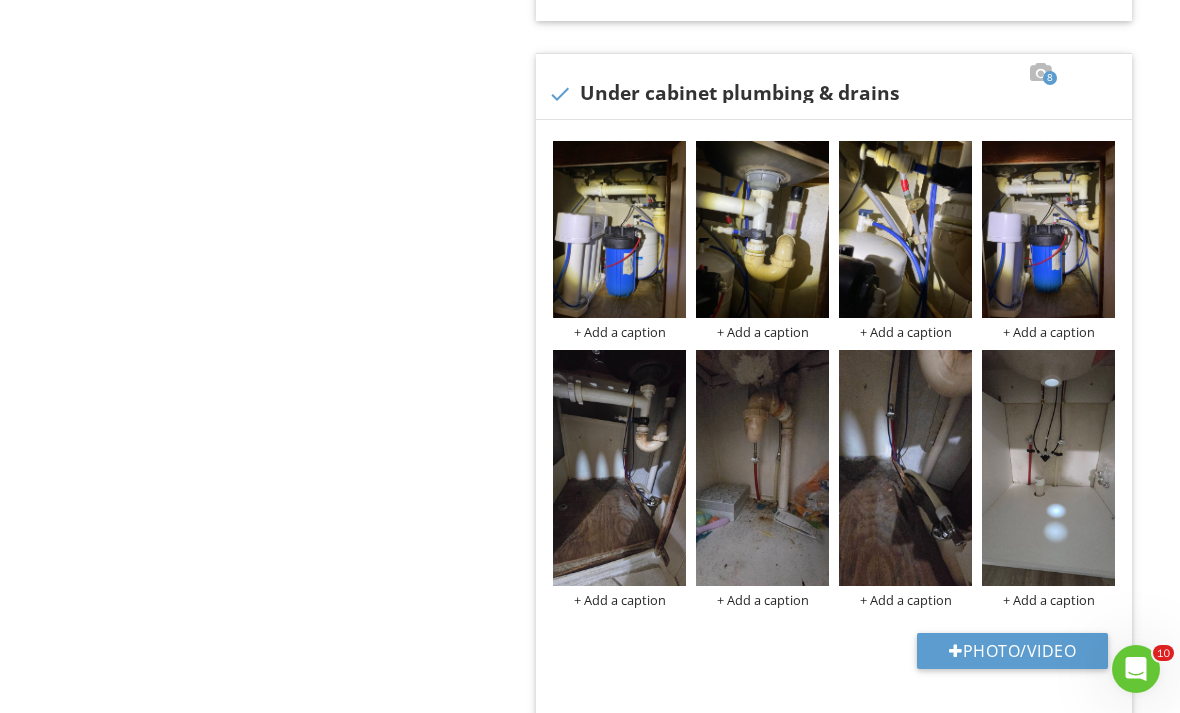 click at bounding box center [619, 229] 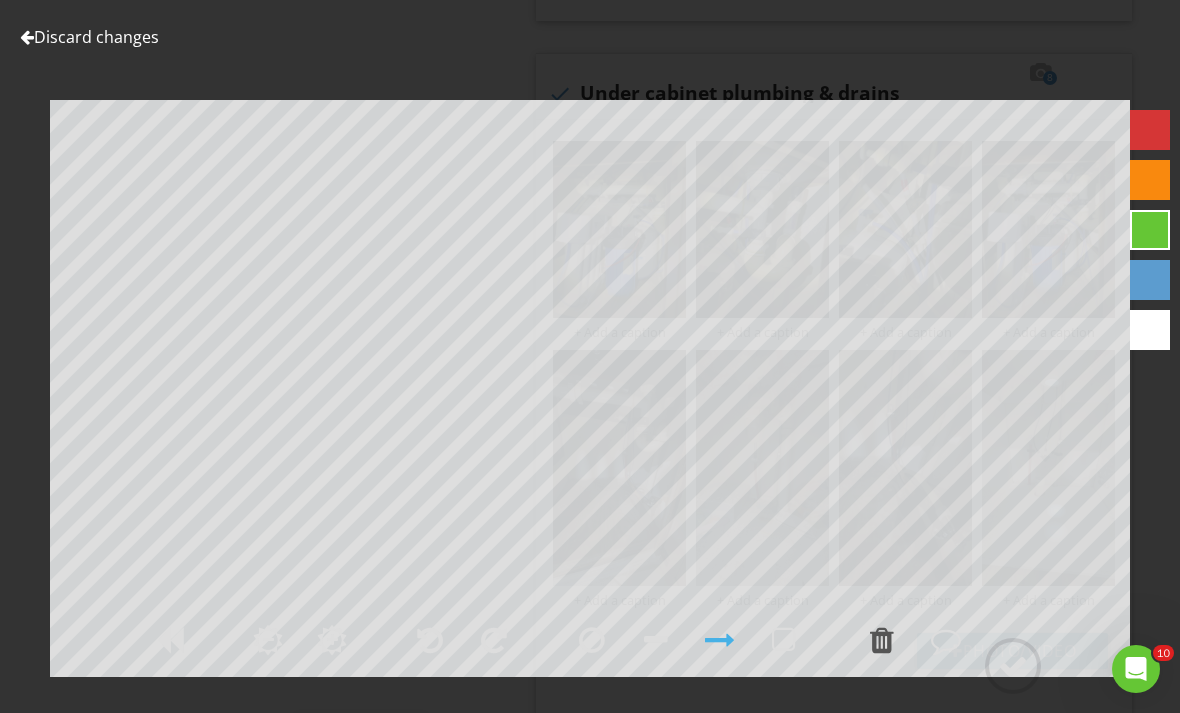 click on "Discard changes" at bounding box center (89, 37) 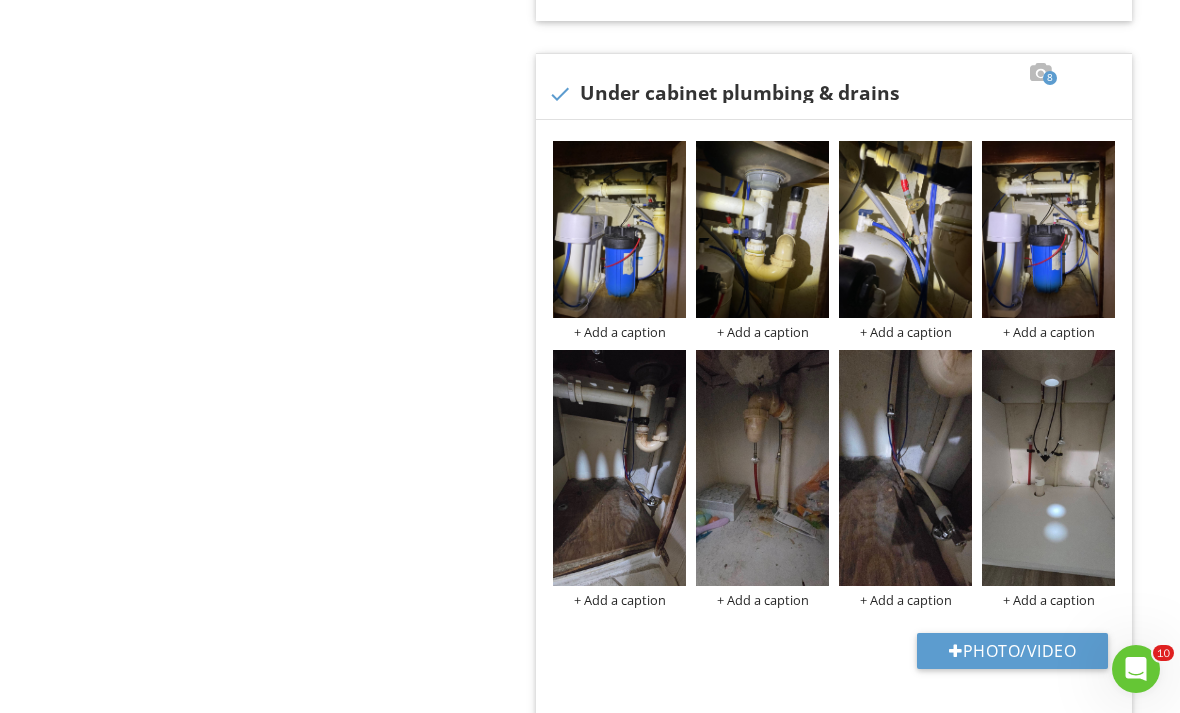click at bounding box center (0, 0) 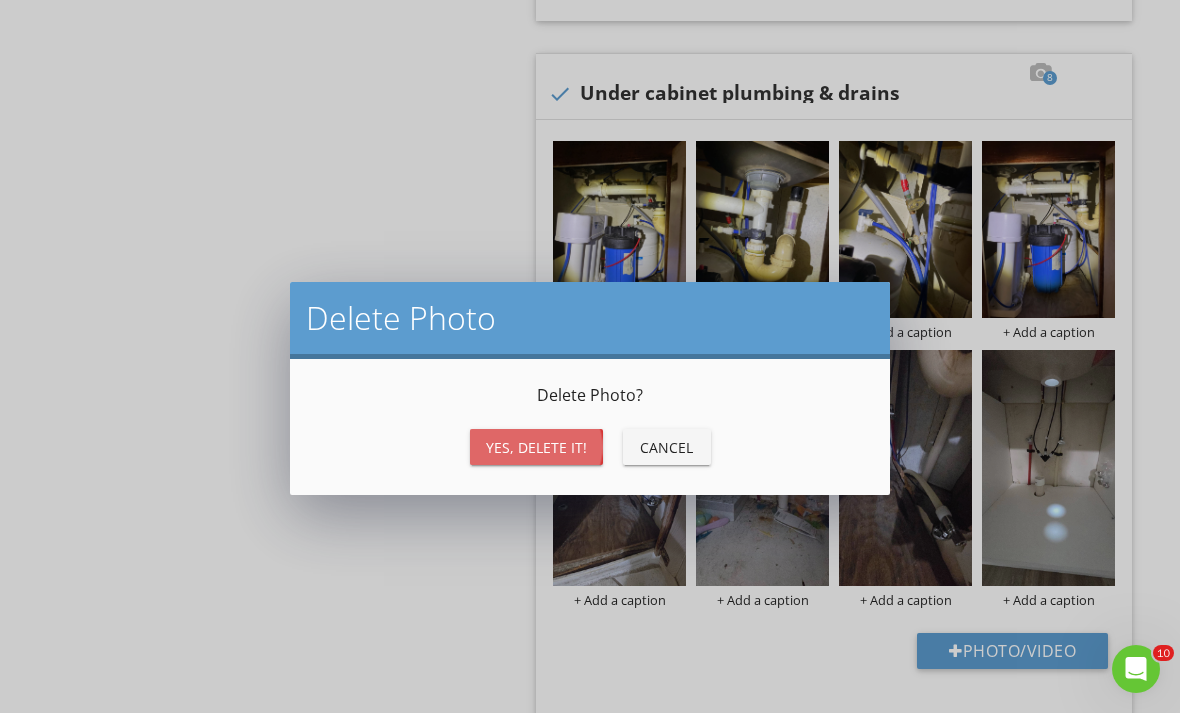 click on "Yes, Delete it!" at bounding box center [536, 447] 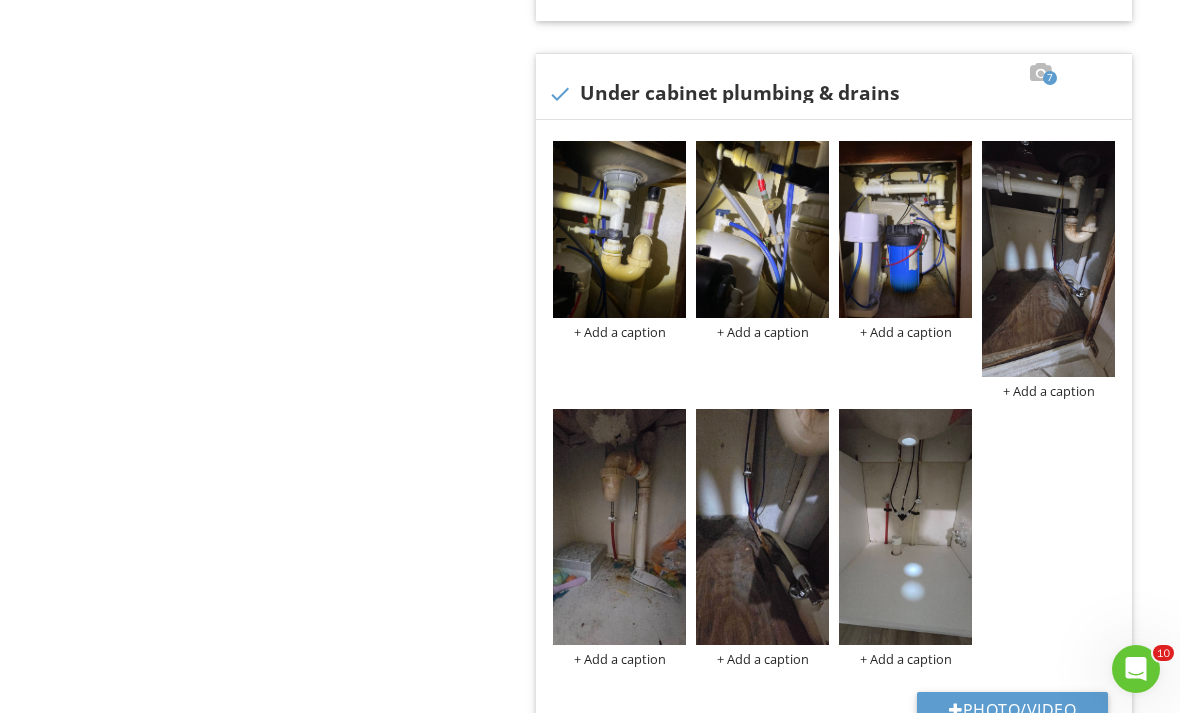 click at bounding box center [0, 0] 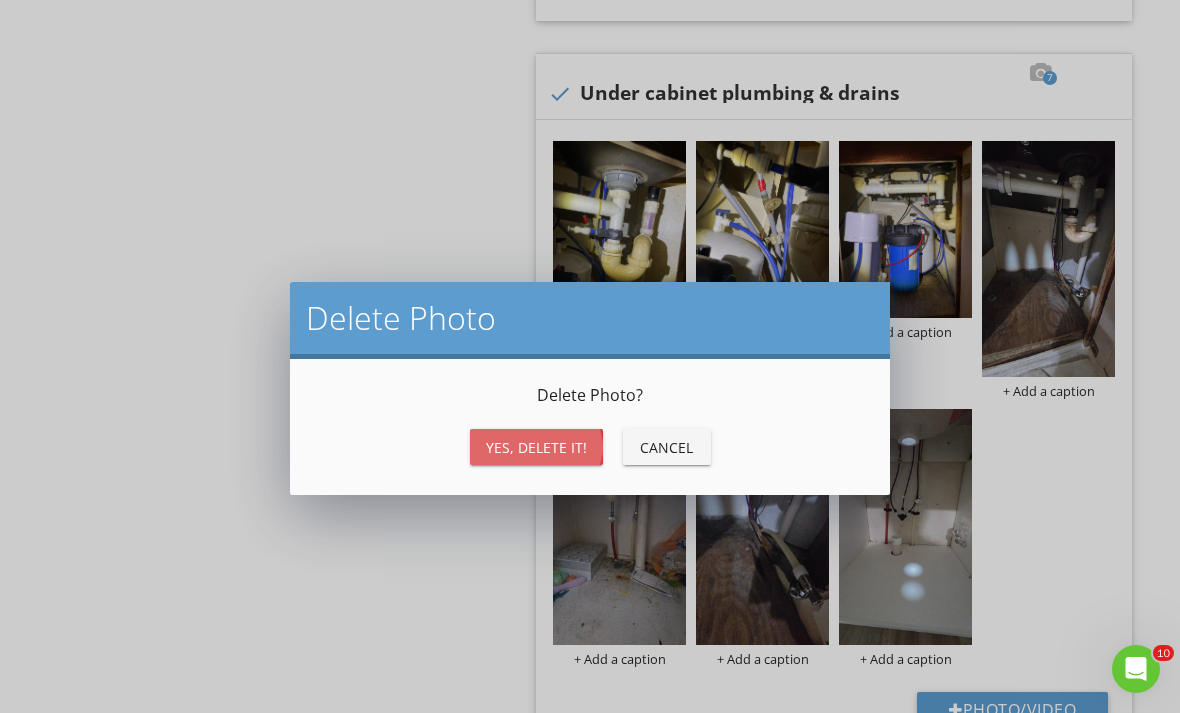 click on "Yes, Delete it!" at bounding box center [536, 447] 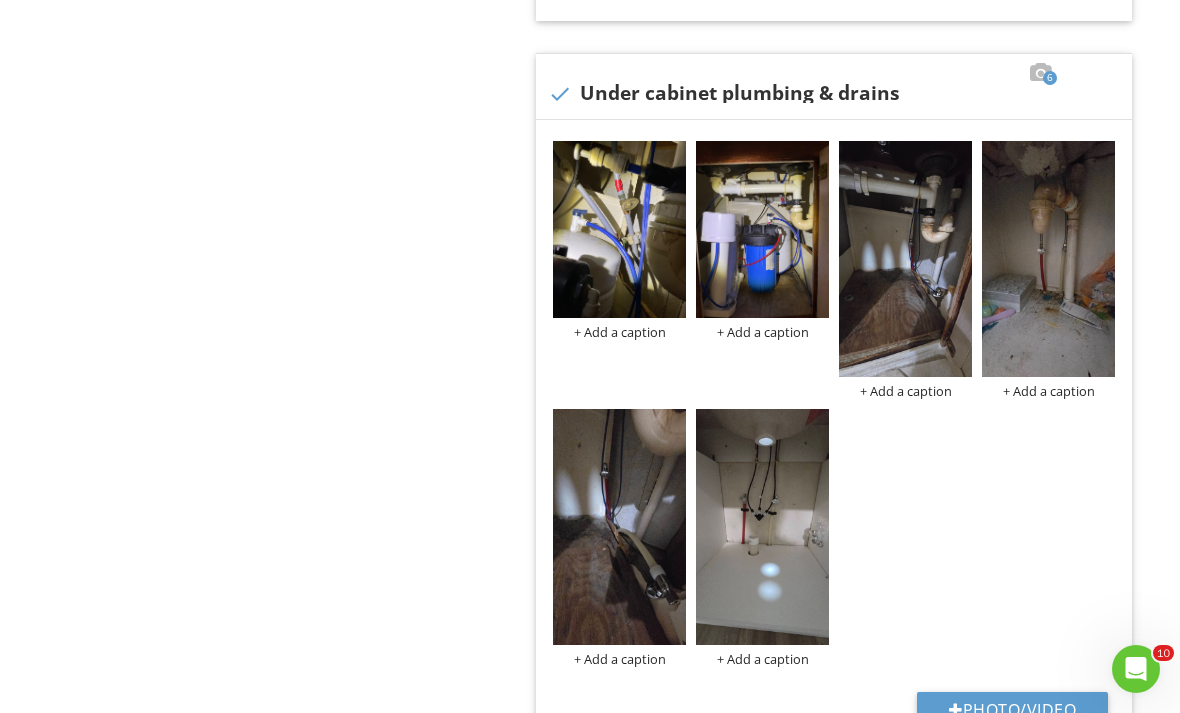 click at bounding box center [619, 229] 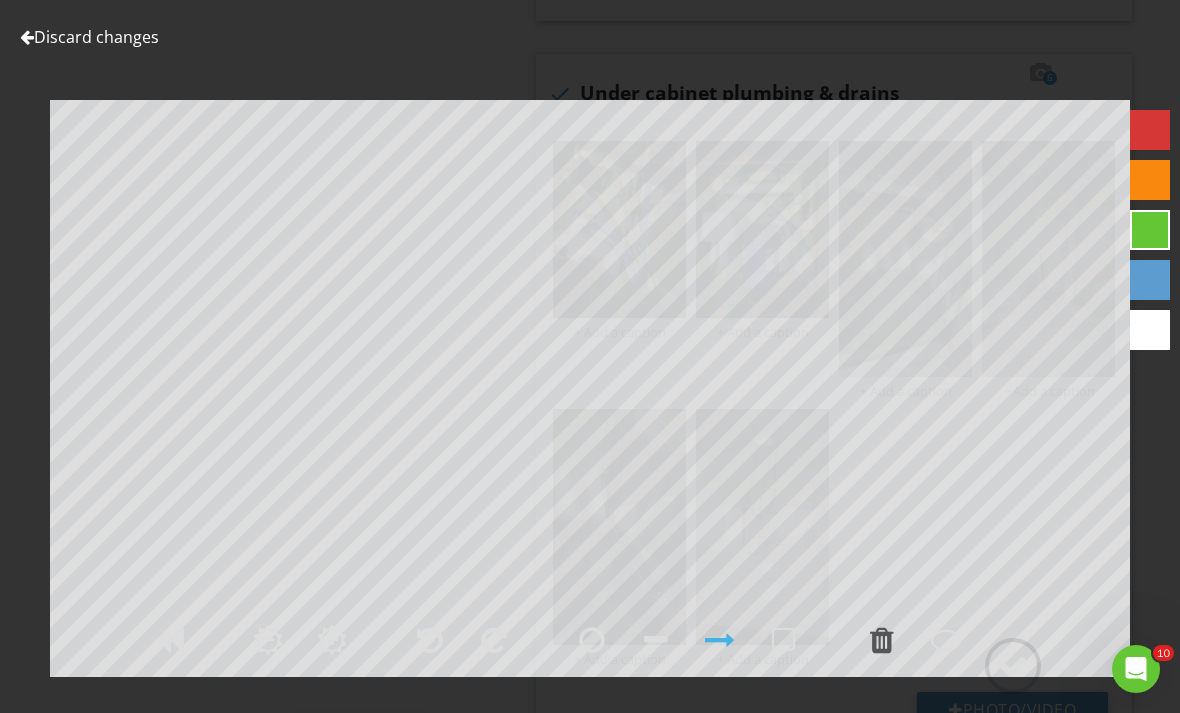 click on "Discard changes" at bounding box center (89, 37) 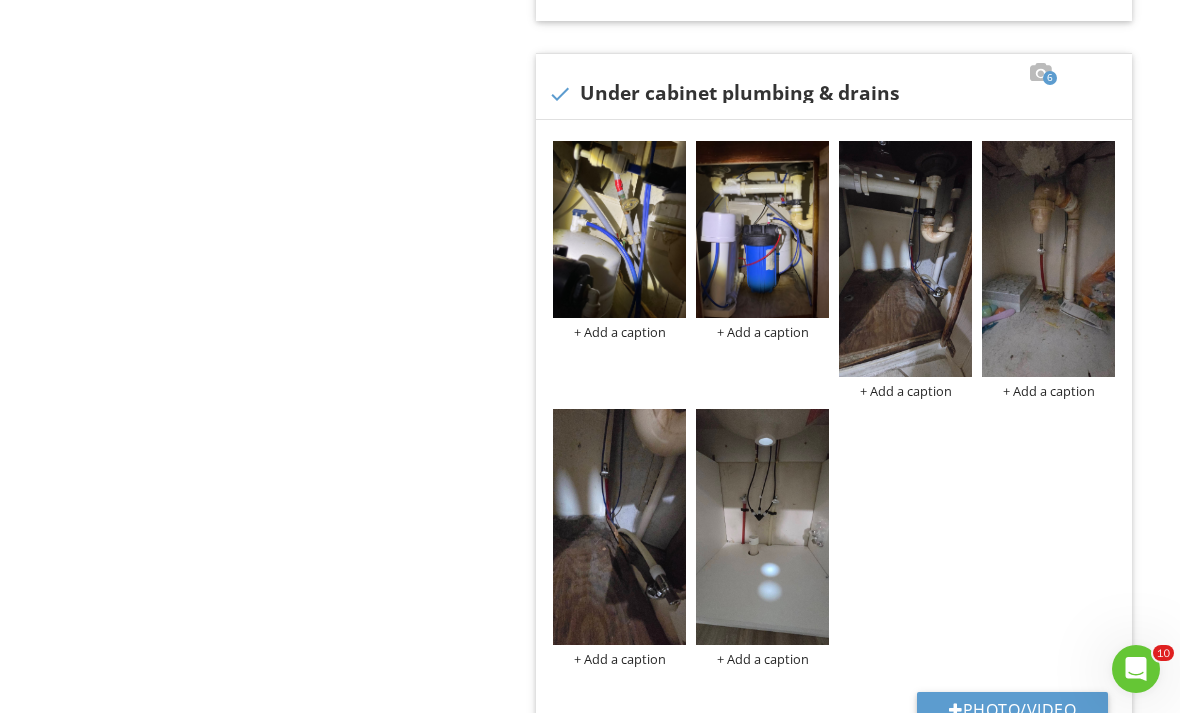 click at bounding box center (0, 0) 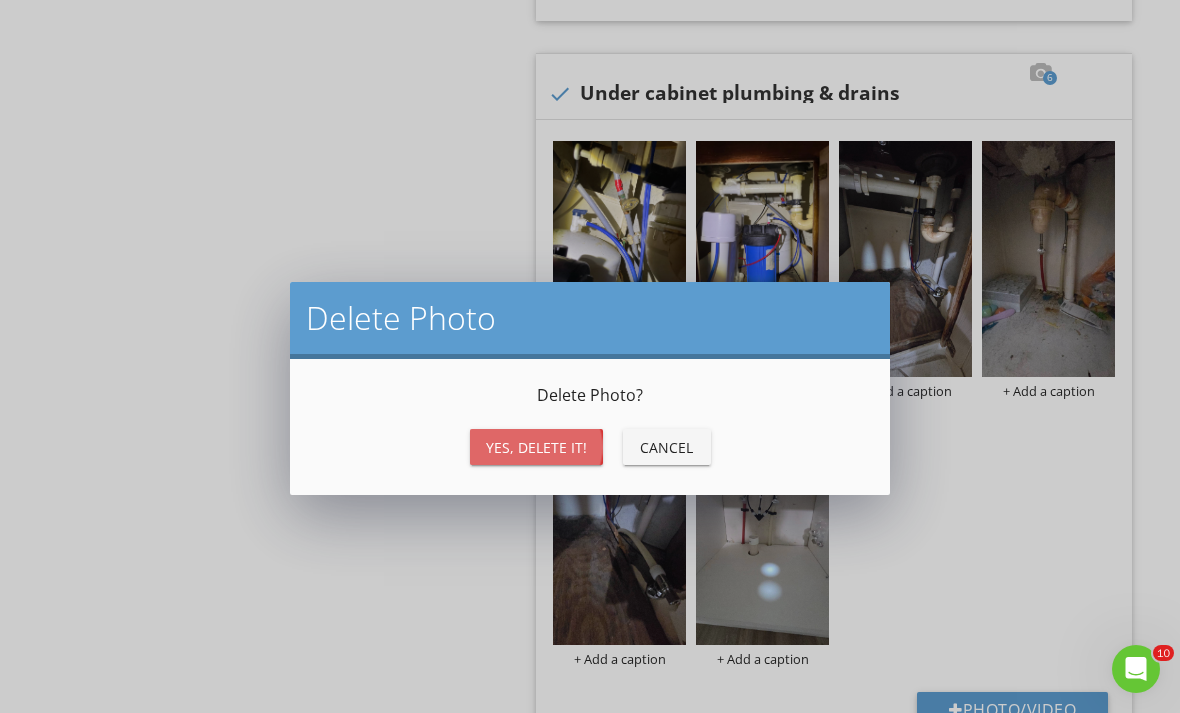 click on "Yes, Delete it!" at bounding box center (536, 447) 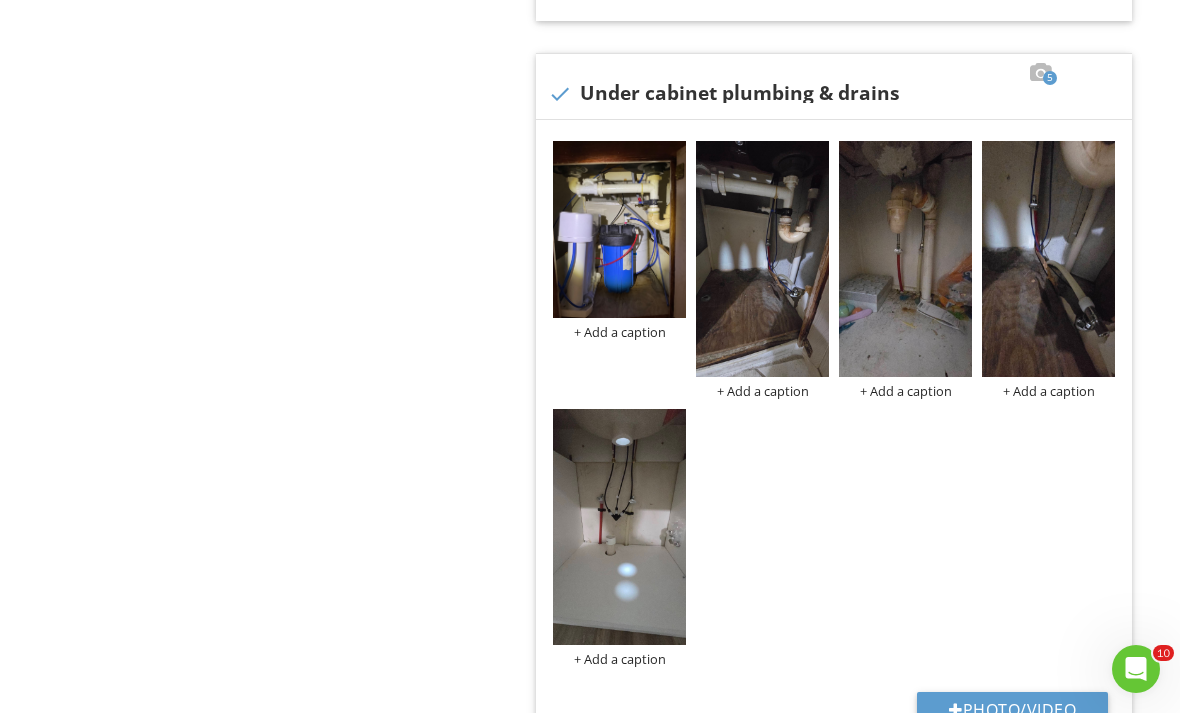 click at bounding box center (0, 0) 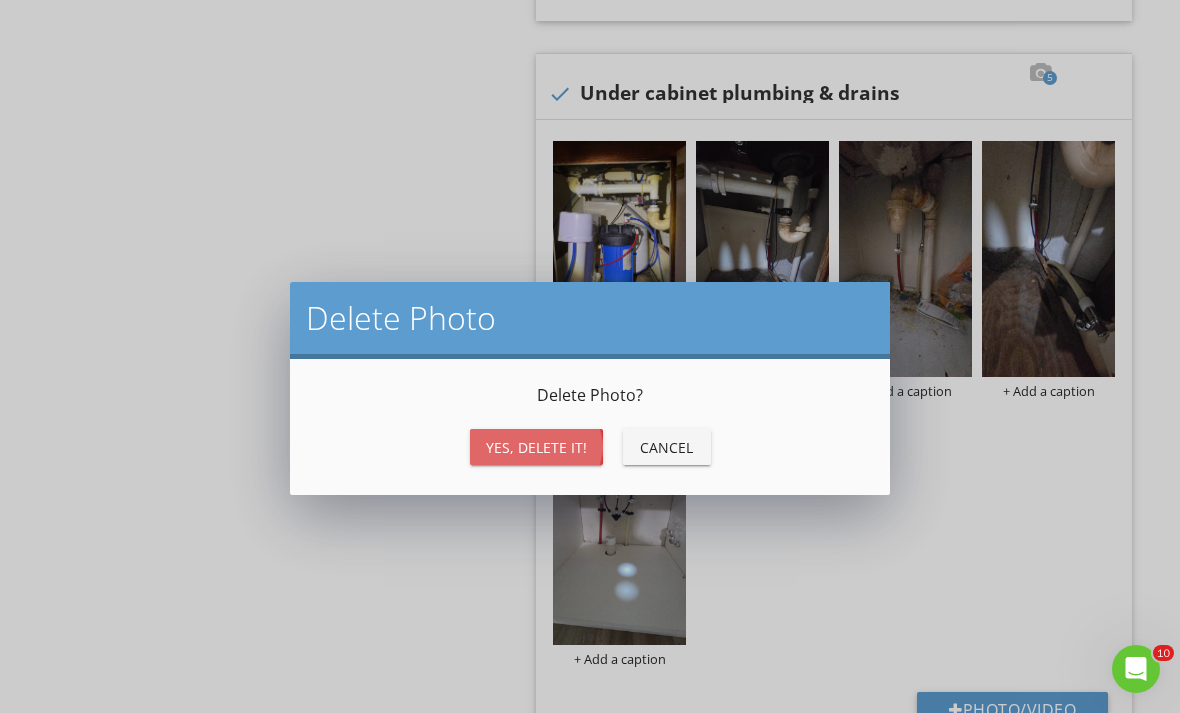 click on "Yes, Delete it!" at bounding box center [536, 447] 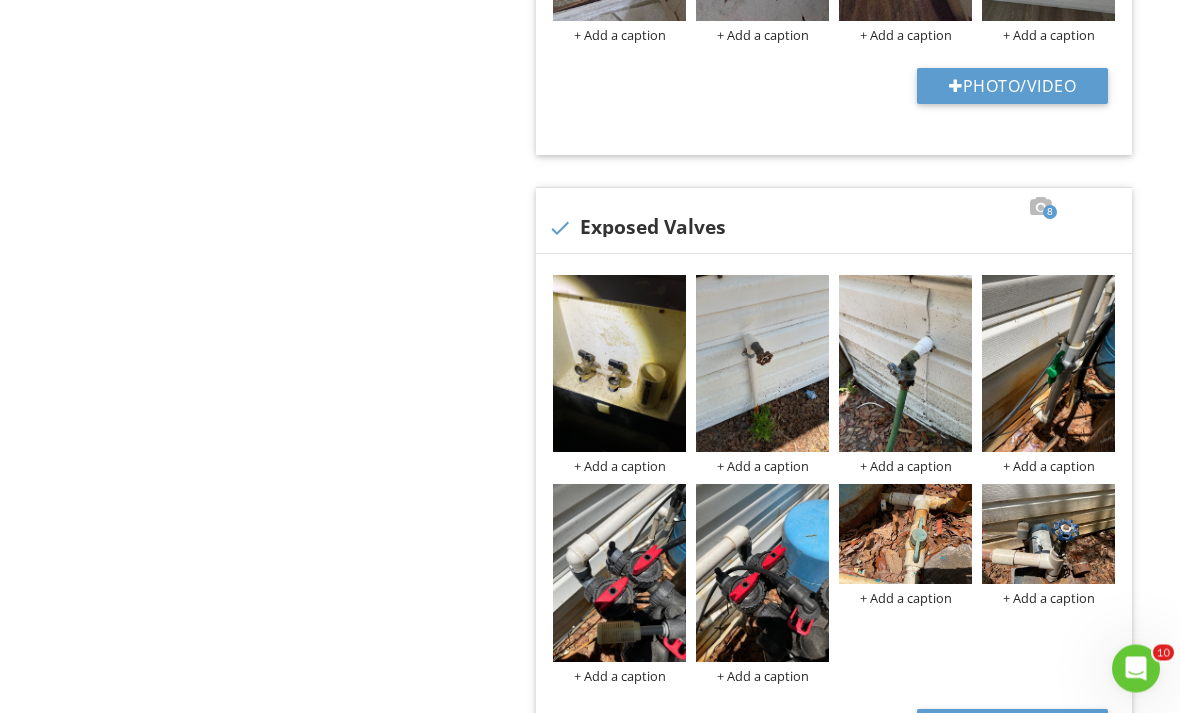 scroll, scrollTop: 1274, scrollLeft: 0, axis: vertical 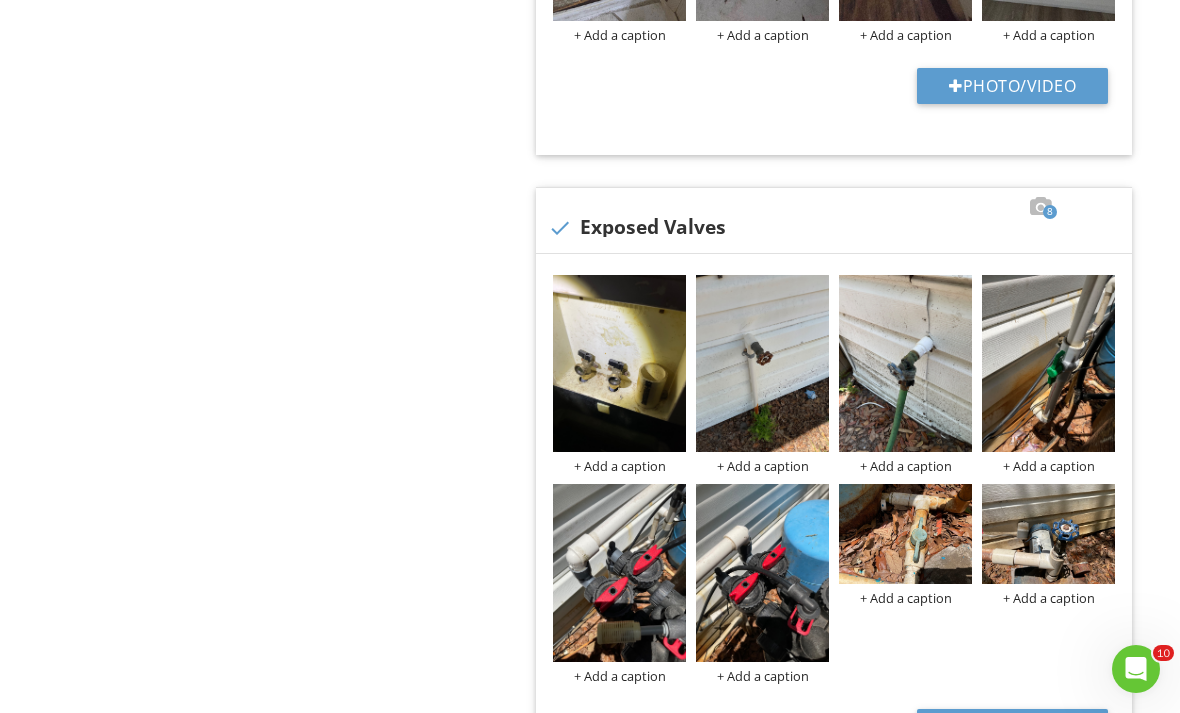 click at bounding box center [0, 0] 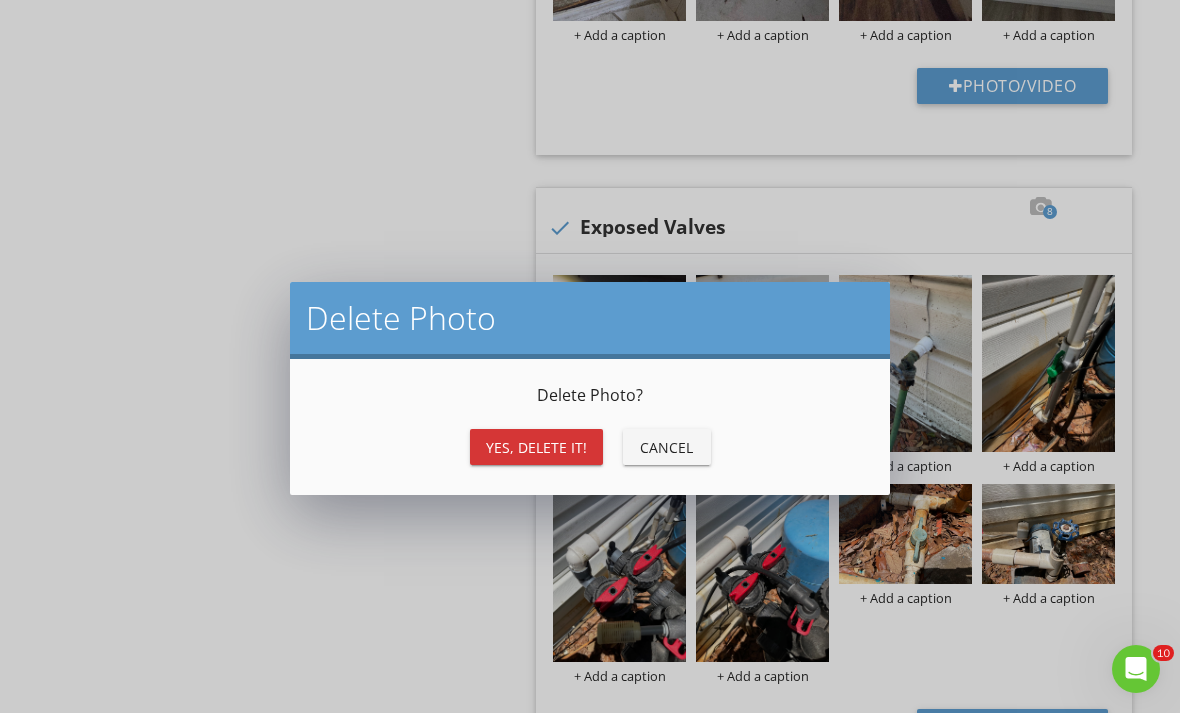 click on "Yes, Delete it!" at bounding box center (536, 447) 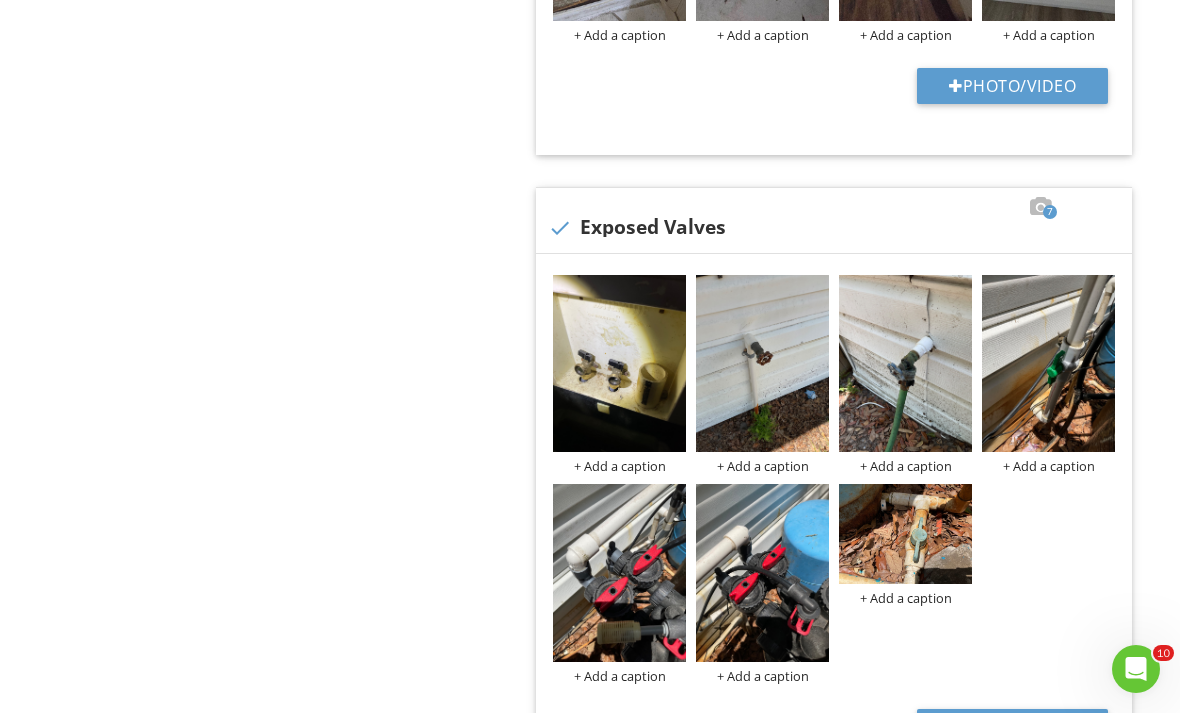 click on "Photos
Info
Information                 2         check
Water Heater
+ Add a caption         + Add a caption
Photo/Video
4         check
Under cabinet plumbing & drains
+ Add a caption         + Add a caption         + Add a caption         + Add a caption
Photo/Video
7         check
Exposed Valves
+ Add a caption         + Add a caption         + Add a caption         + Add a caption         + Add a caption         + Add a caption         + Add a caption
Photo/Video
Limitations
Limitations" at bounding box center [848, 138] 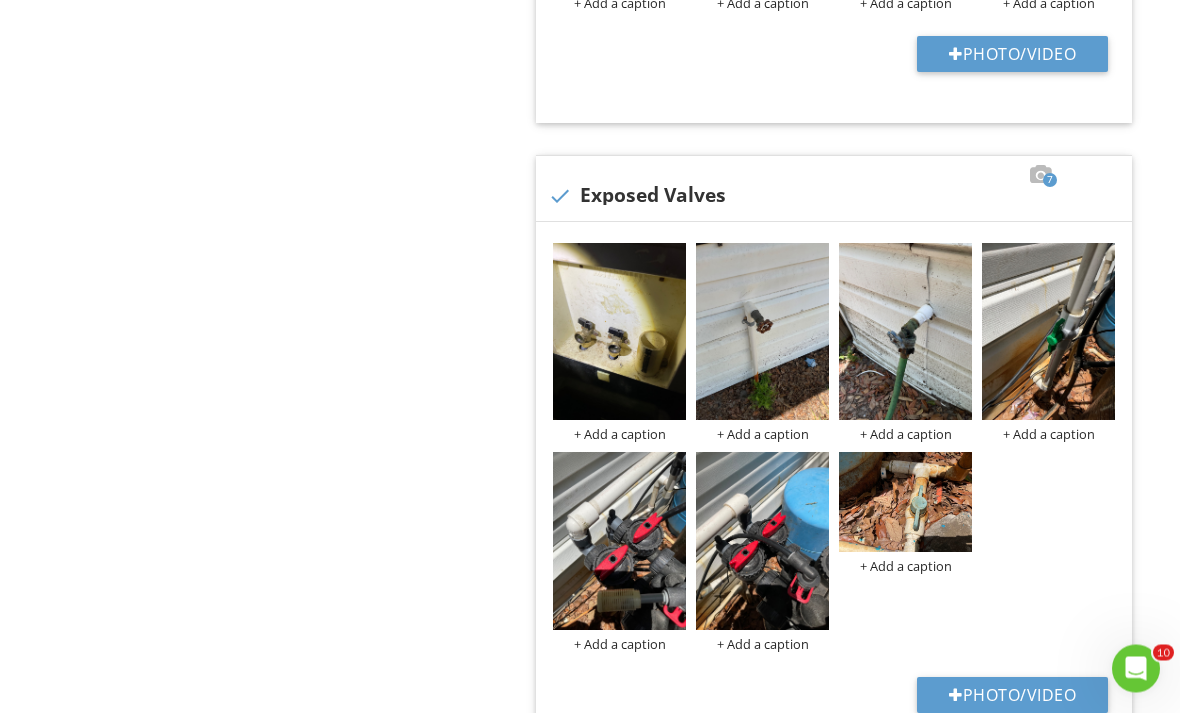 scroll, scrollTop: 1306, scrollLeft: 0, axis: vertical 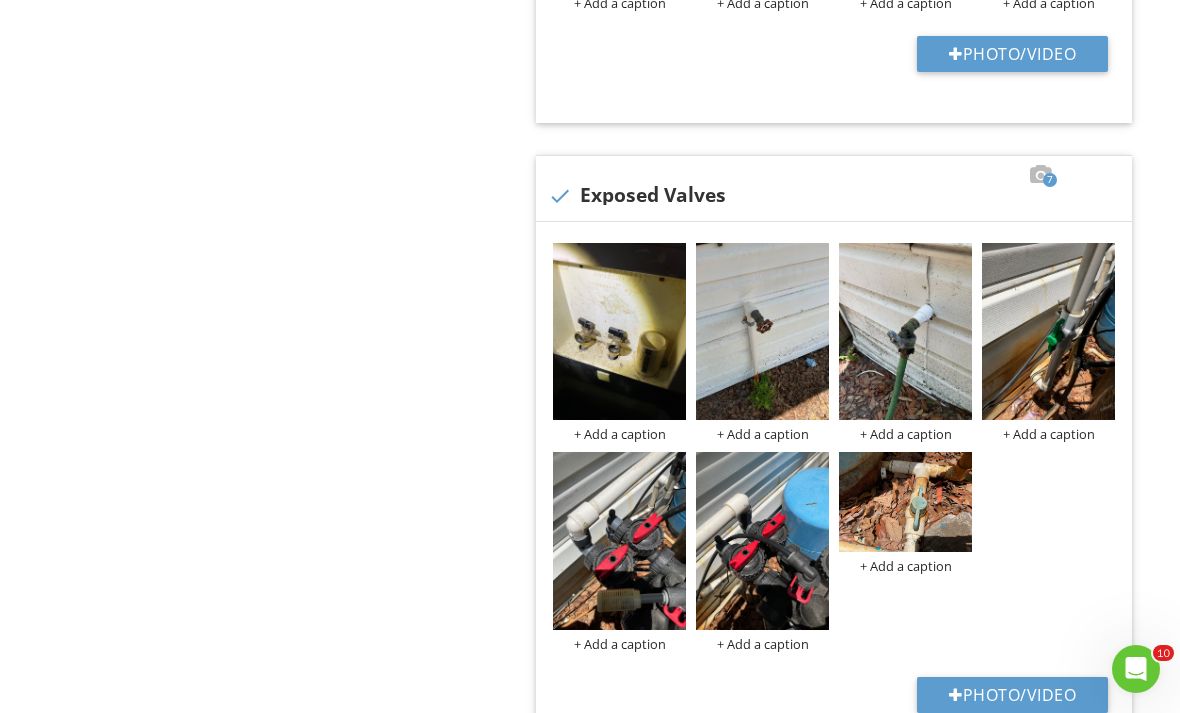 click on "Photo/Video" at bounding box center [1012, 695] 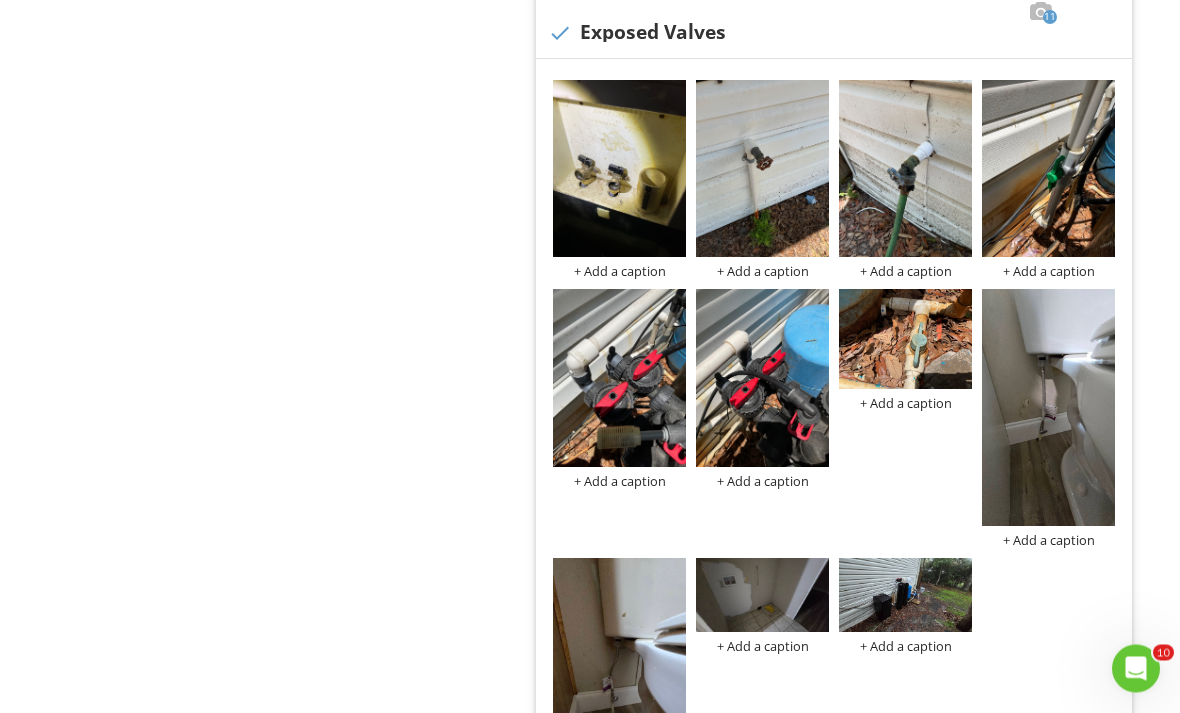 scroll, scrollTop: 1482, scrollLeft: 0, axis: vertical 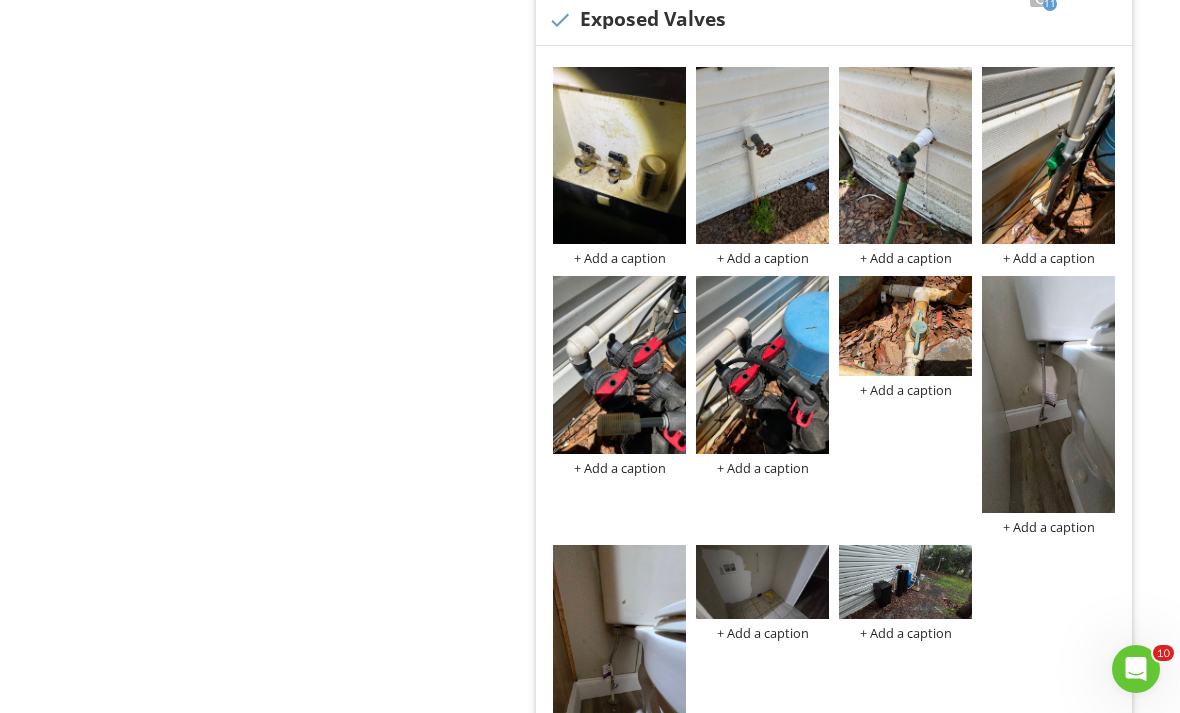 click at bounding box center [762, 582] 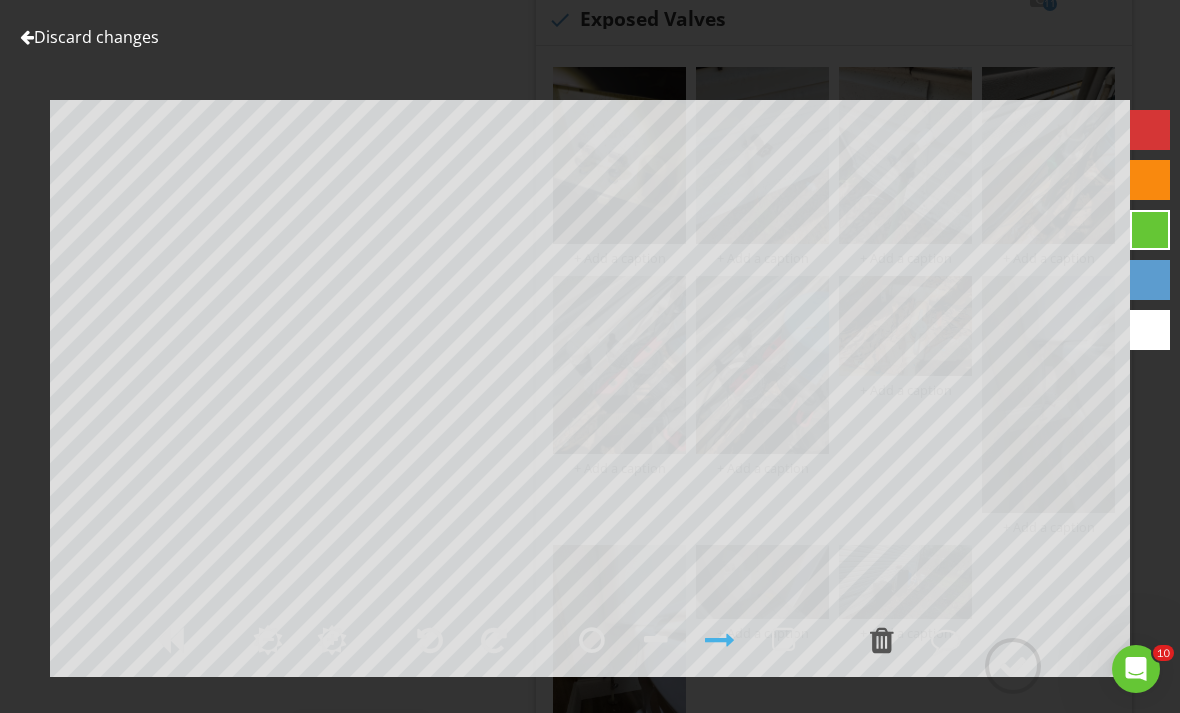 click on "Discard changes" at bounding box center [89, 37] 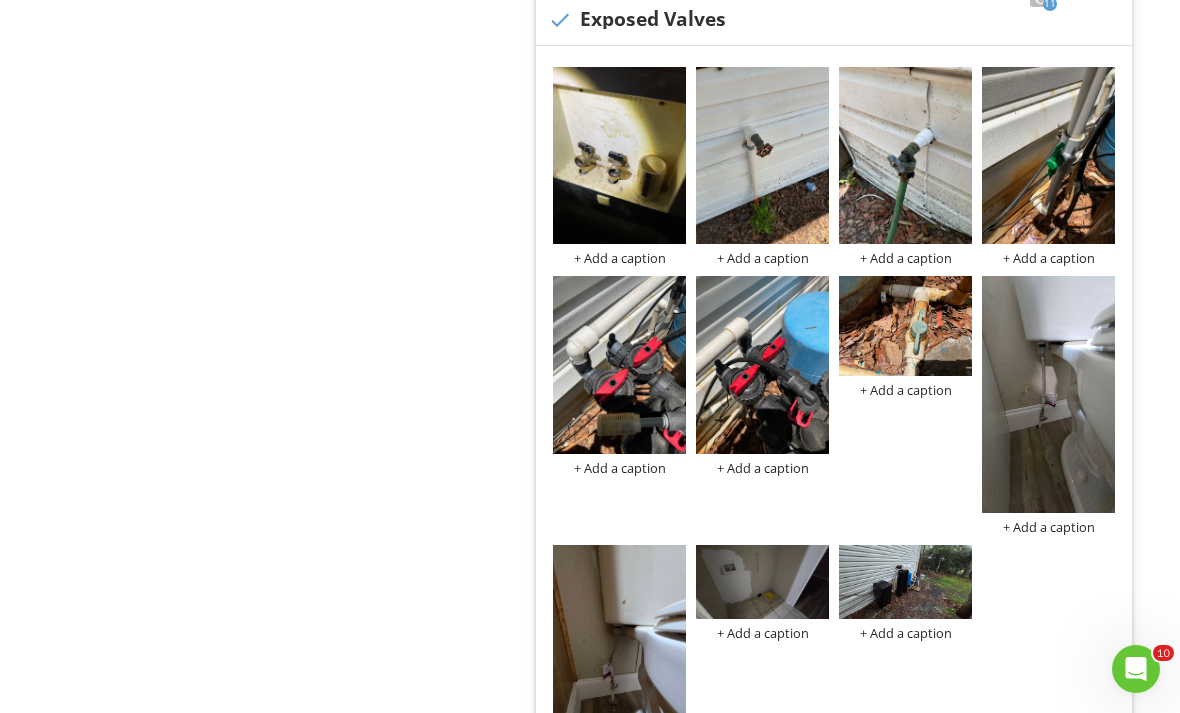 click at bounding box center [0, 0] 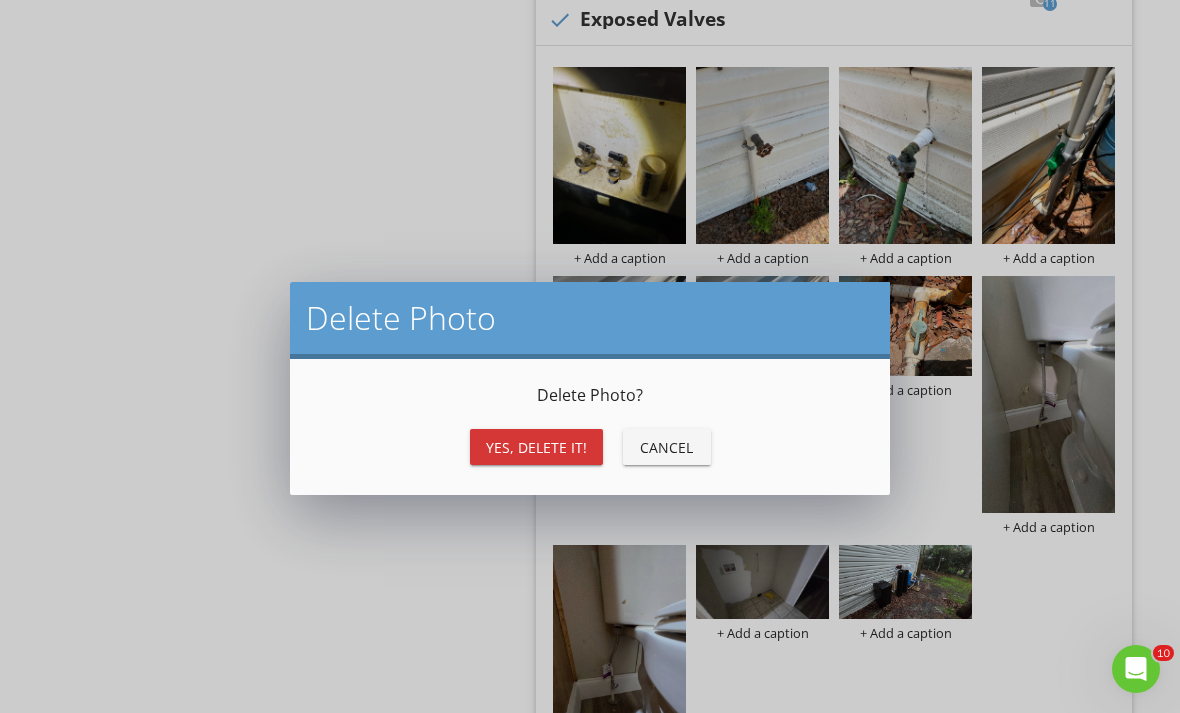 click on "Yes, Delete it!" at bounding box center [536, 447] 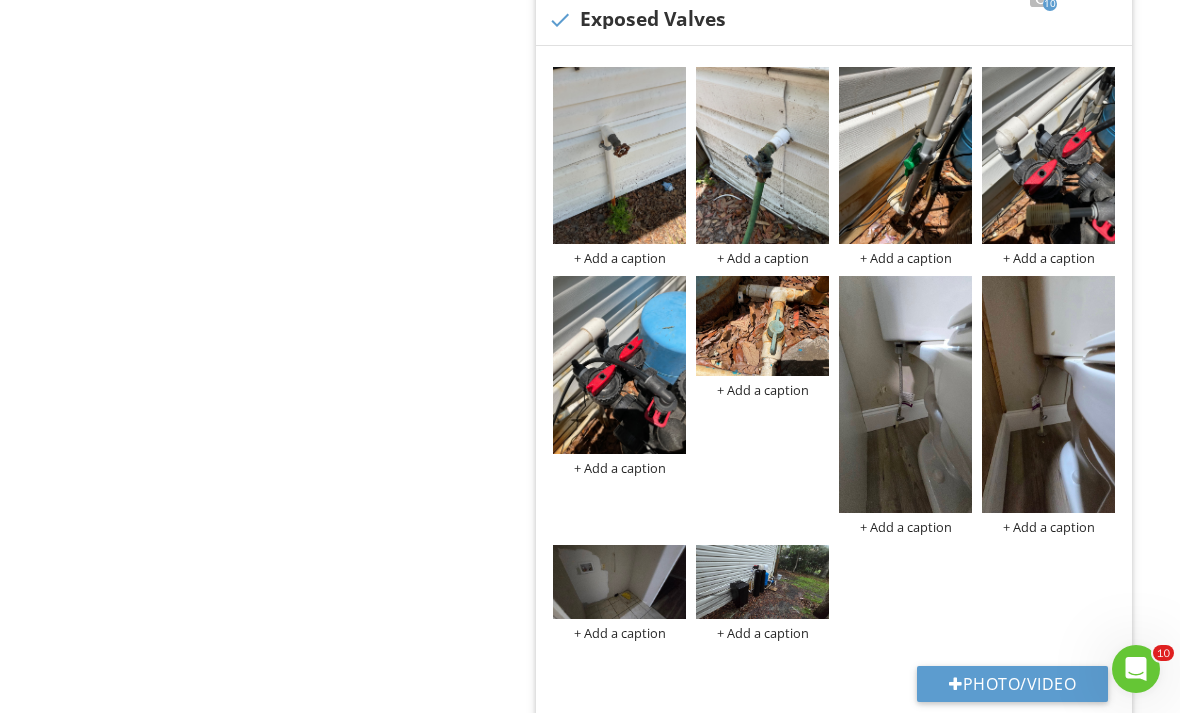 click at bounding box center (619, 582) 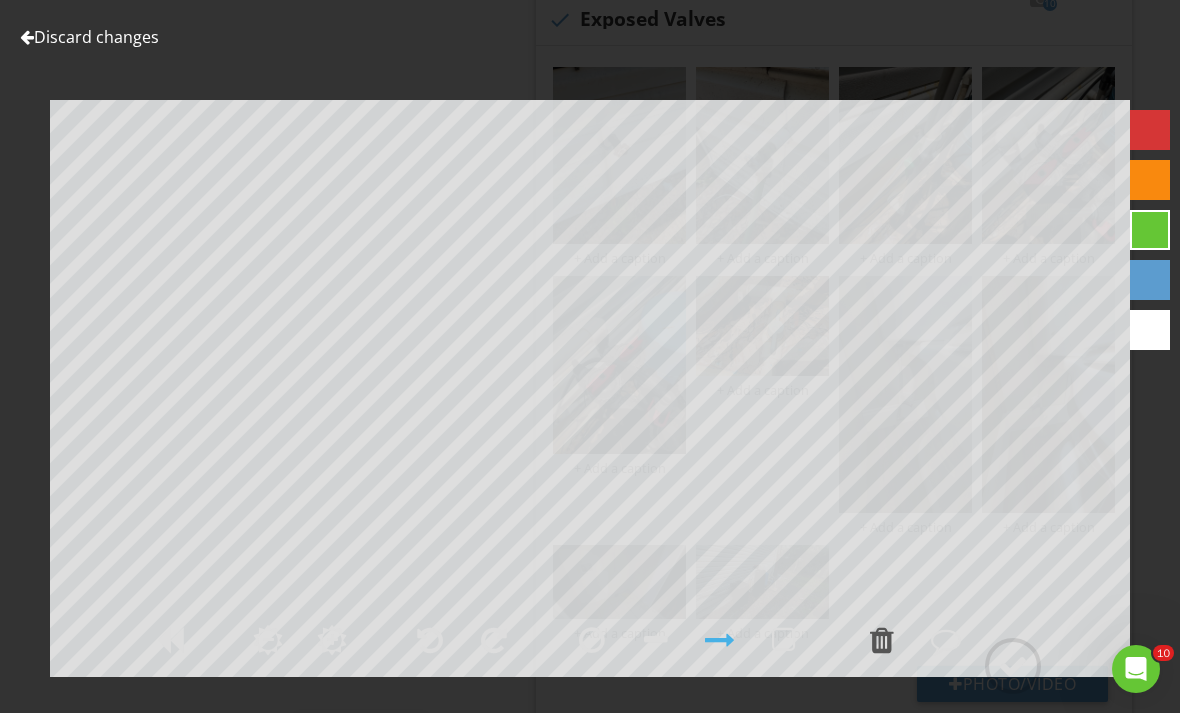 click on "Discard changes" at bounding box center [89, 37] 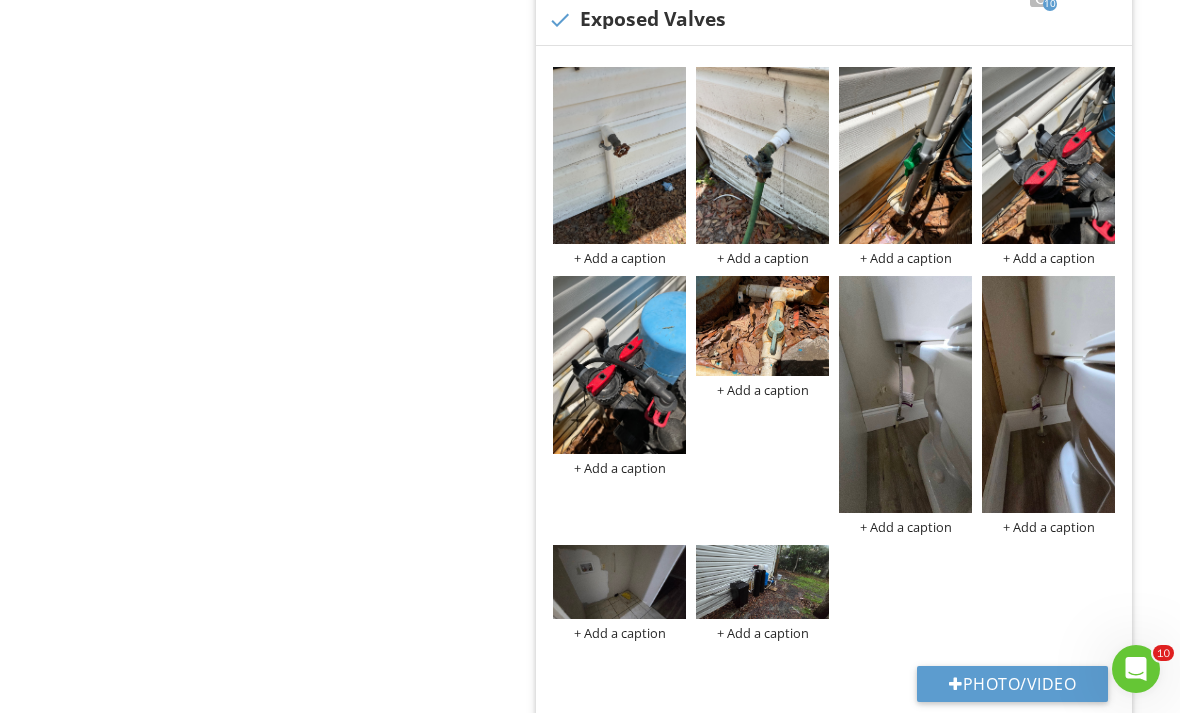 click at bounding box center (762, 582) 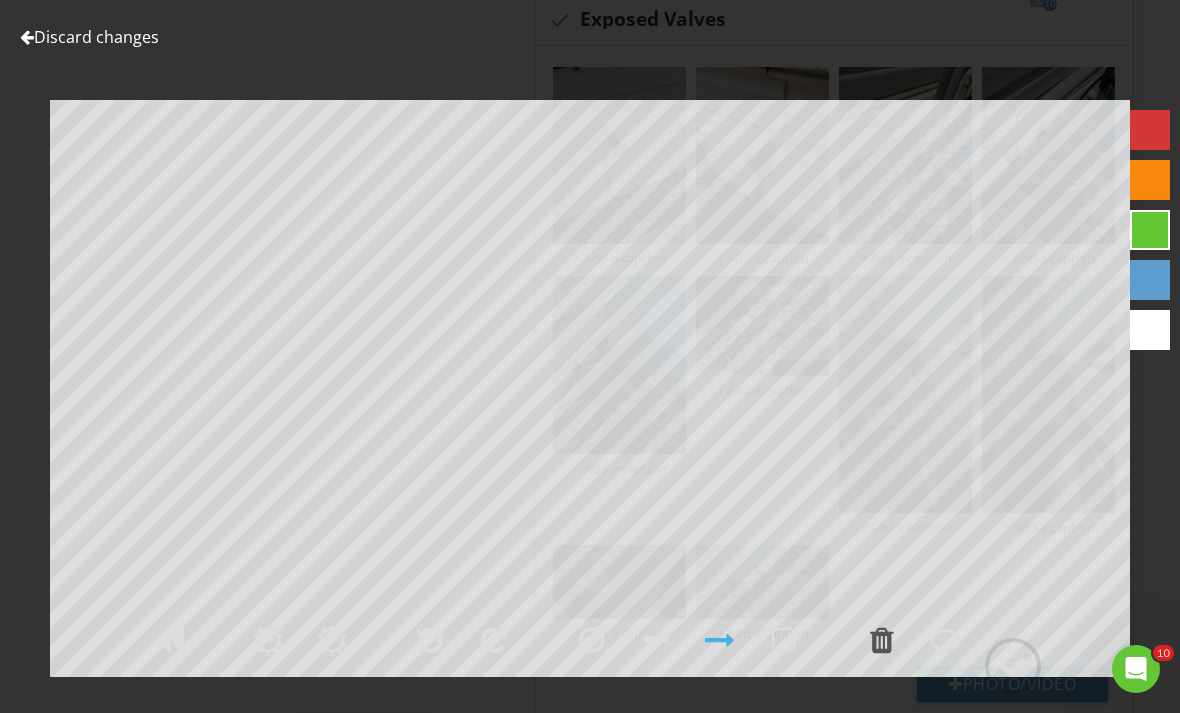 click on "Discard changes" at bounding box center [89, 37] 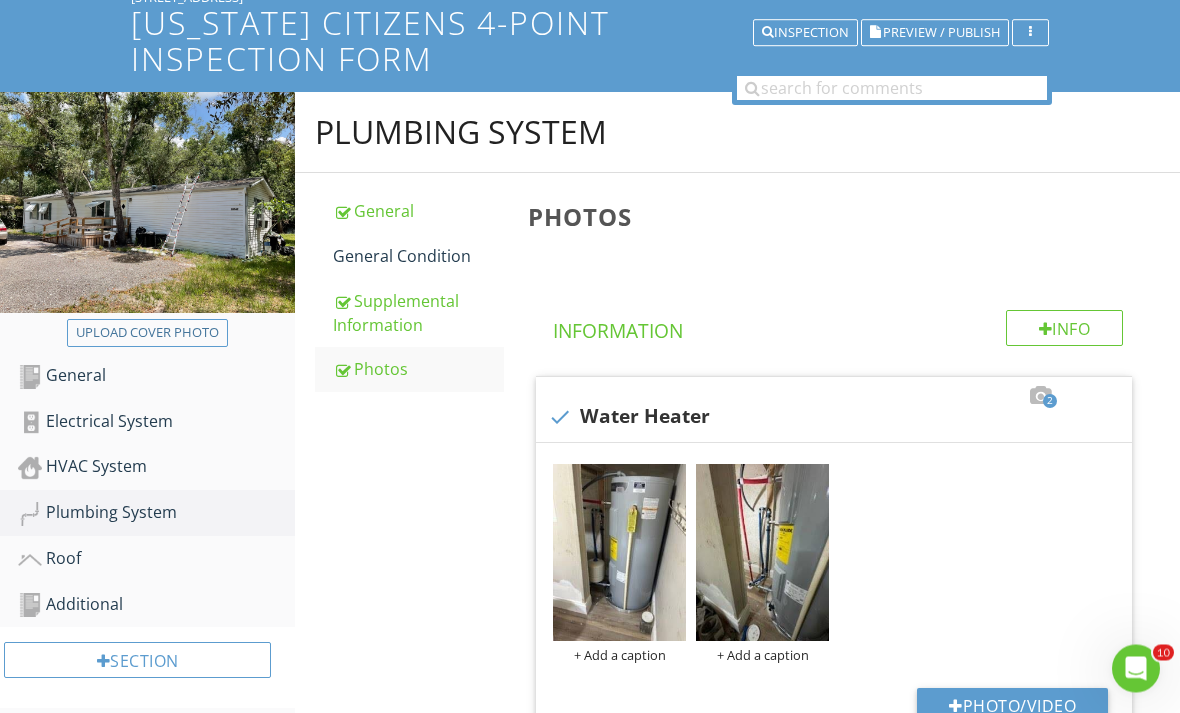 scroll, scrollTop: 164, scrollLeft: 0, axis: vertical 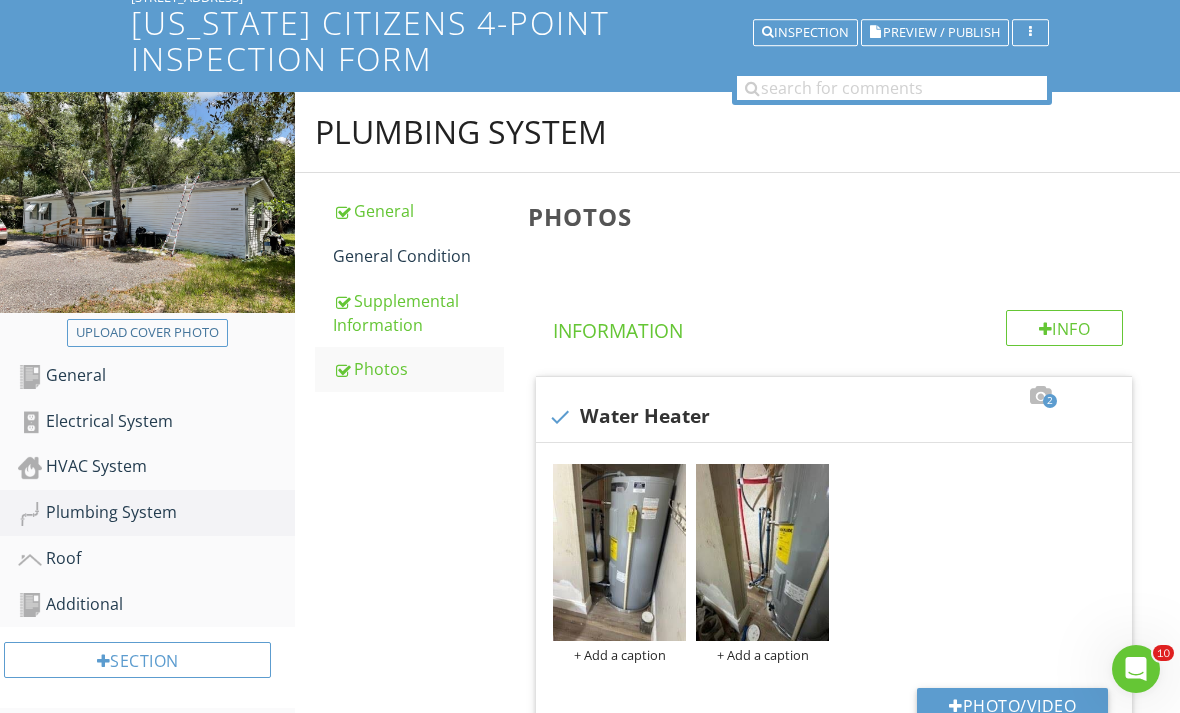 click on "Roof" at bounding box center [156, 559] 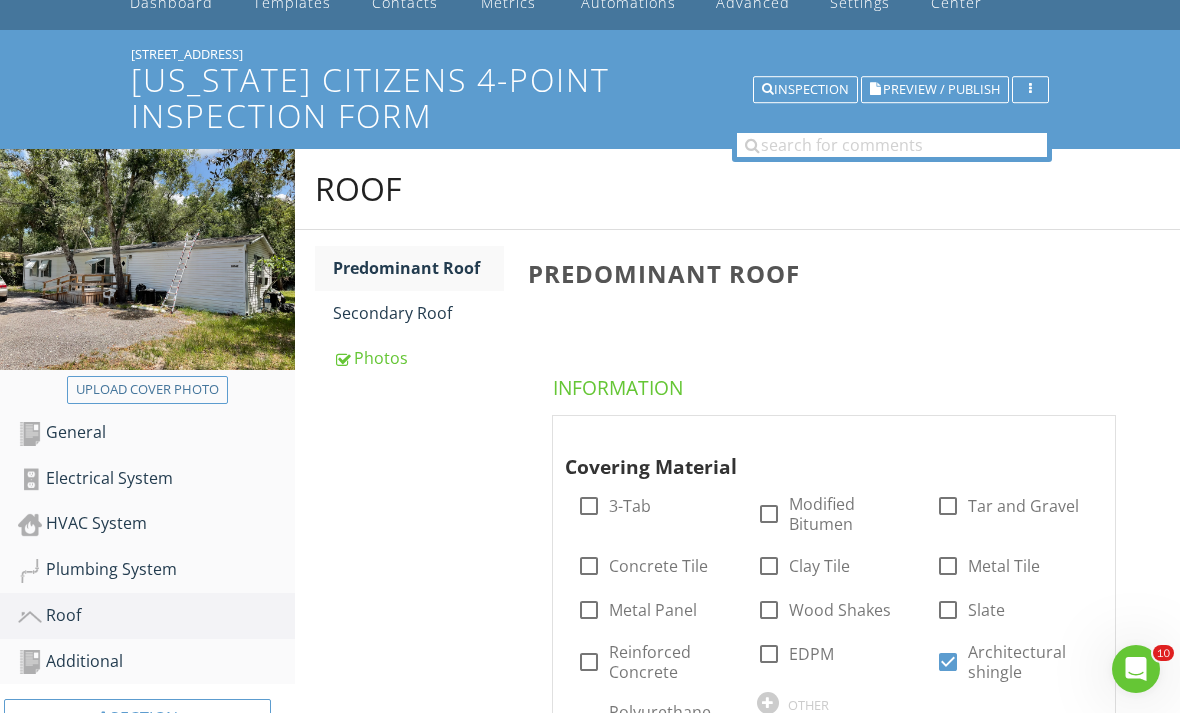 scroll, scrollTop: 34, scrollLeft: 0, axis: vertical 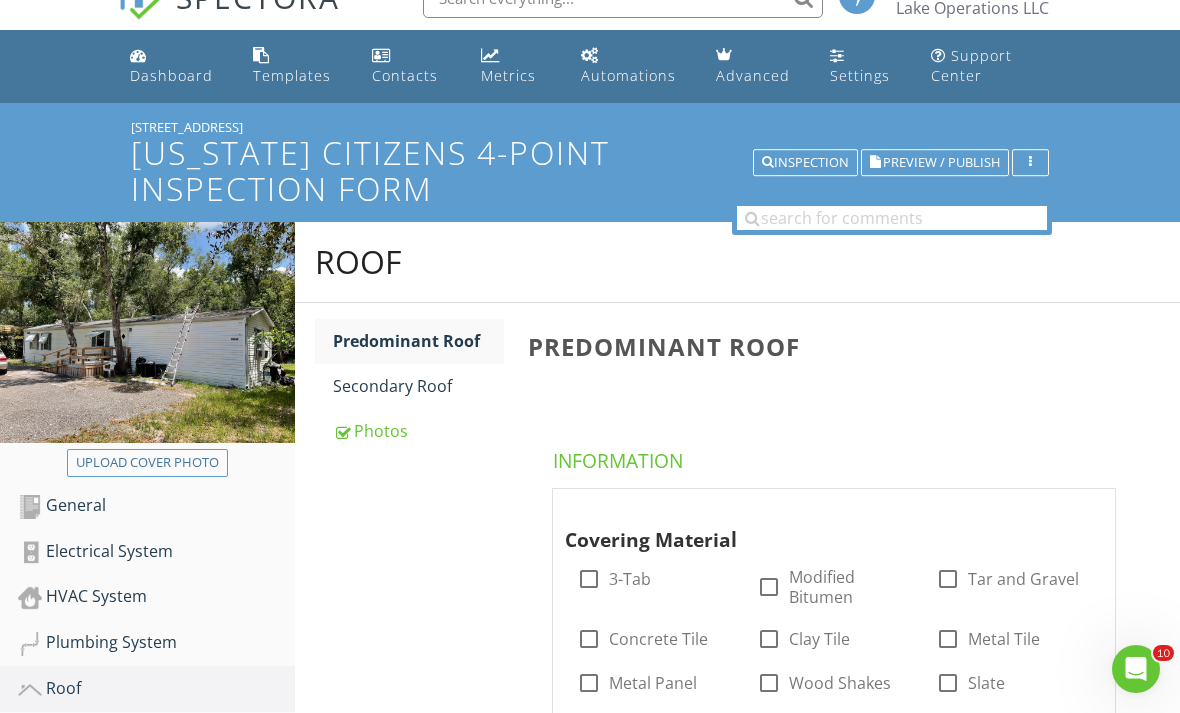 click on "Secondary Roof" at bounding box center (418, 386) 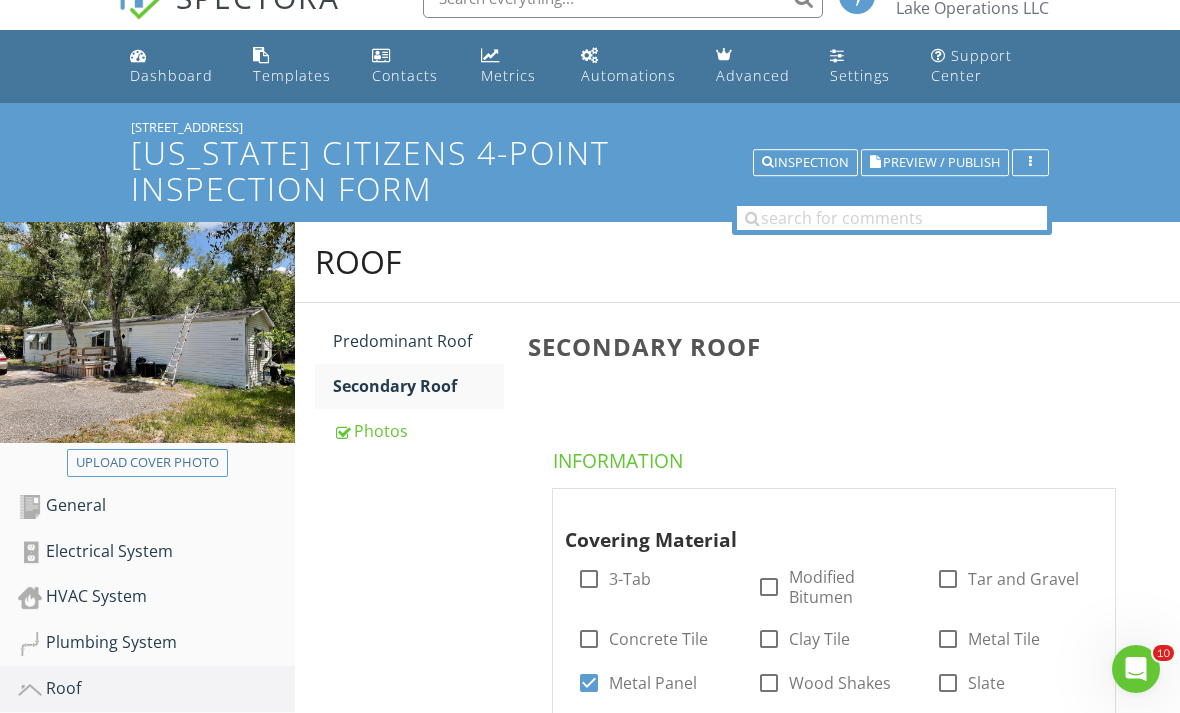 click on "Photos" at bounding box center (418, 431) 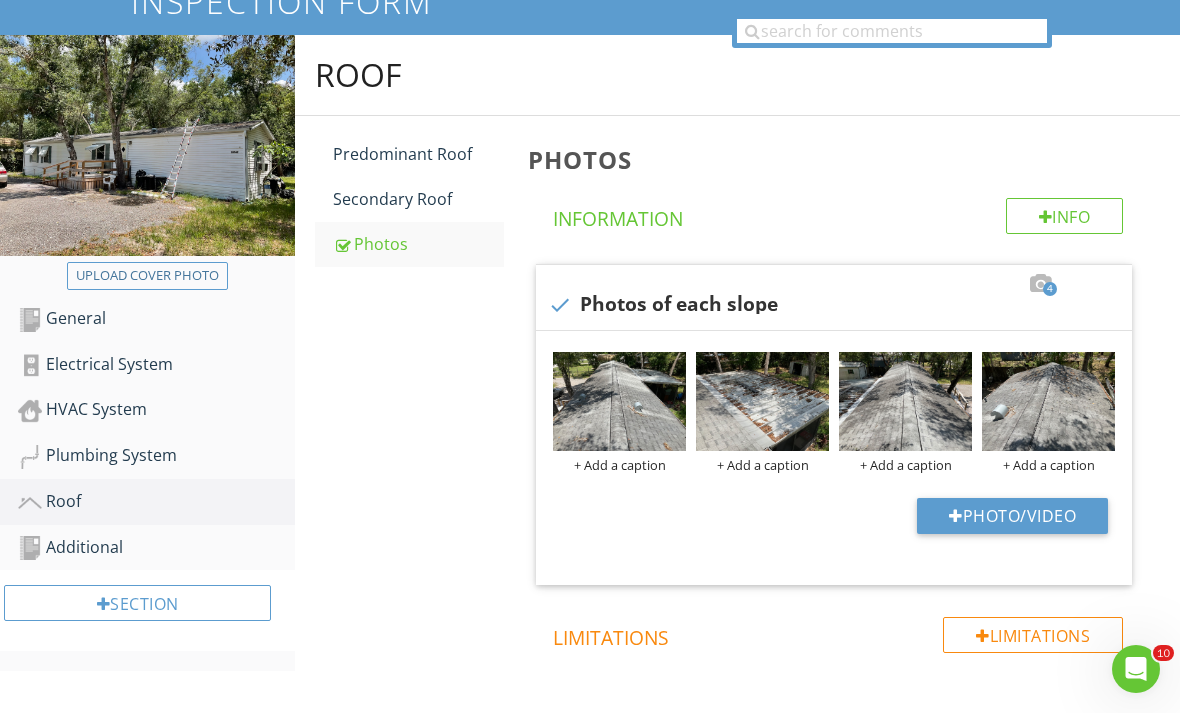 scroll, scrollTop: 251, scrollLeft: 0, axis: vertical 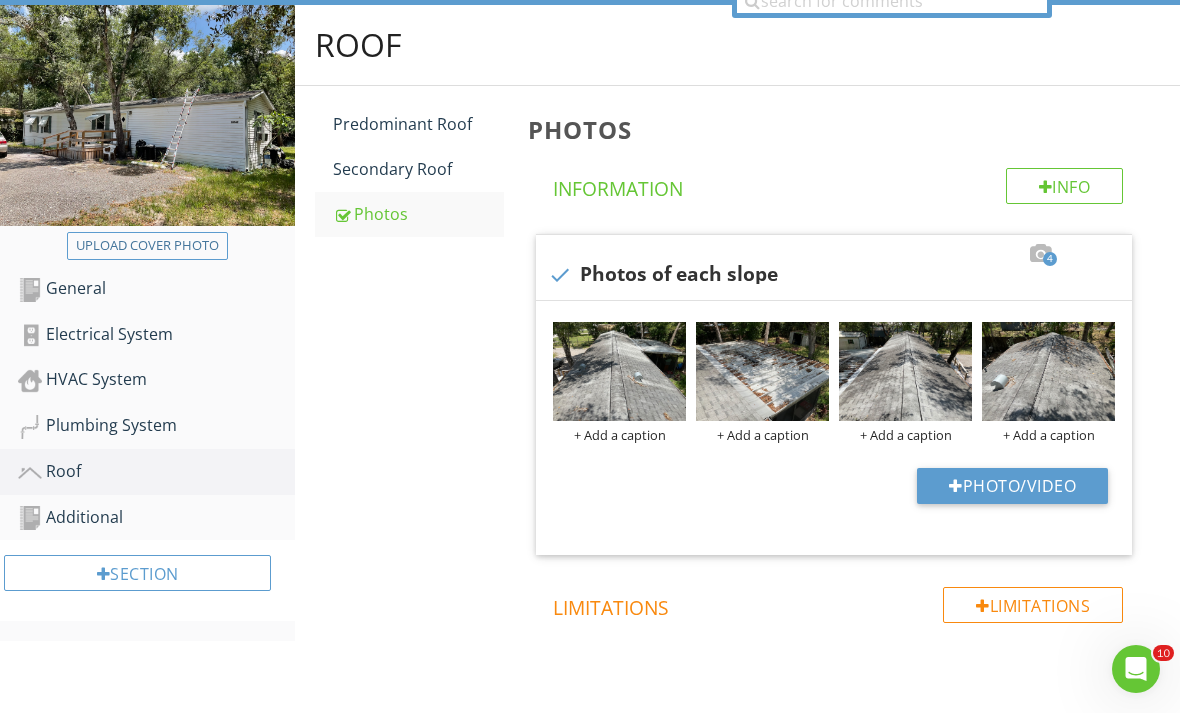 click on "Additional" at bounding box center (156, 518) 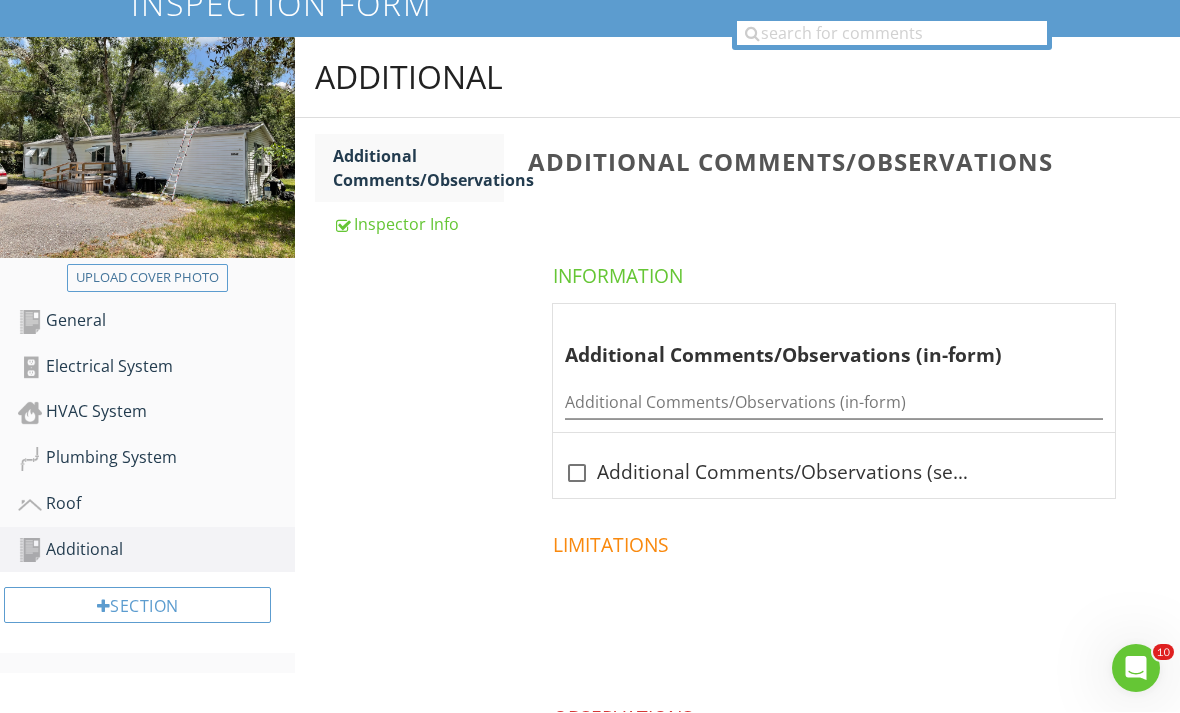 click on "Inspector Info" at bounding box center [418, 225] 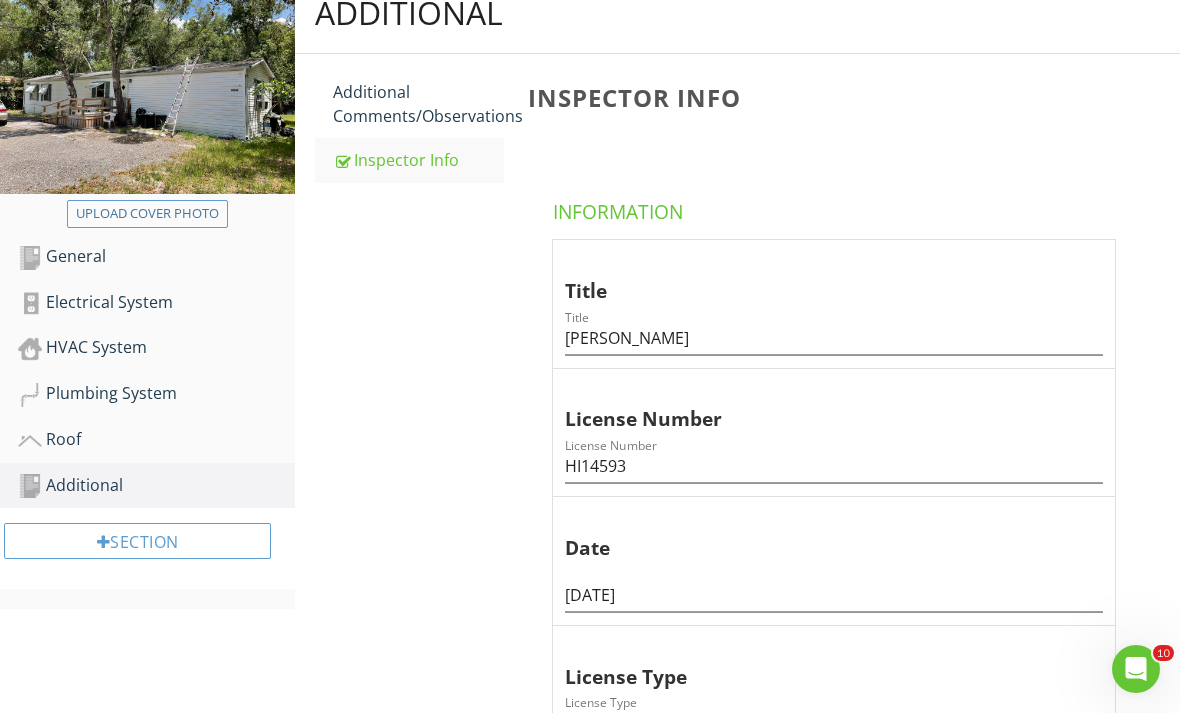 scroll, scrollTop: 285, scrollLeft: 0, axis: vertical 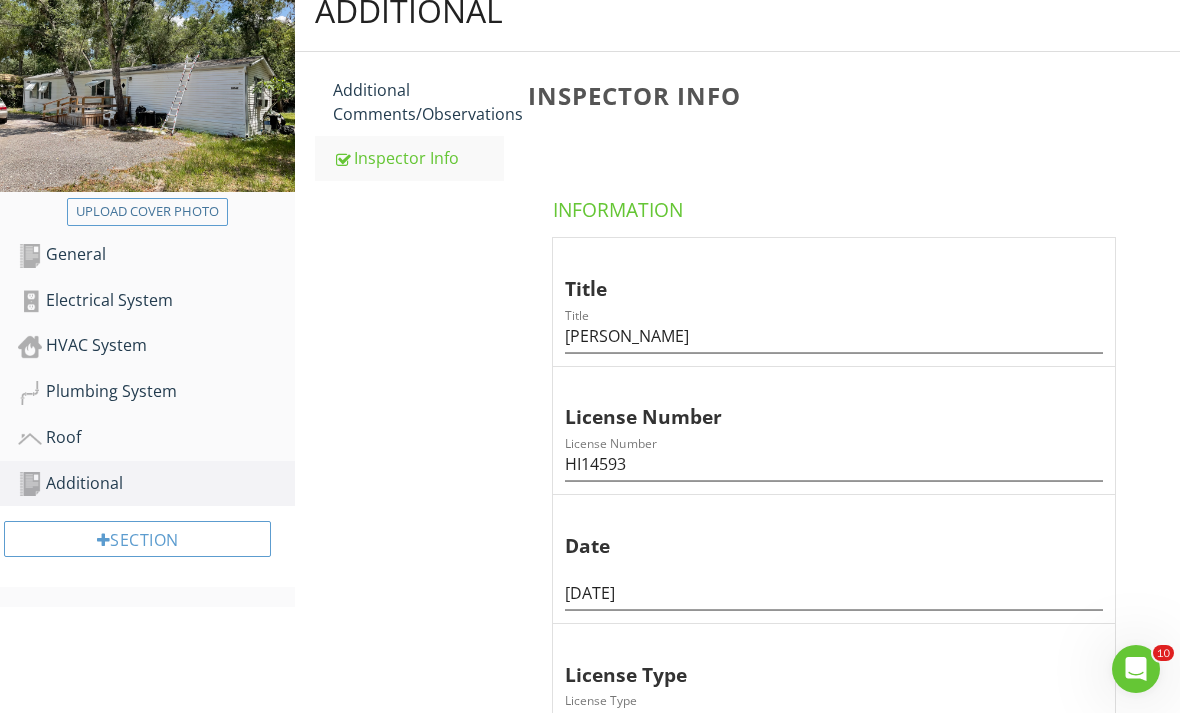 click on "Plumbing System" at bounding box center [156, 392] 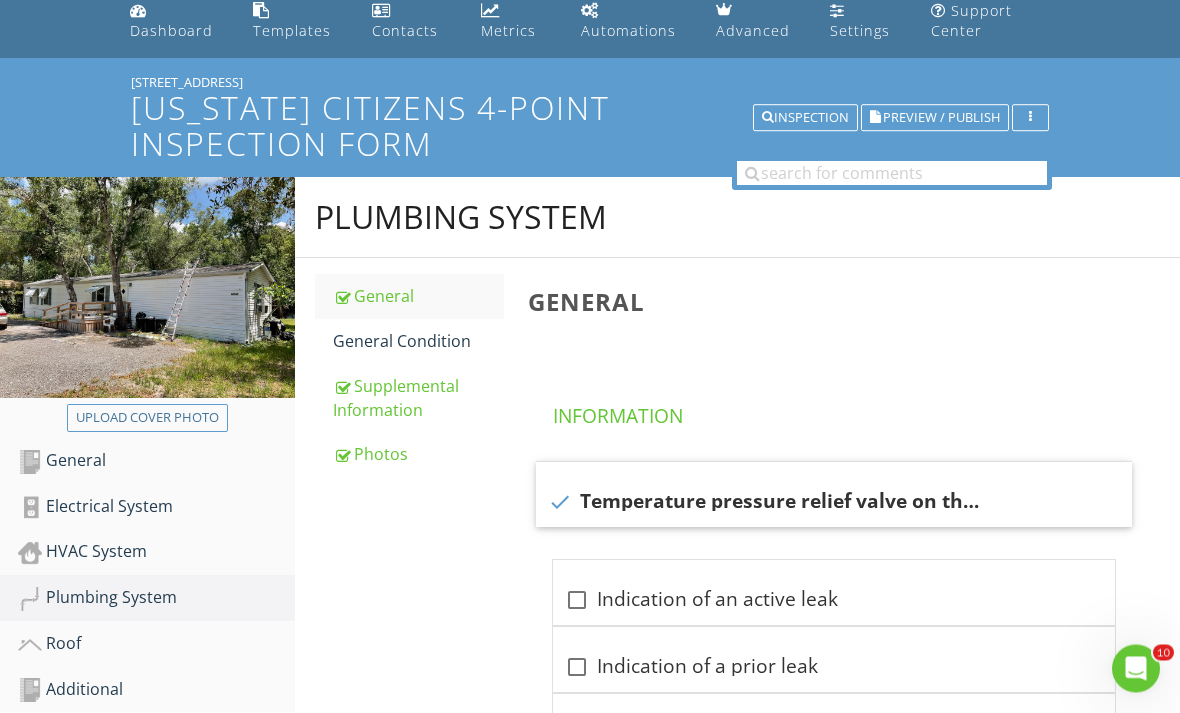 scroll, scrollTop: 74, scrollLeft: 0, axis: vertical 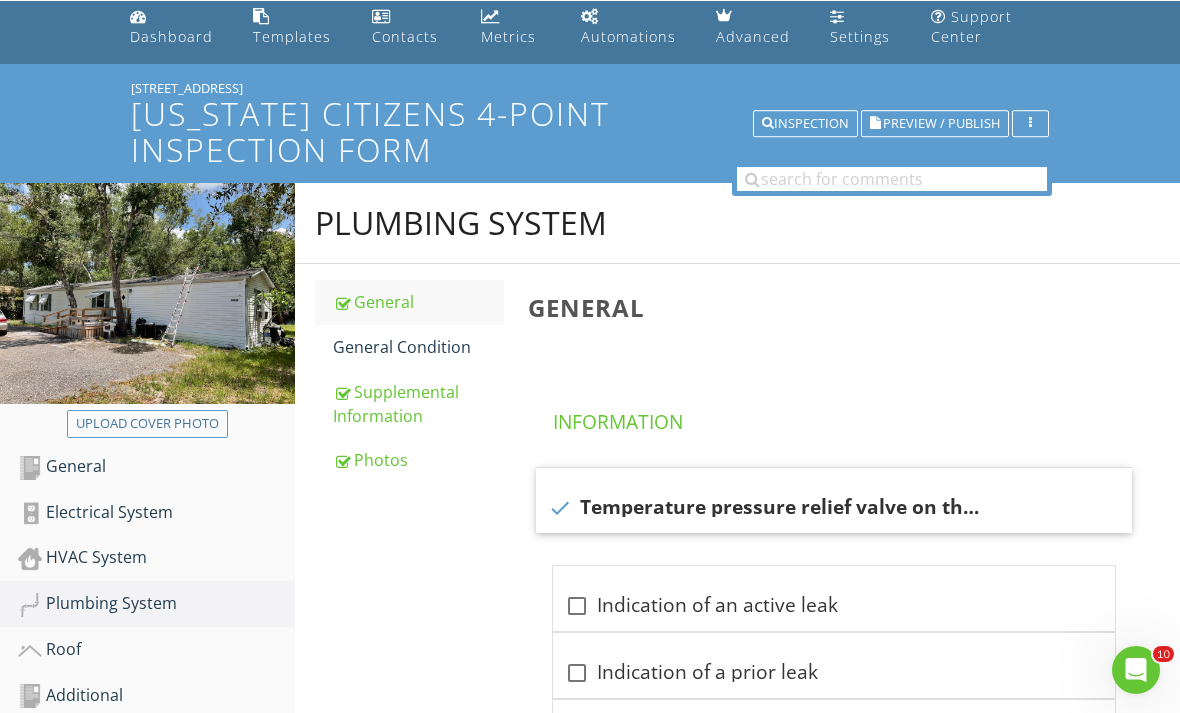 click on "General Condition" at bounding box center (418, 346) 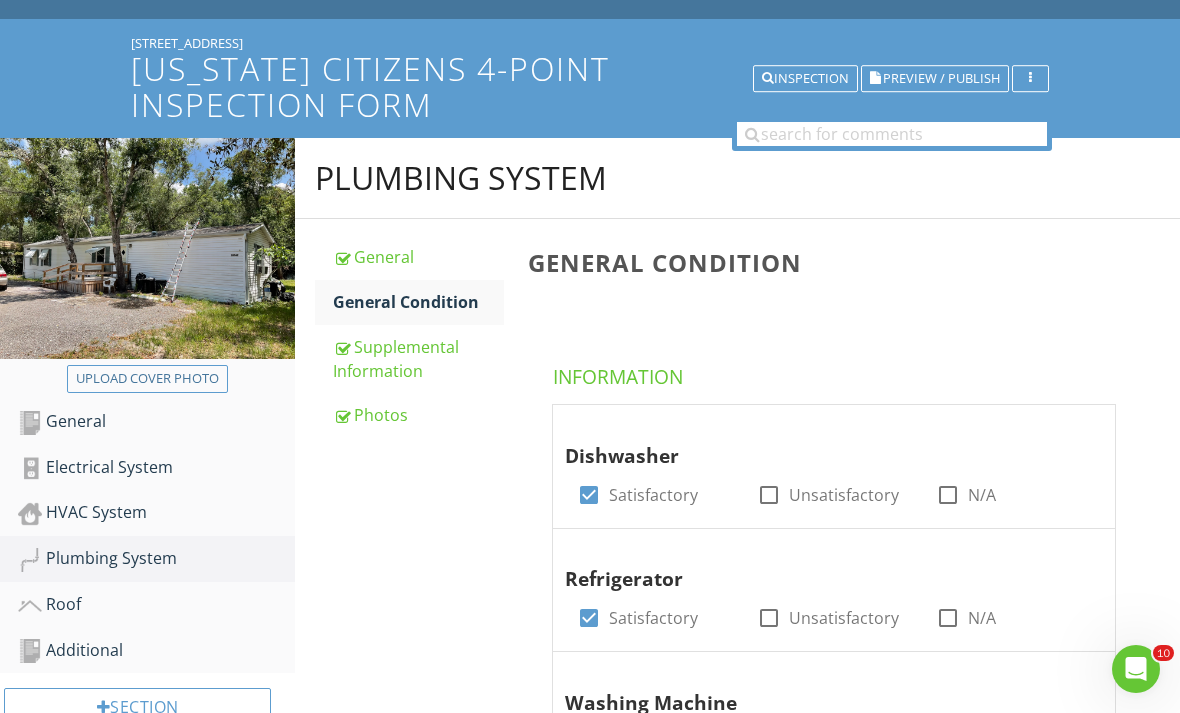 scroll, scrollTop: 40, scrollLeft: 0, axis: vertical 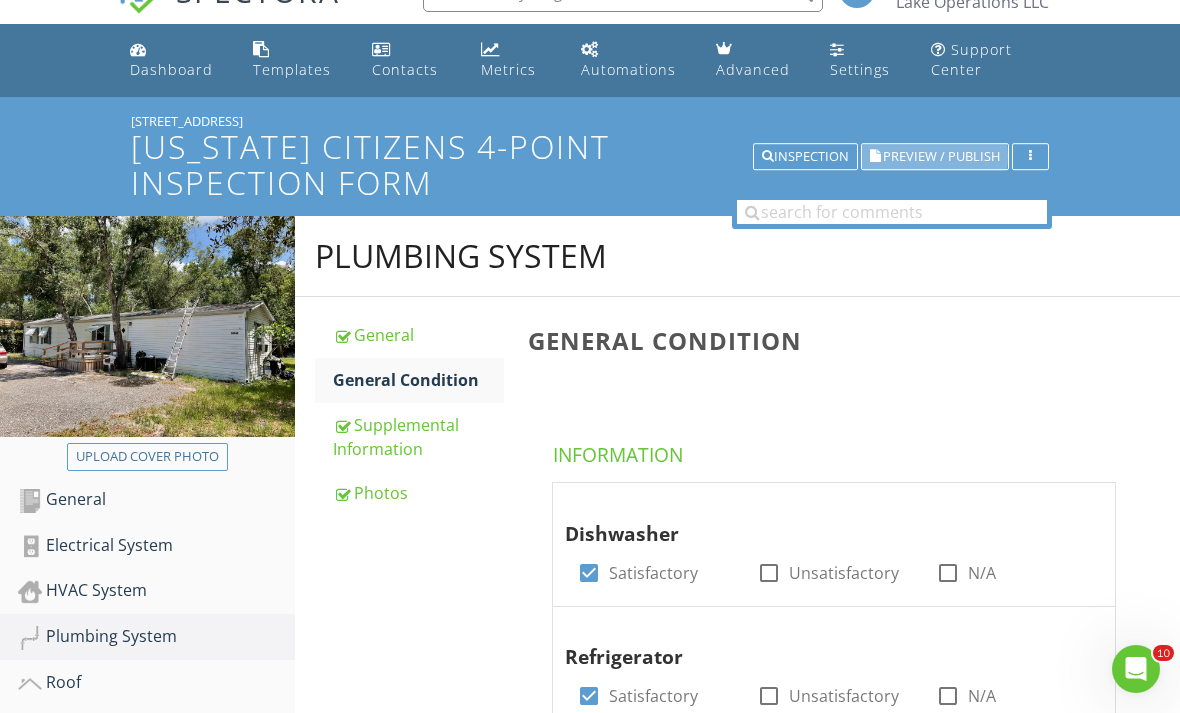 click on "Preview / Publish" at bounding box center [941, 156] 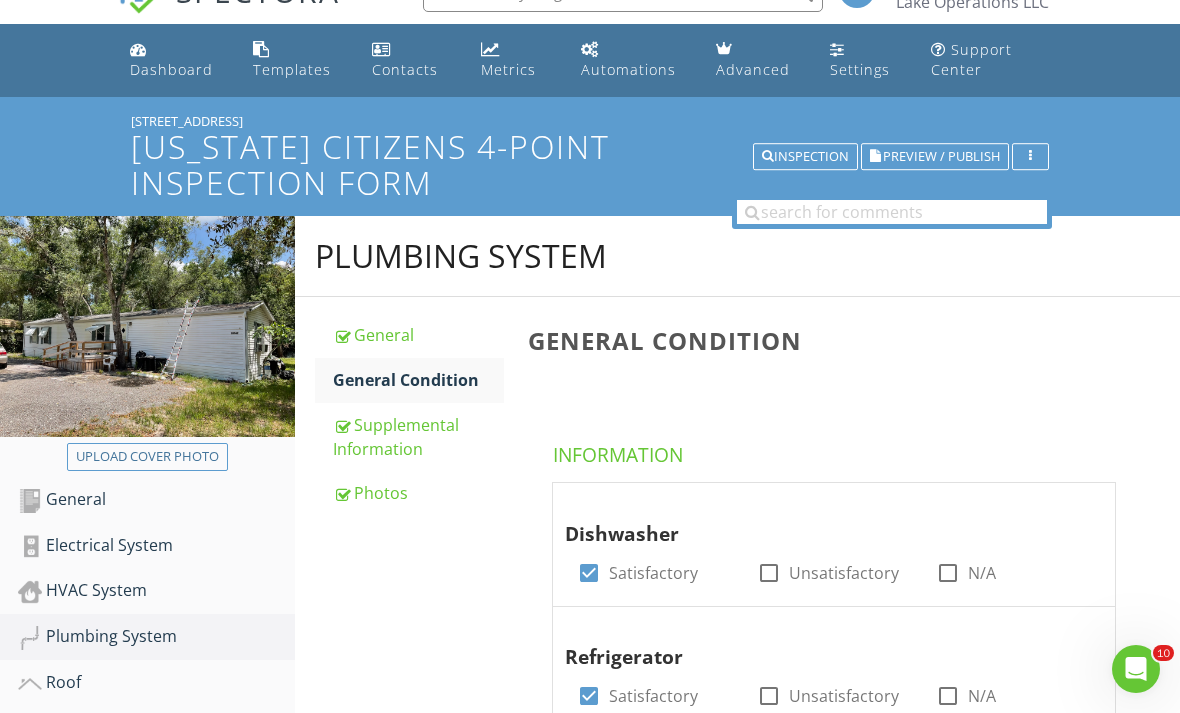 click on "Electrical System" at bounding box center [156, 546] 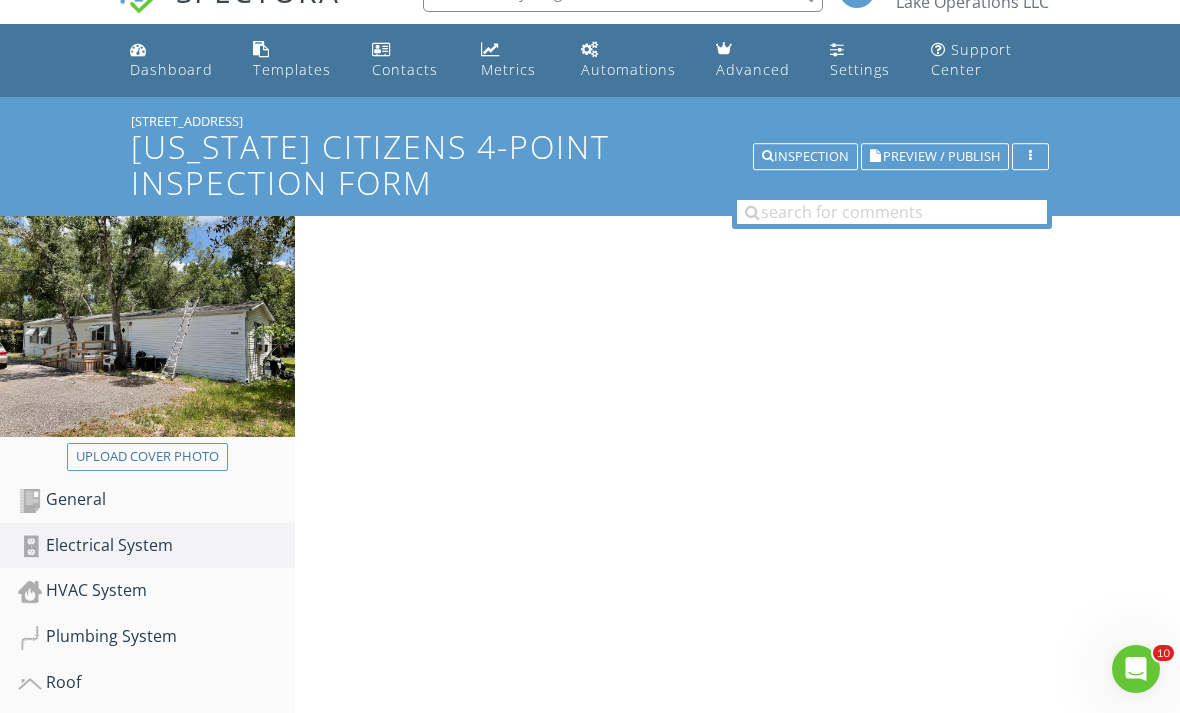 click on "Electrical System" at bounding box center (156, 546) 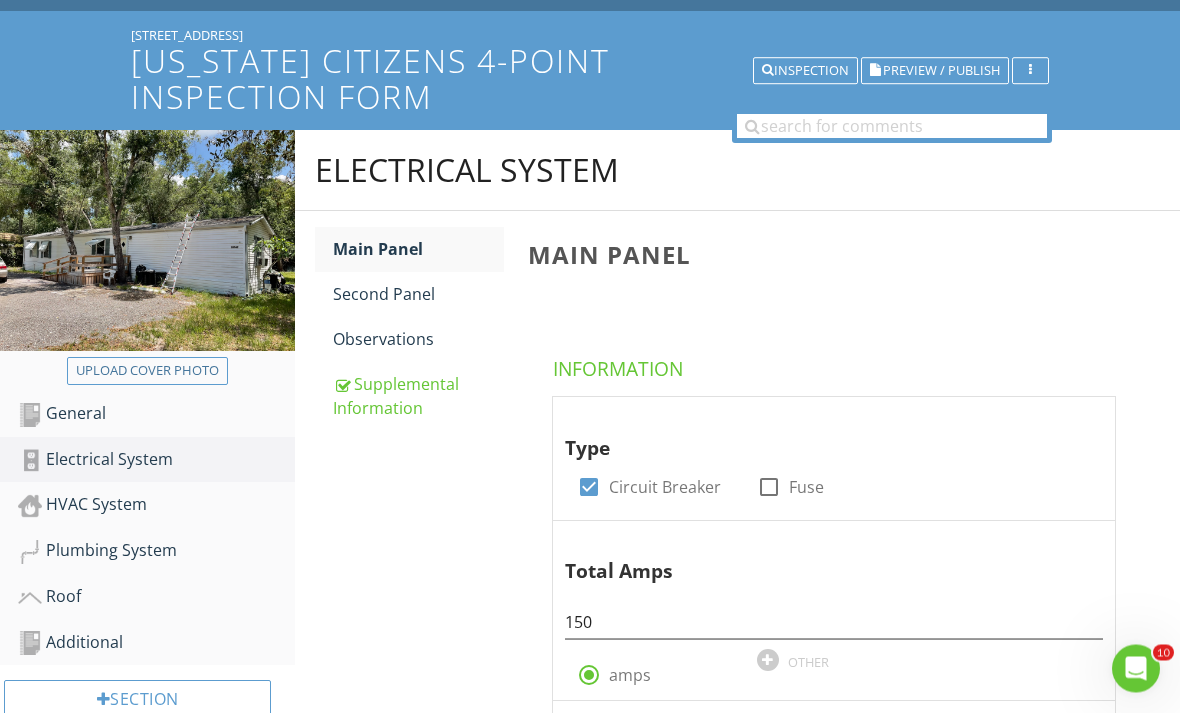 scroll, scrollTop: 125, scrollLeft: 0, axis: vertical 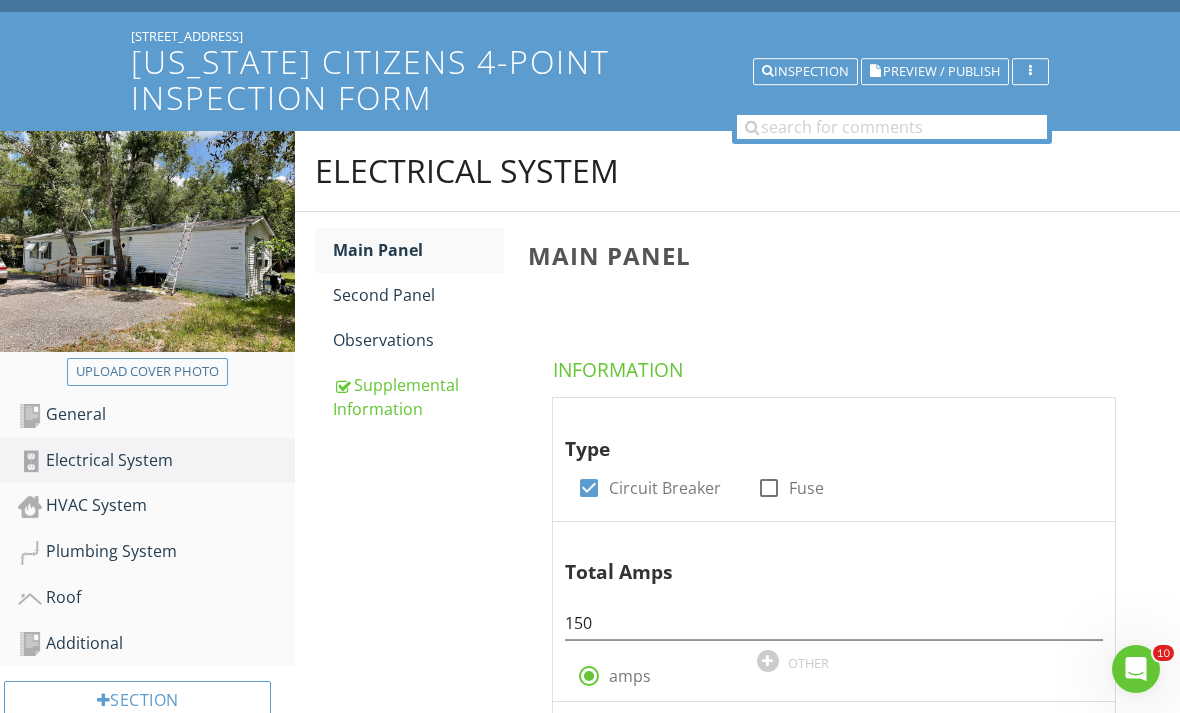click on "Supplemental Information" at bounding box center (418, 397) 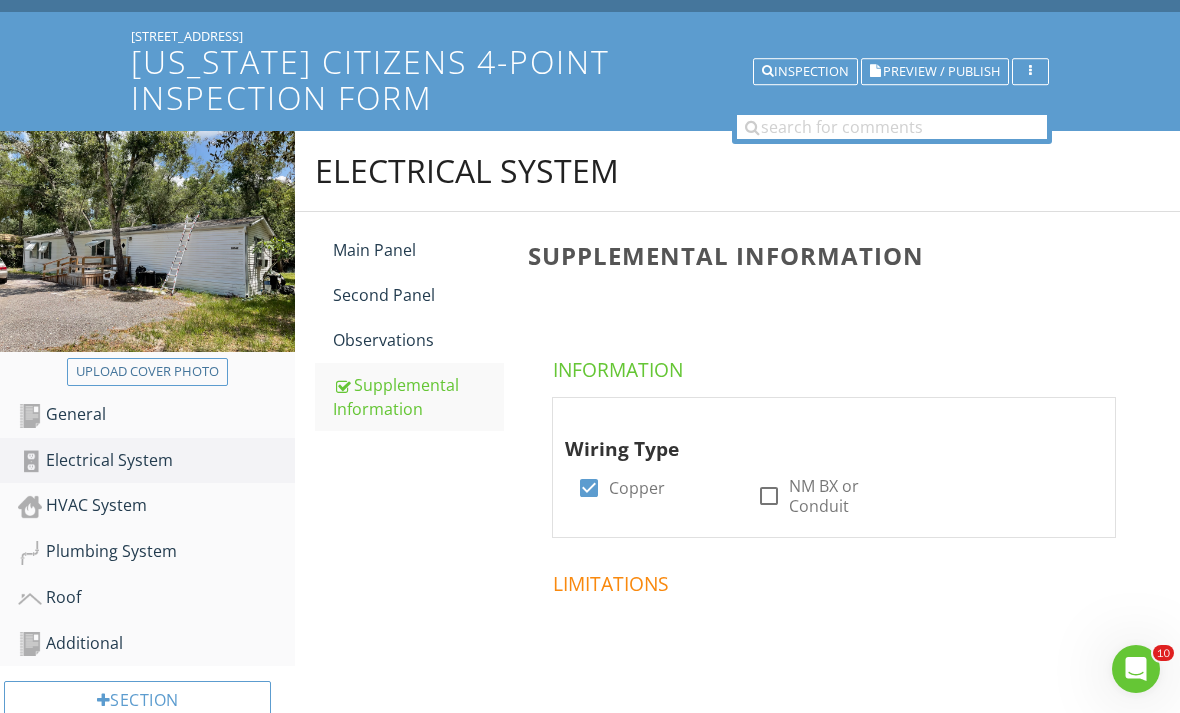 click on "Main Panel" at bounding box center (418, 250) 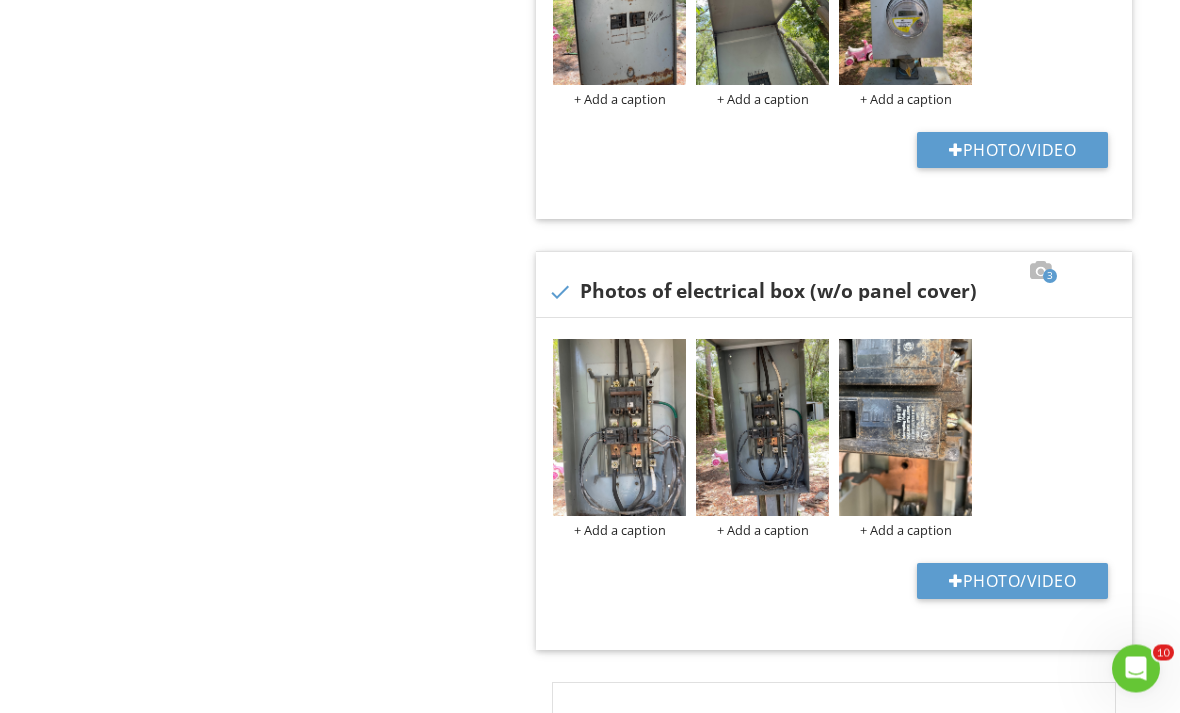 scroll, scrollTop: 1800, scrollLeft: 0, axis: vertical 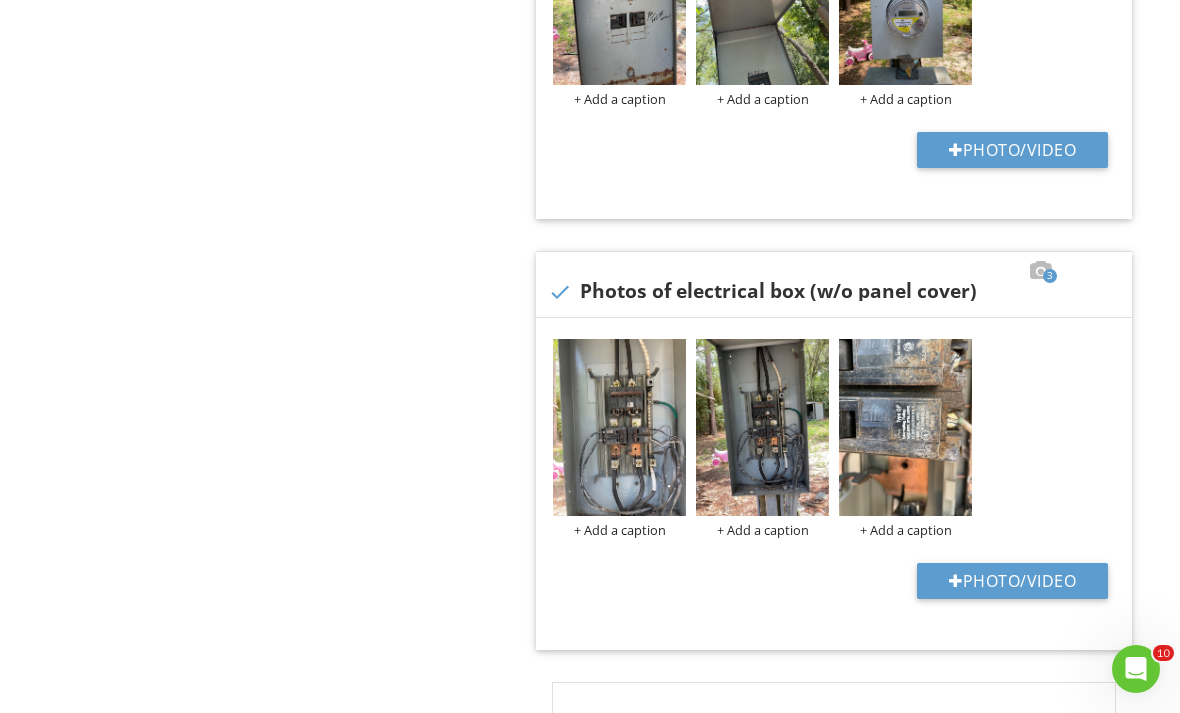 click on "Photo/Video" at bounding box center [1012, 581] 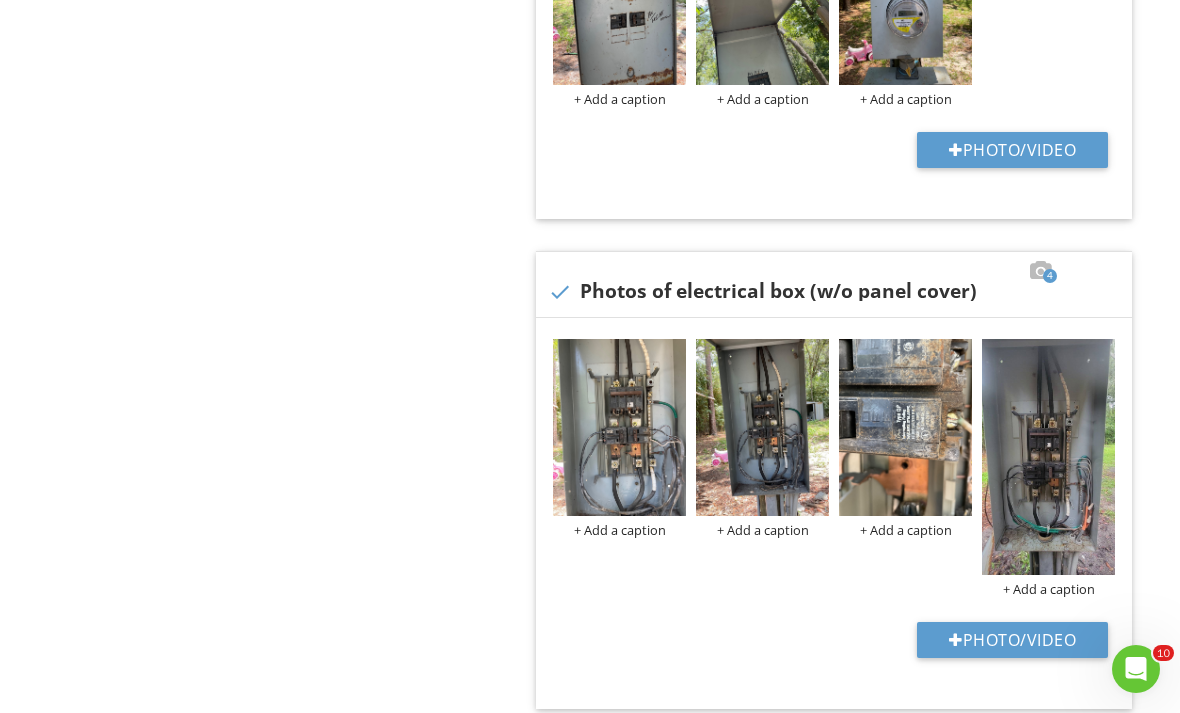 click at bounding box center (0, 0) 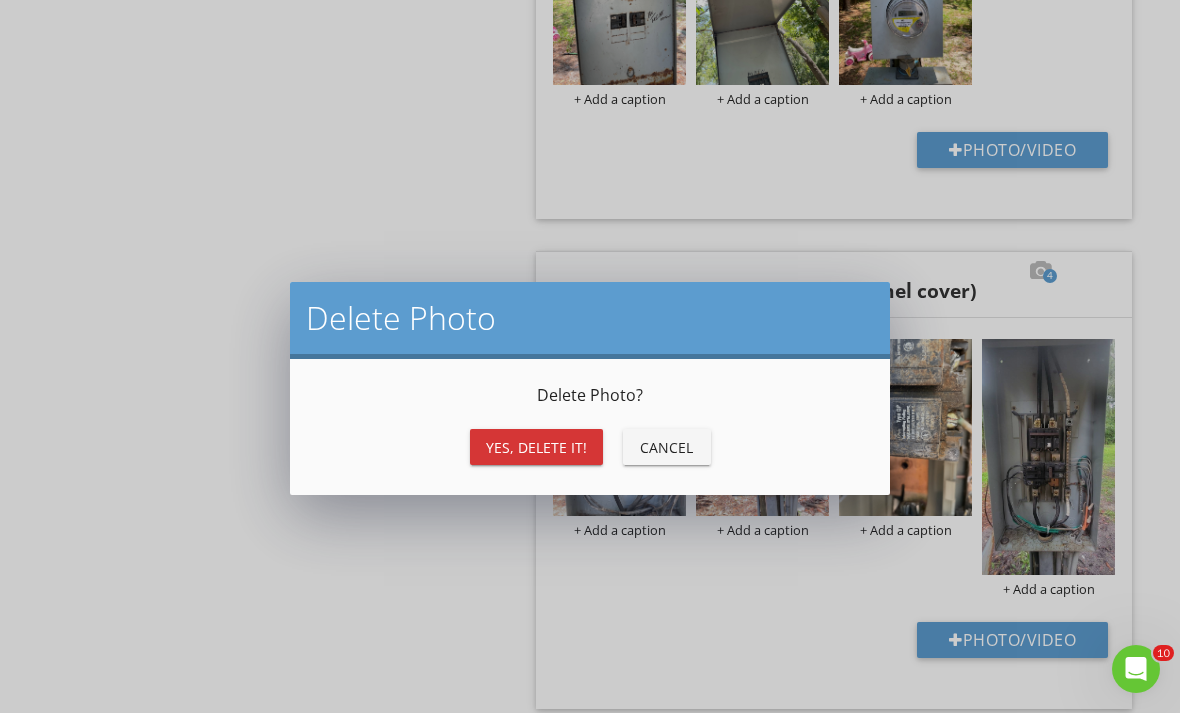 click on "Yes, Delete it!" at bounding box center (536, 447) 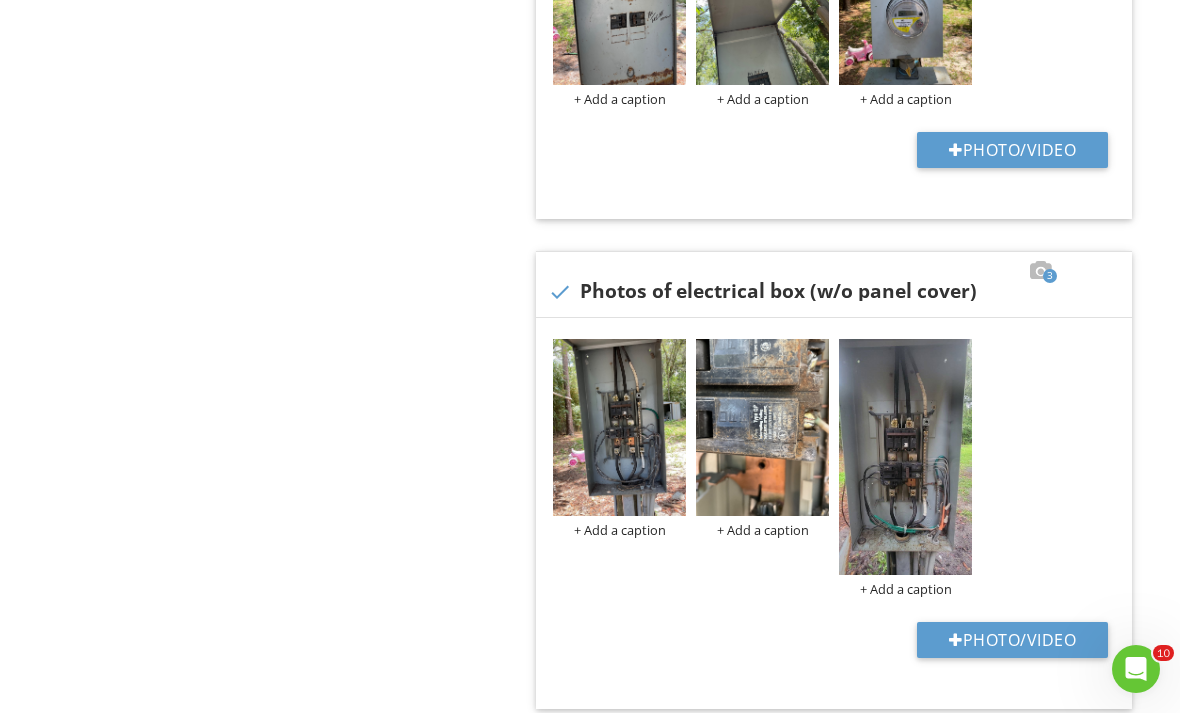 click at bounding box center (619, 427) 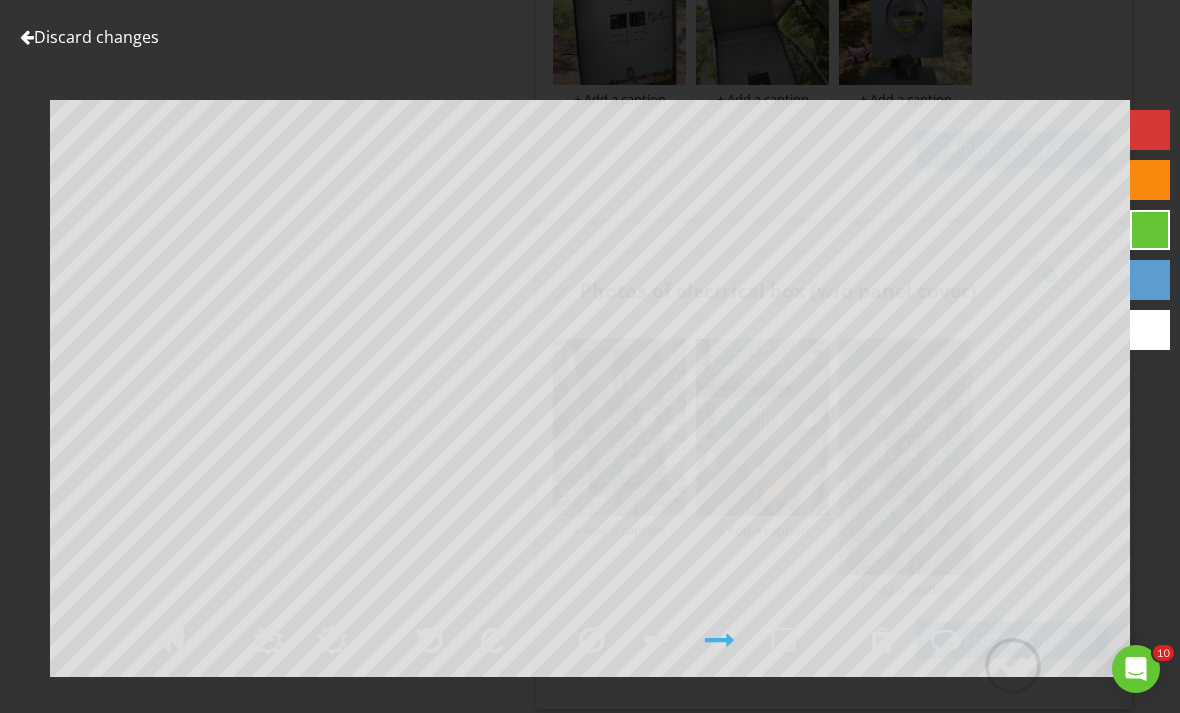 click on "Discard changes" at bounding box center (89, 37) 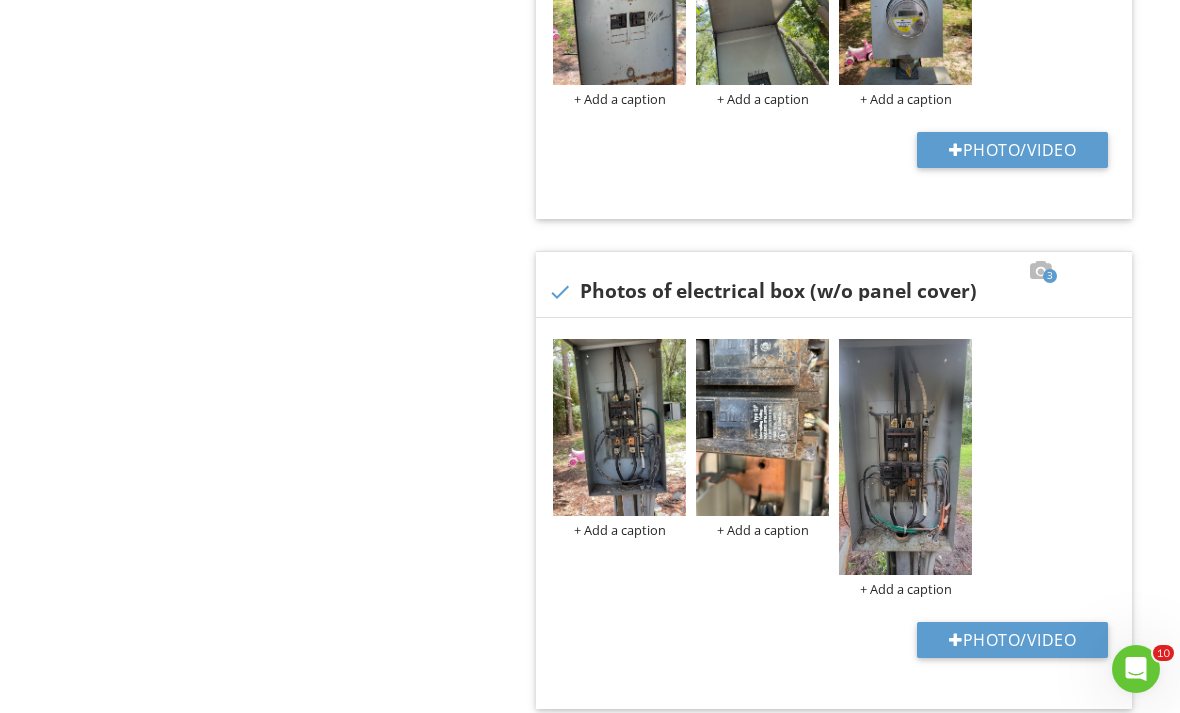 click at bounding box center (619, 427) 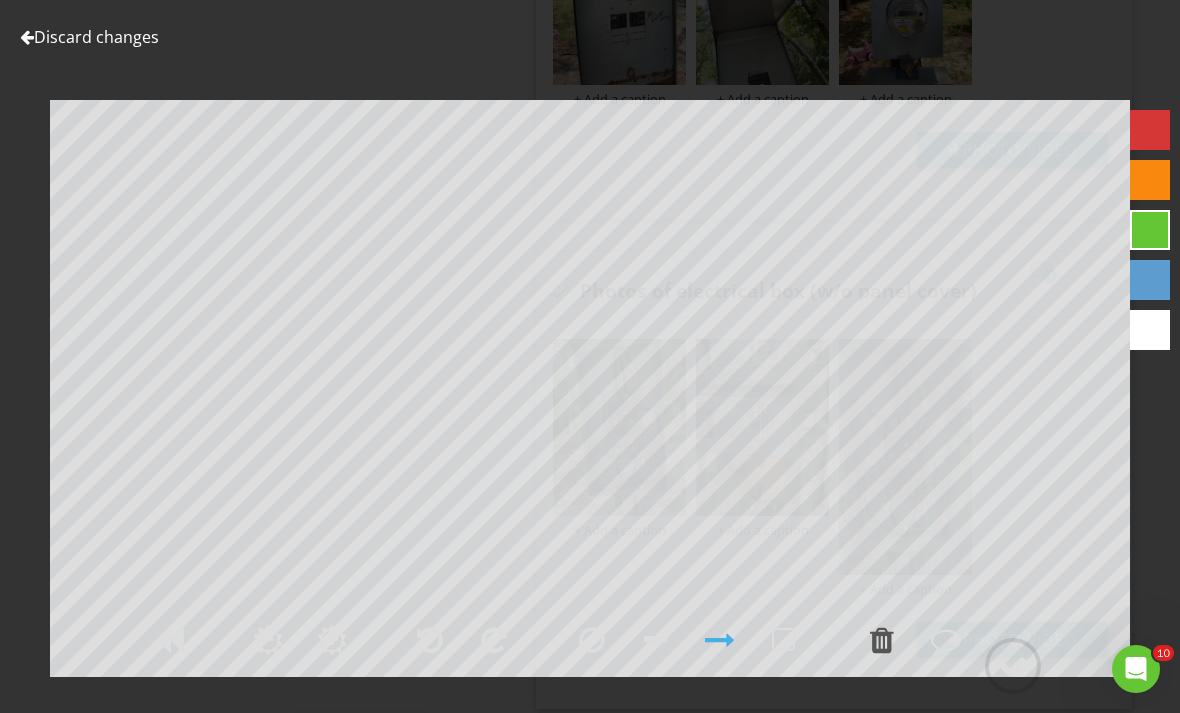 click on "Discard changes" at bounding box center (89, 37) 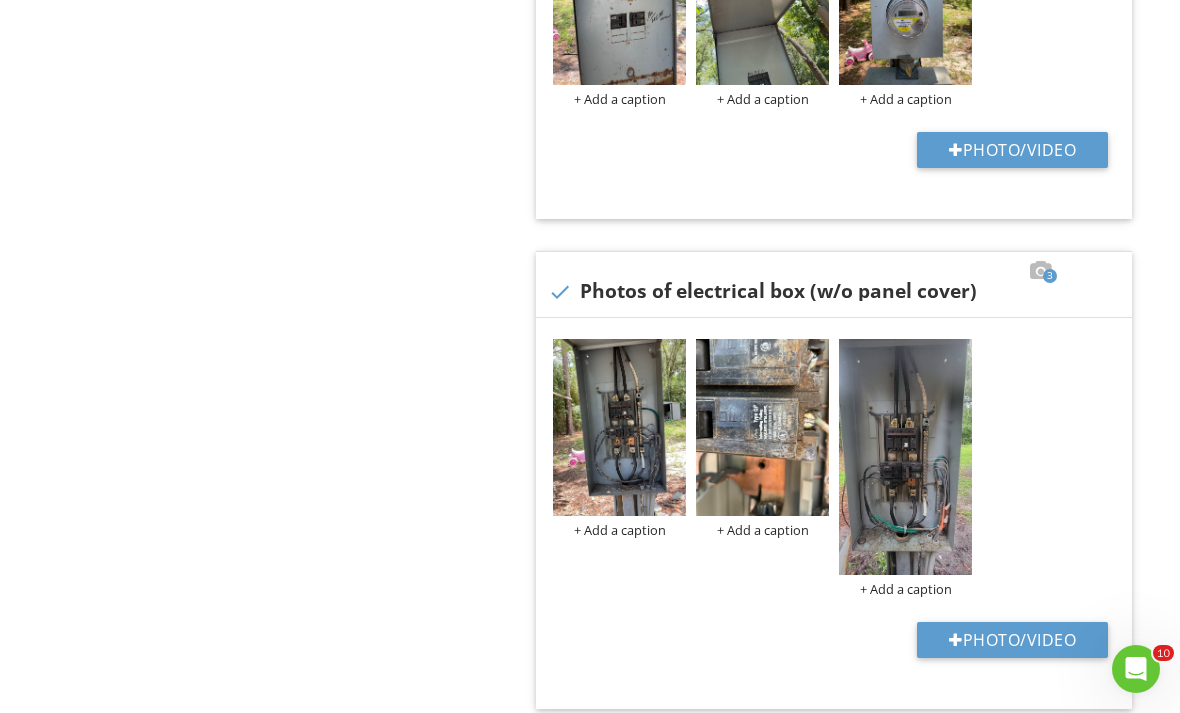 click at bounding box center (0, 0) 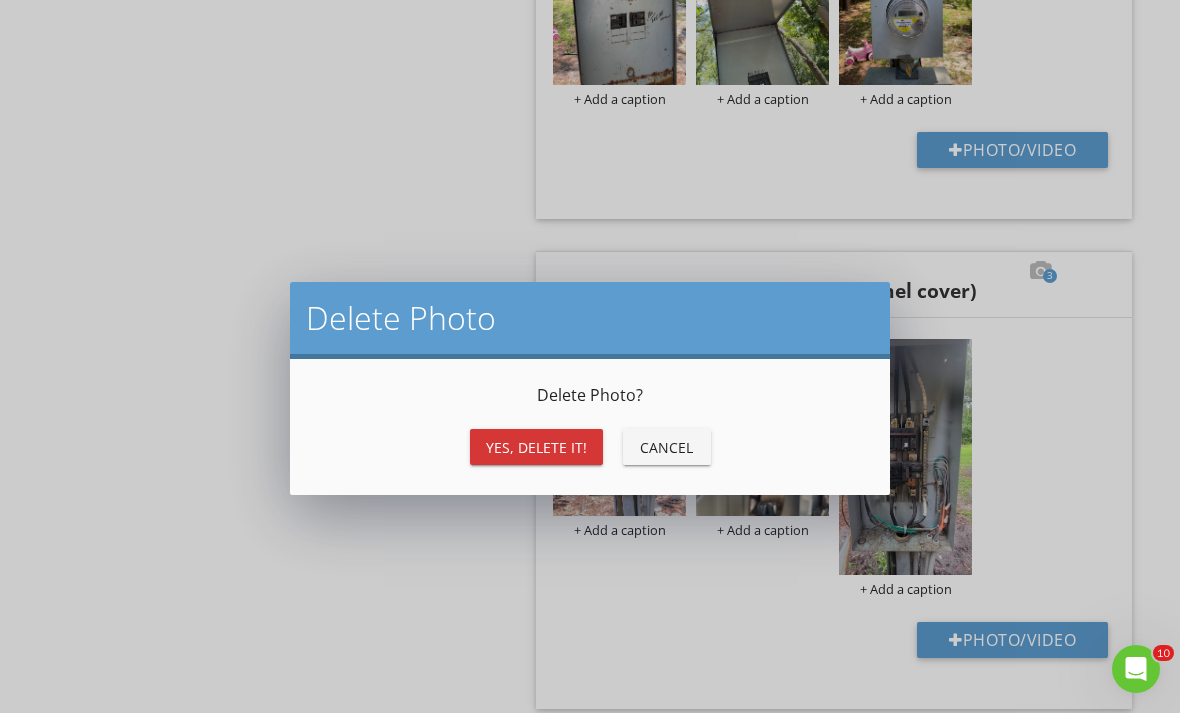click on "Yes, Delete it!" at bounding box center [536, 447] 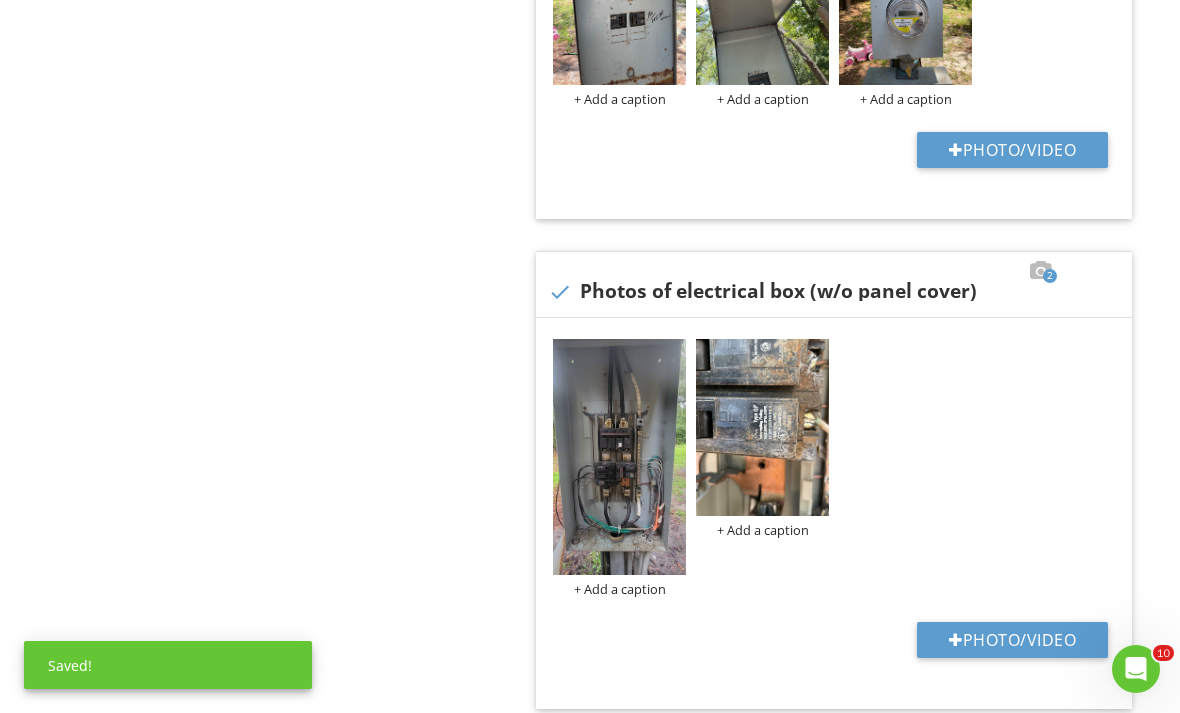 click at bounding box center (762, 427) 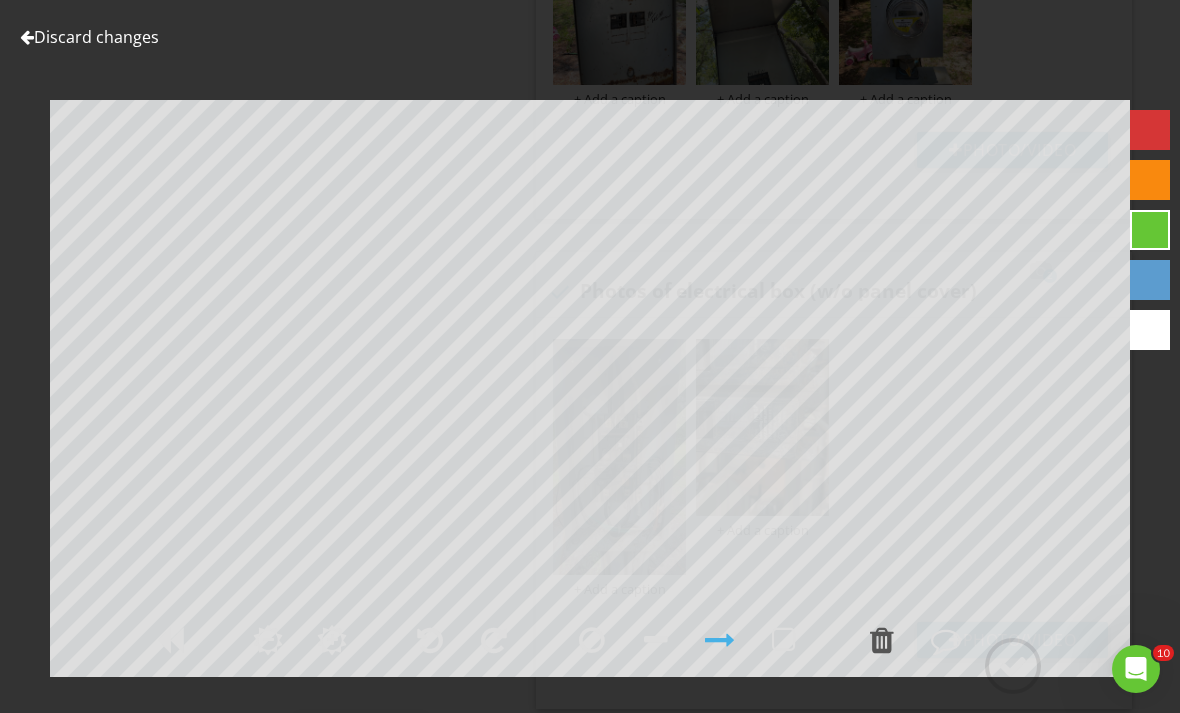 click on "Discard changes" at bounding box center (89, 37) 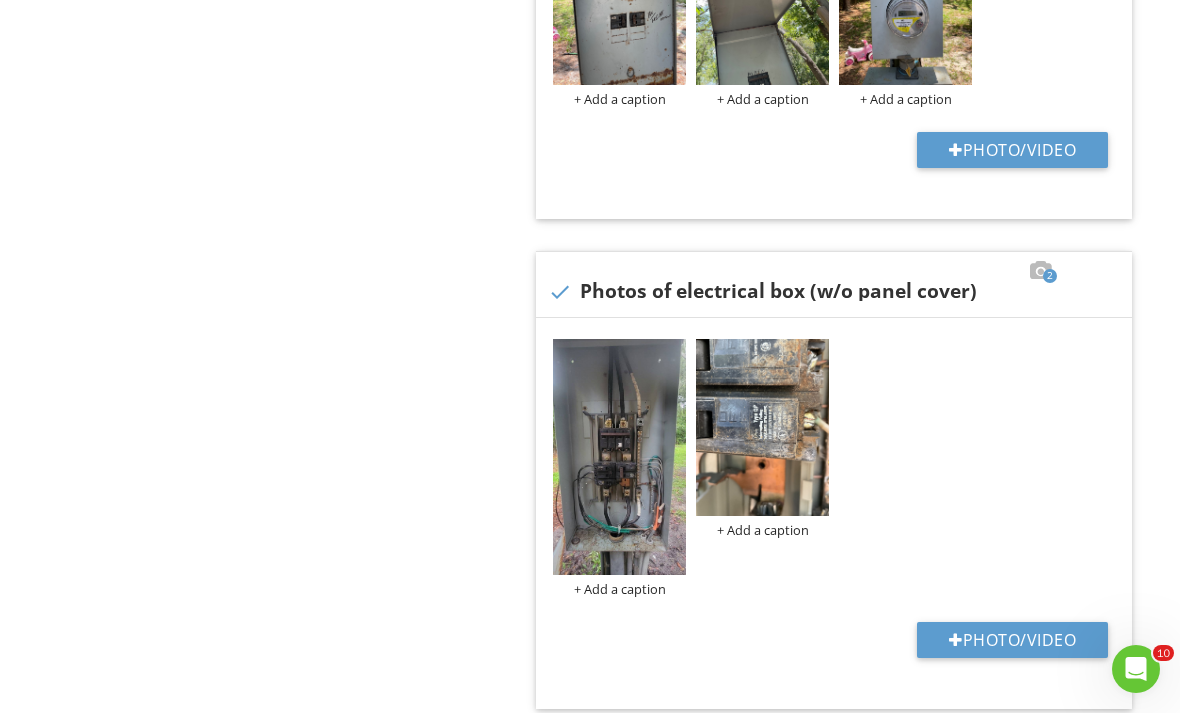 click at bounding box center (619, 457) 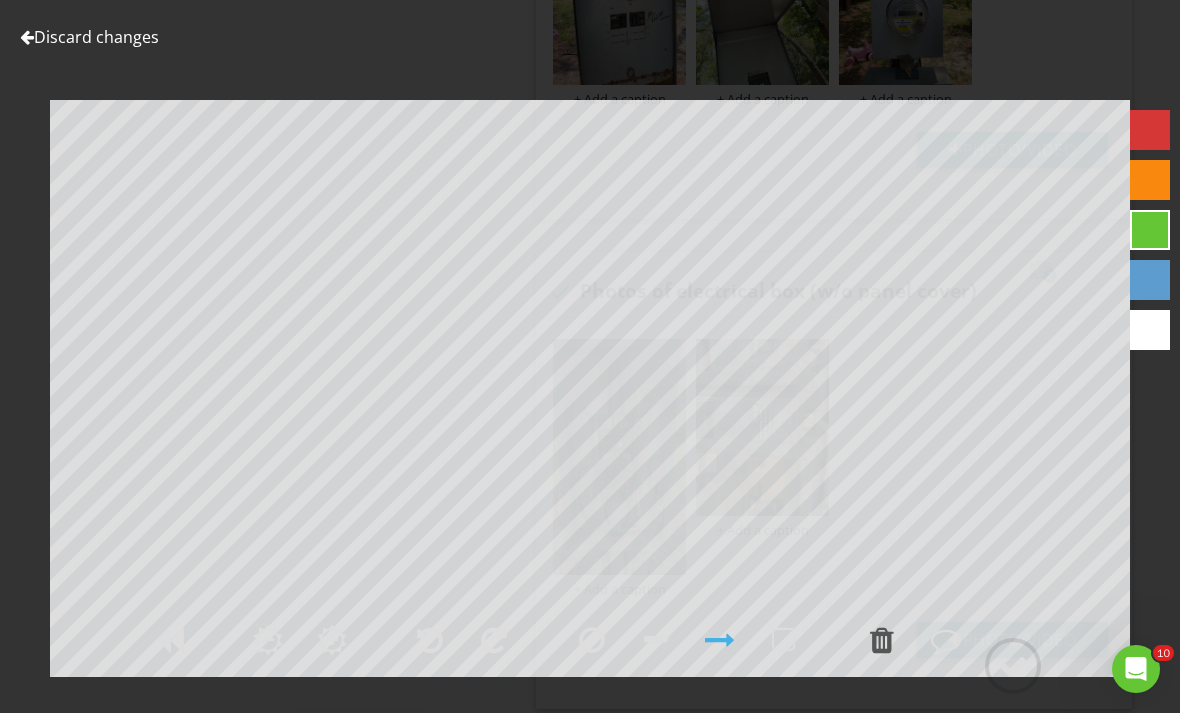 click on "Discard changes" at bounding box center [89, 37] 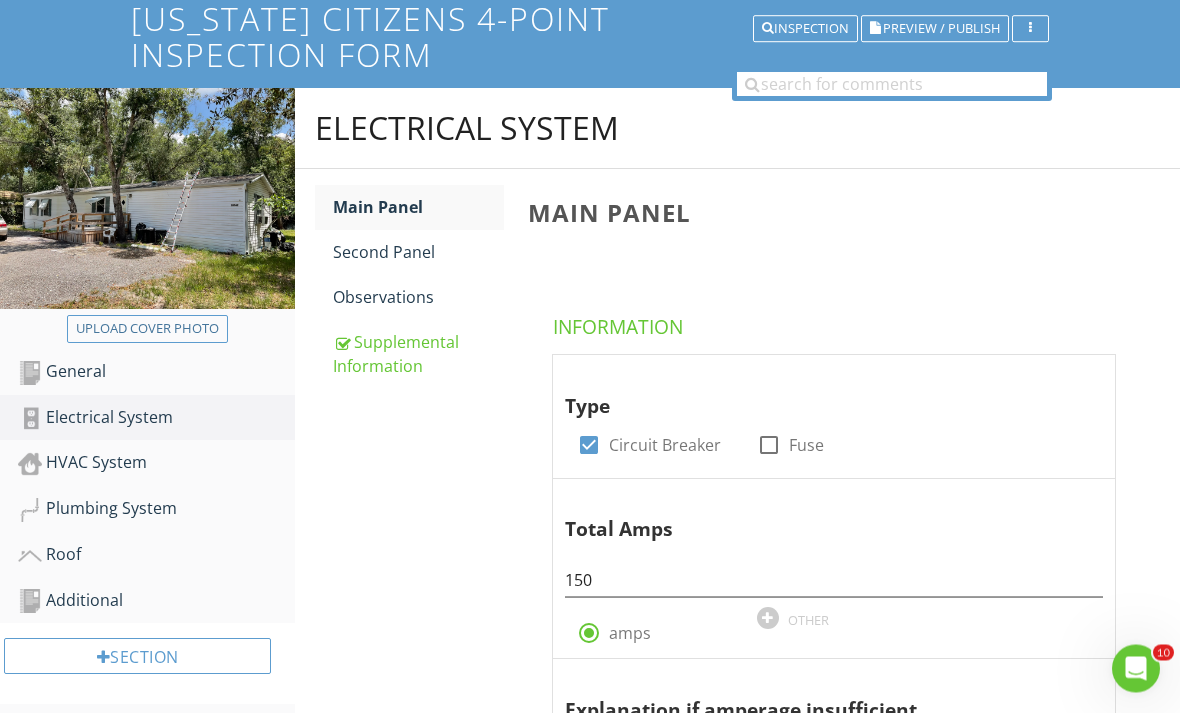 click on "Second Panel" at bounding box center (418, 253) 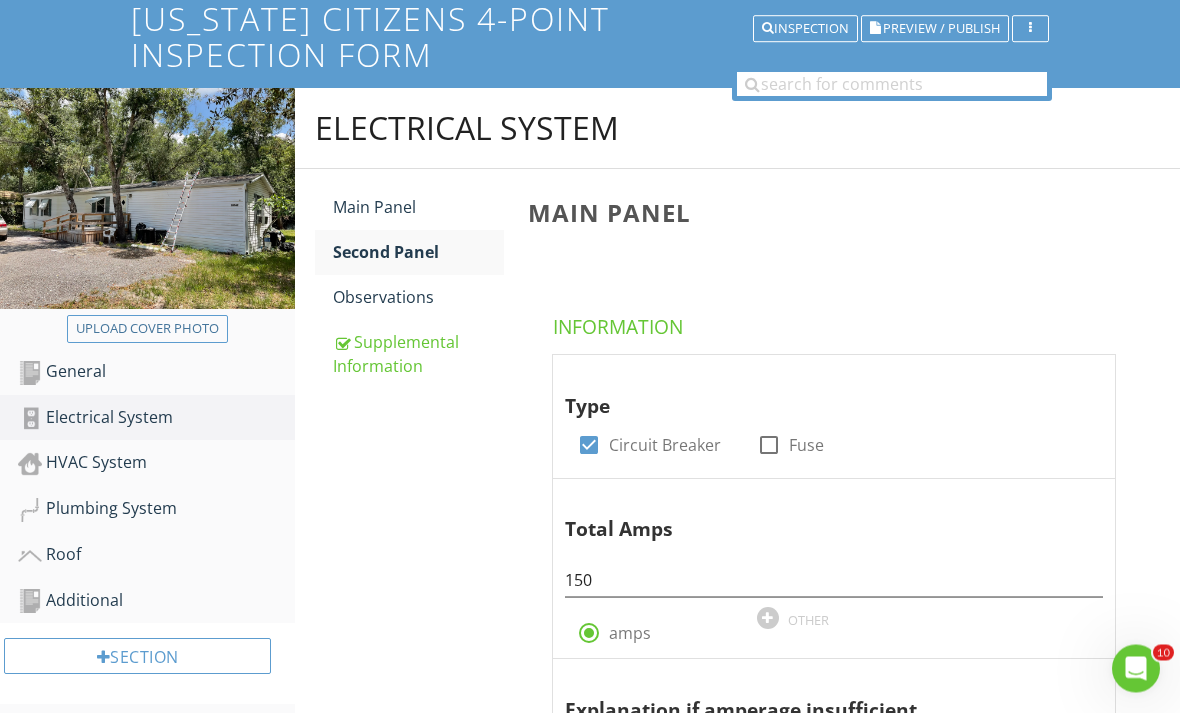 scroll, scrollTop: 168, scrollLeft: 0, axis: vertical 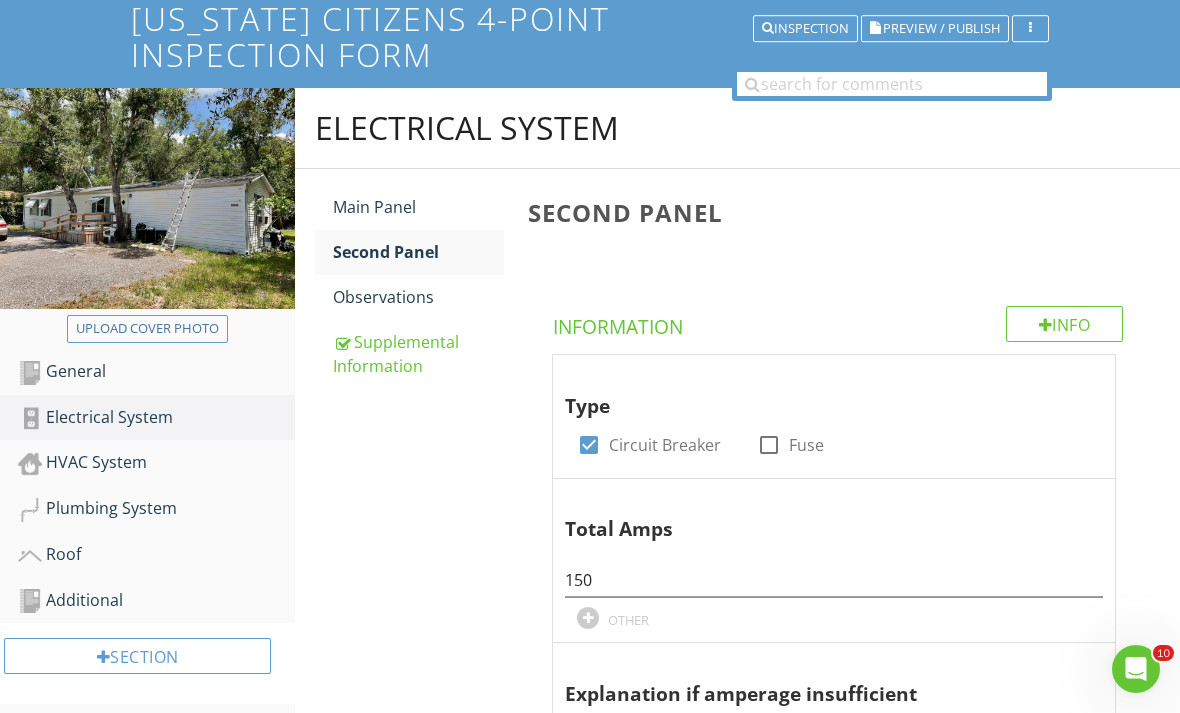click on "Observations" at bounding box center [418, 297] 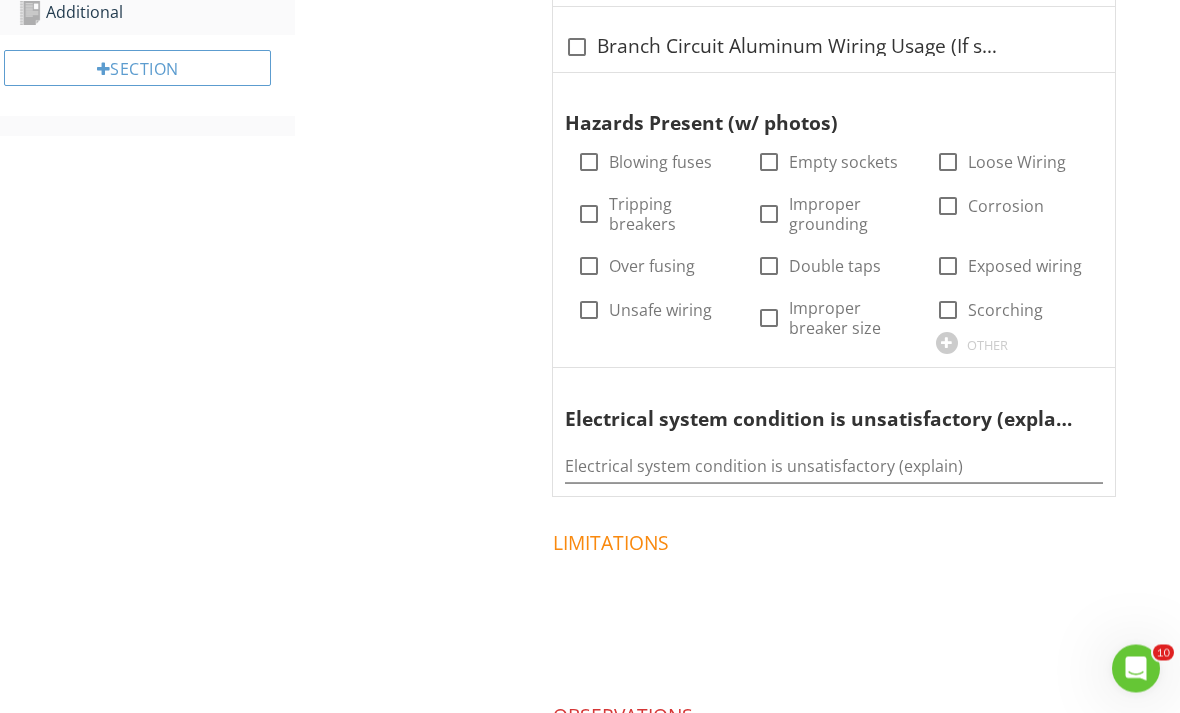 scroll, scrollTop: 760, scrollLeft: 0, axis: vertical 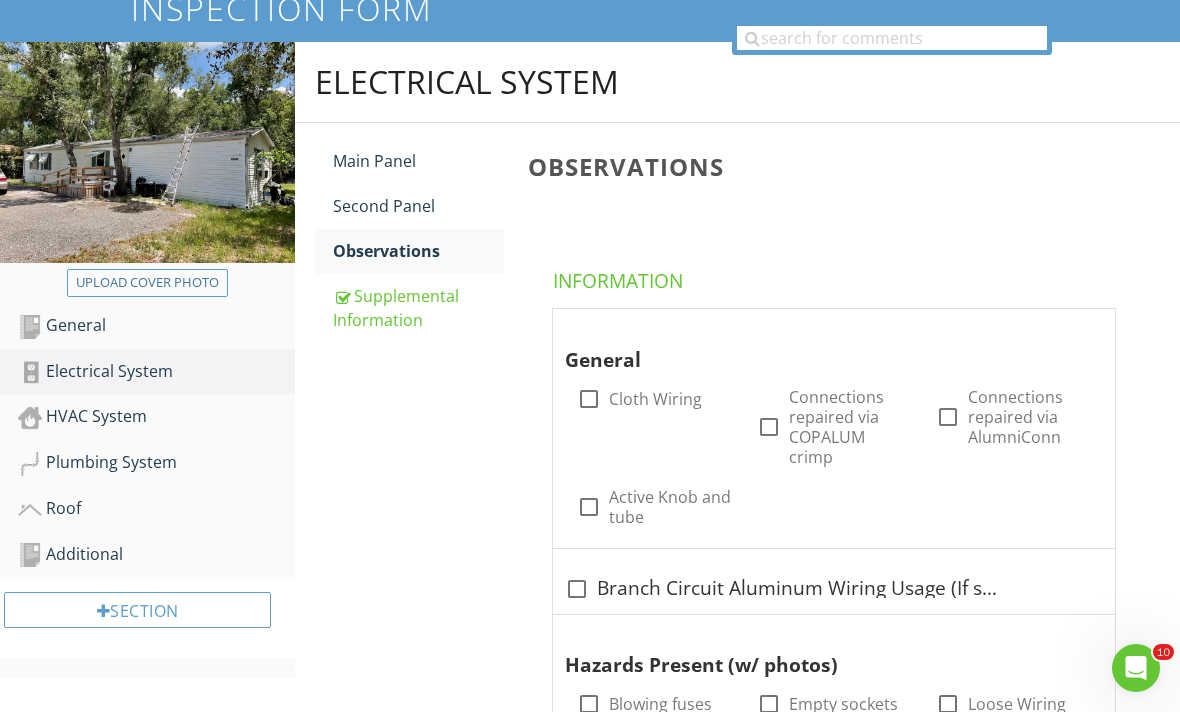 click on "Supplemental Information" at bounding box center (418, 309) 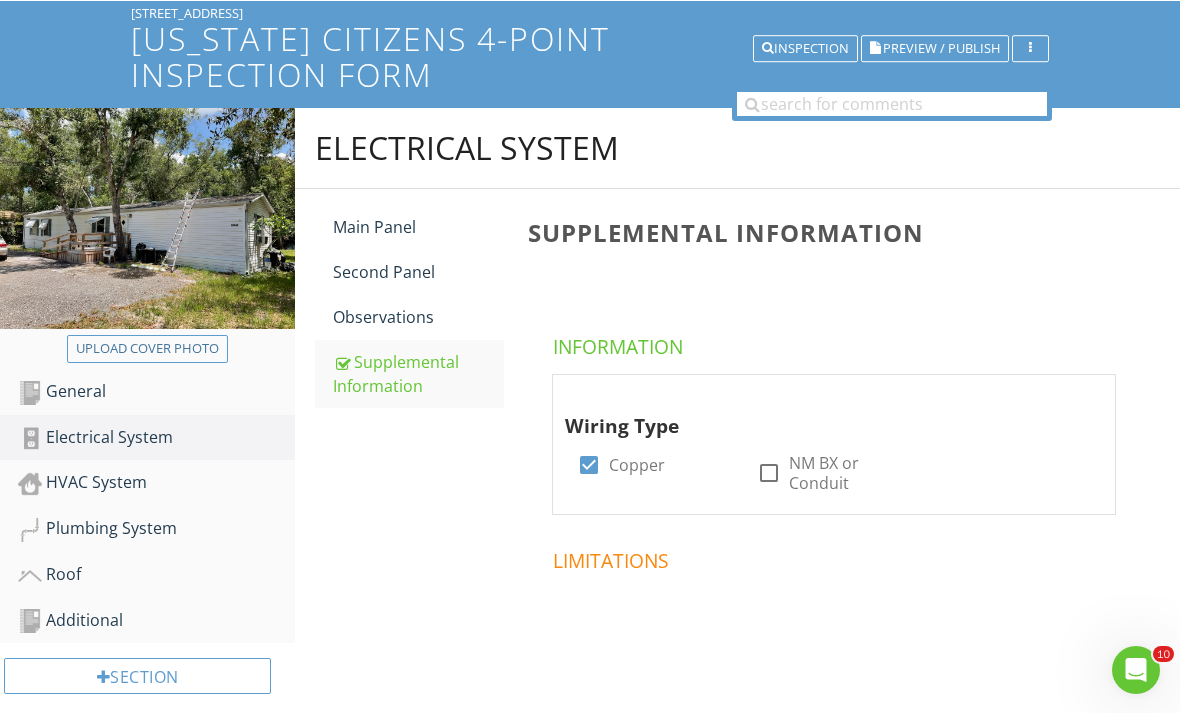 scroll, scrollTop: 148, scrollLeft: 0, axis: vertical 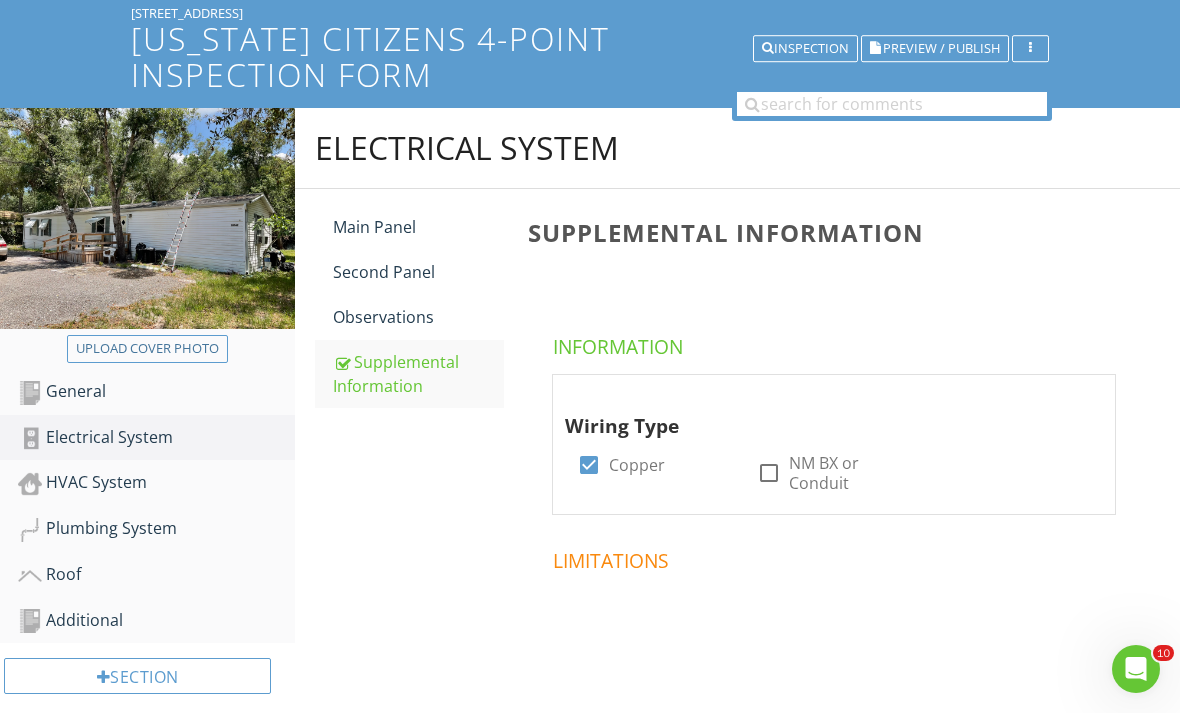 click on "Preview / Publish" at bounding box center [941, 48] 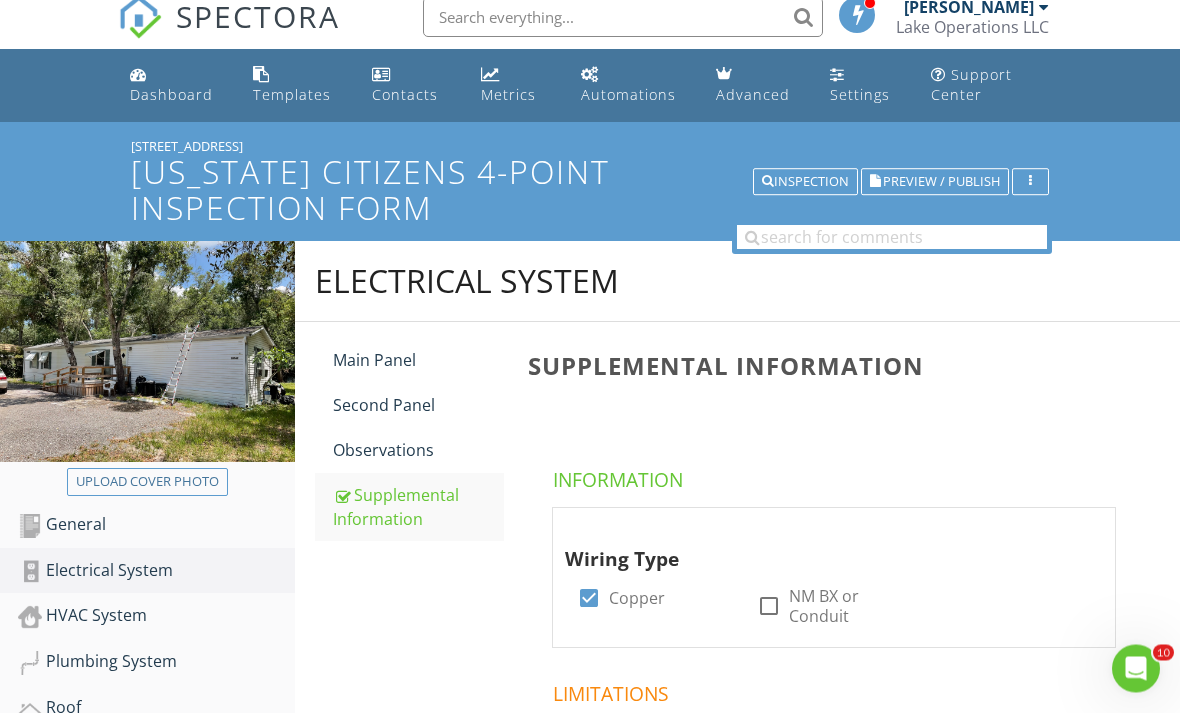 scroll, scrollTop: 0, scrollLeft: 0, axis: both 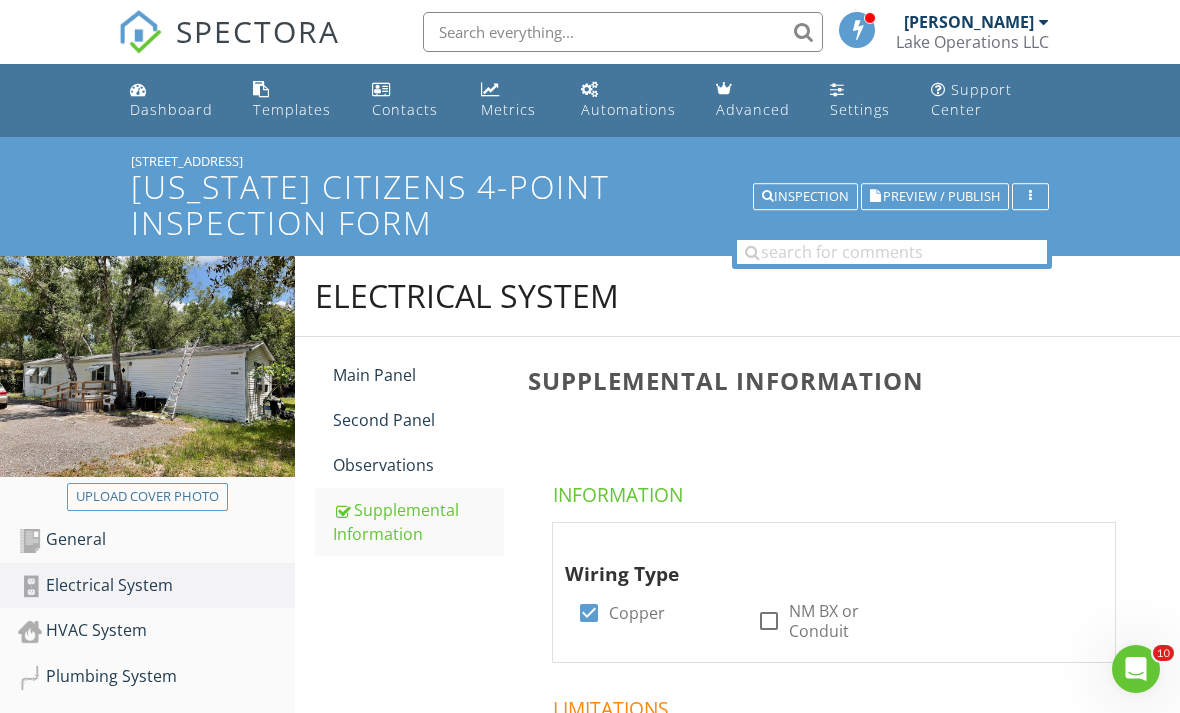 click on "Dashboard" at bounding box center [171, 109] 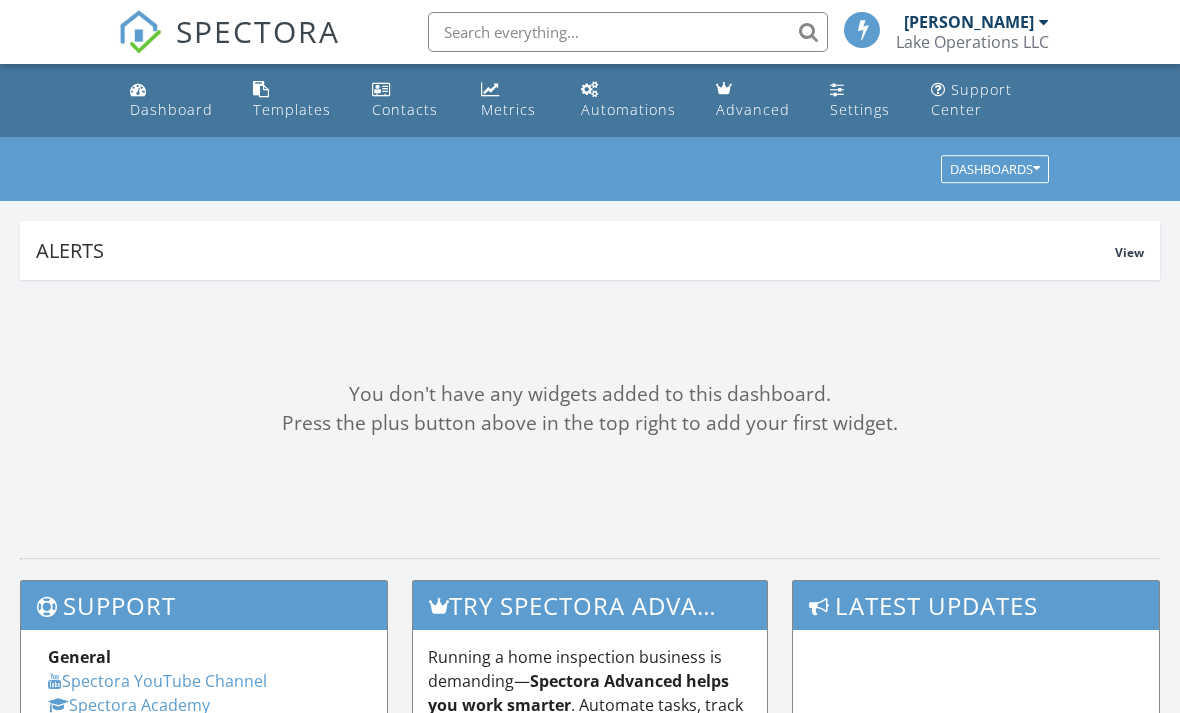 scroll, scrollTop: 0, scrollLeft: 0, axis: both 